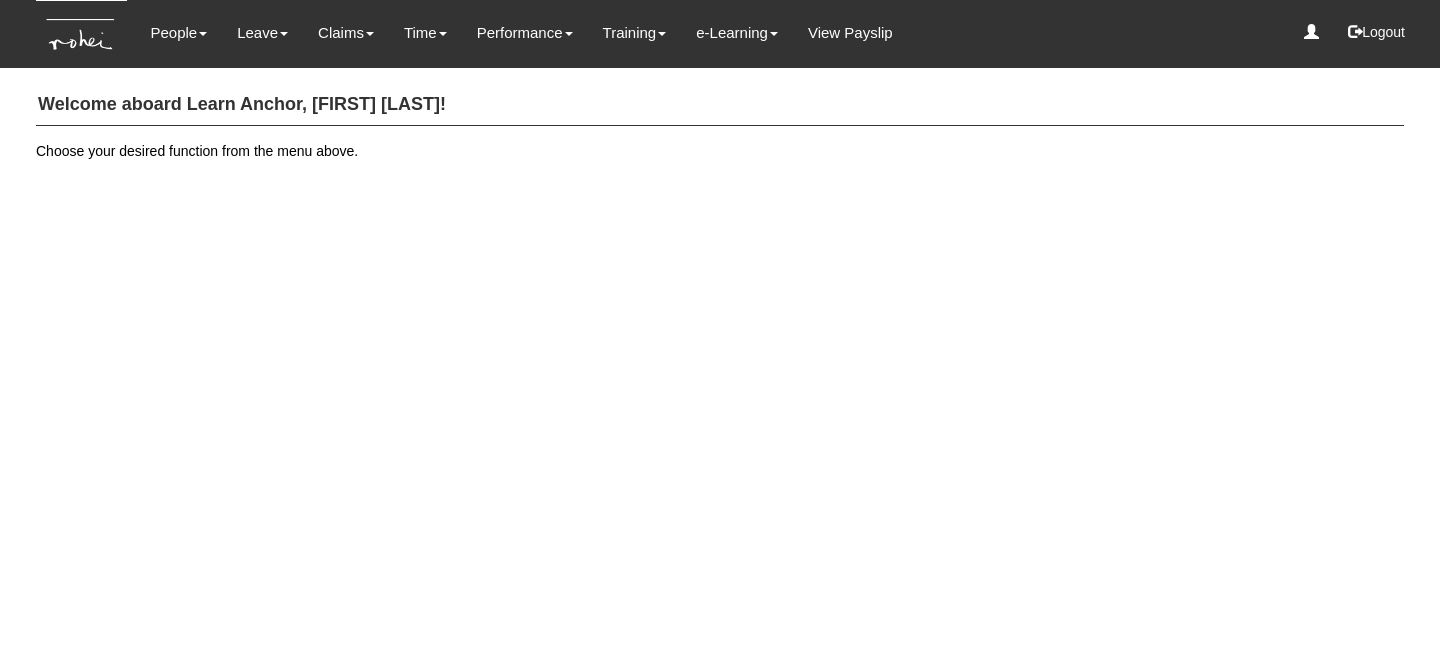 scroll, scrollTop: 0, scrollLeft: 0, axis: both 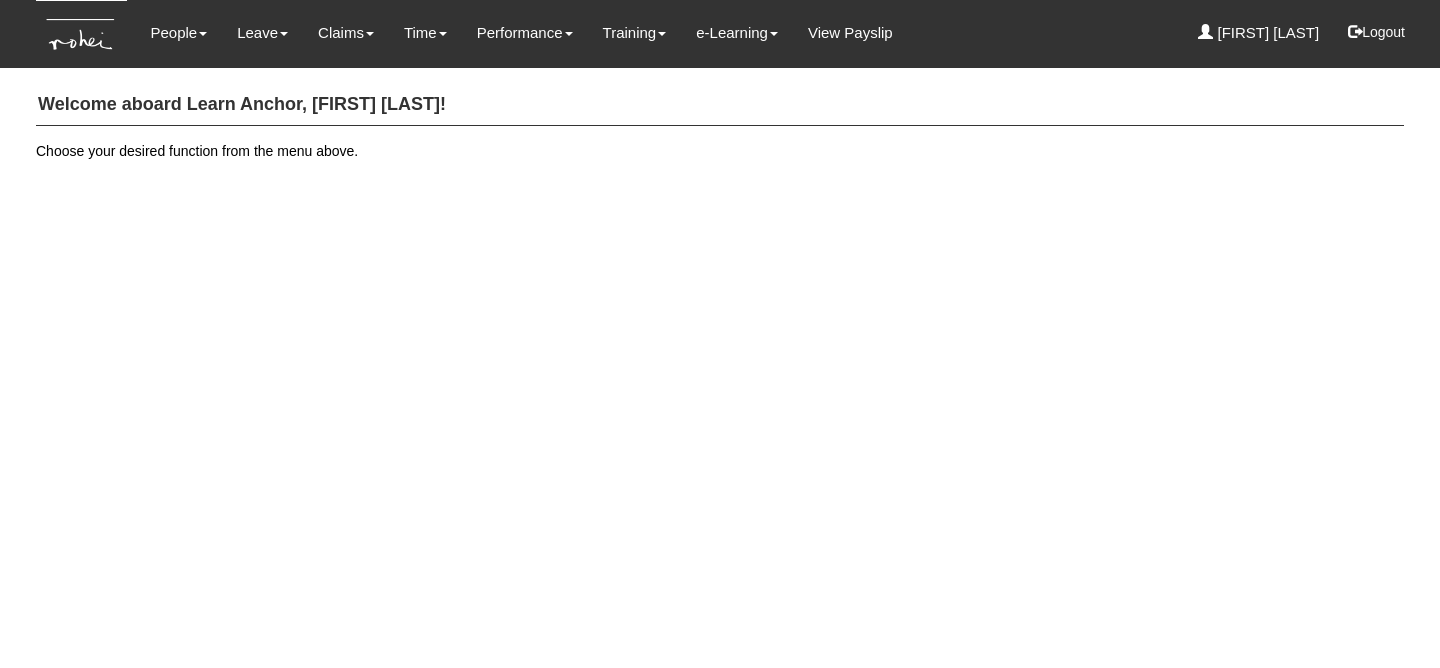 click on "Welcome aboard Learn Anchor, [FIRST] [LAST]!" at bounding box center (720, 105) 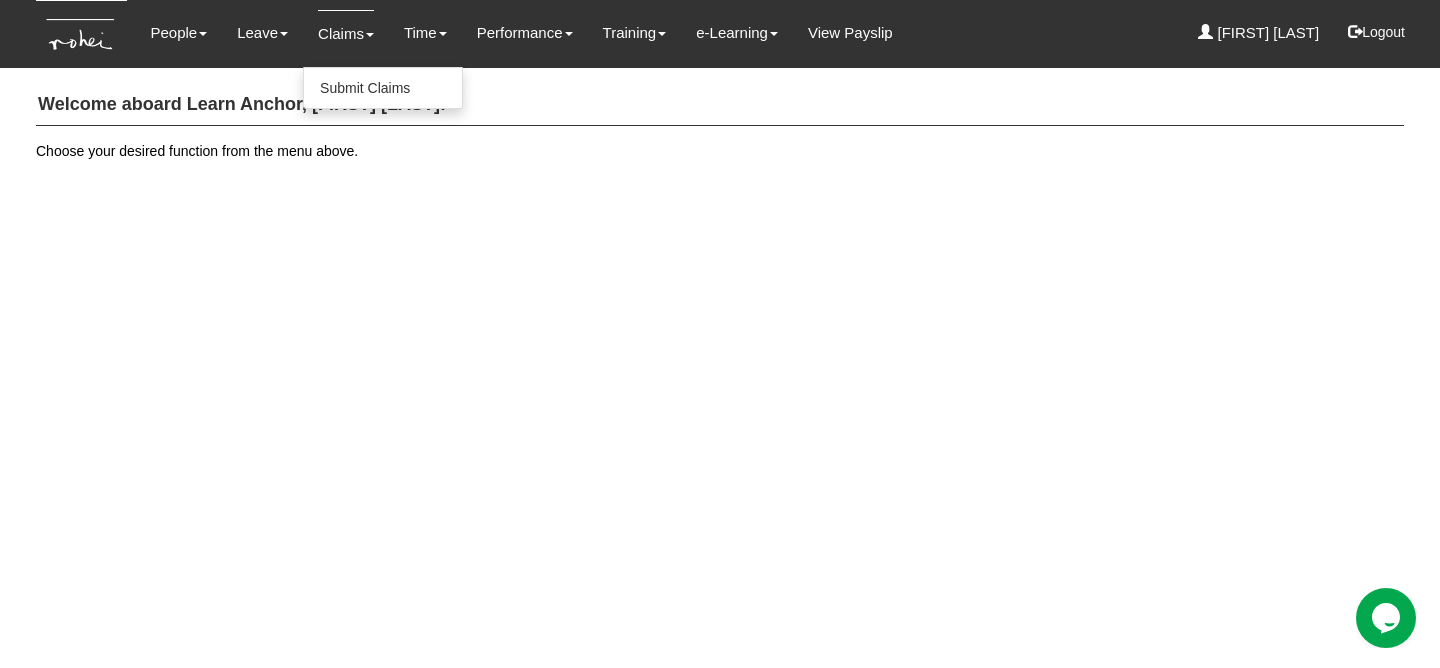 scroll, scrollTop: 0, scrollLeft: 0, axis: both 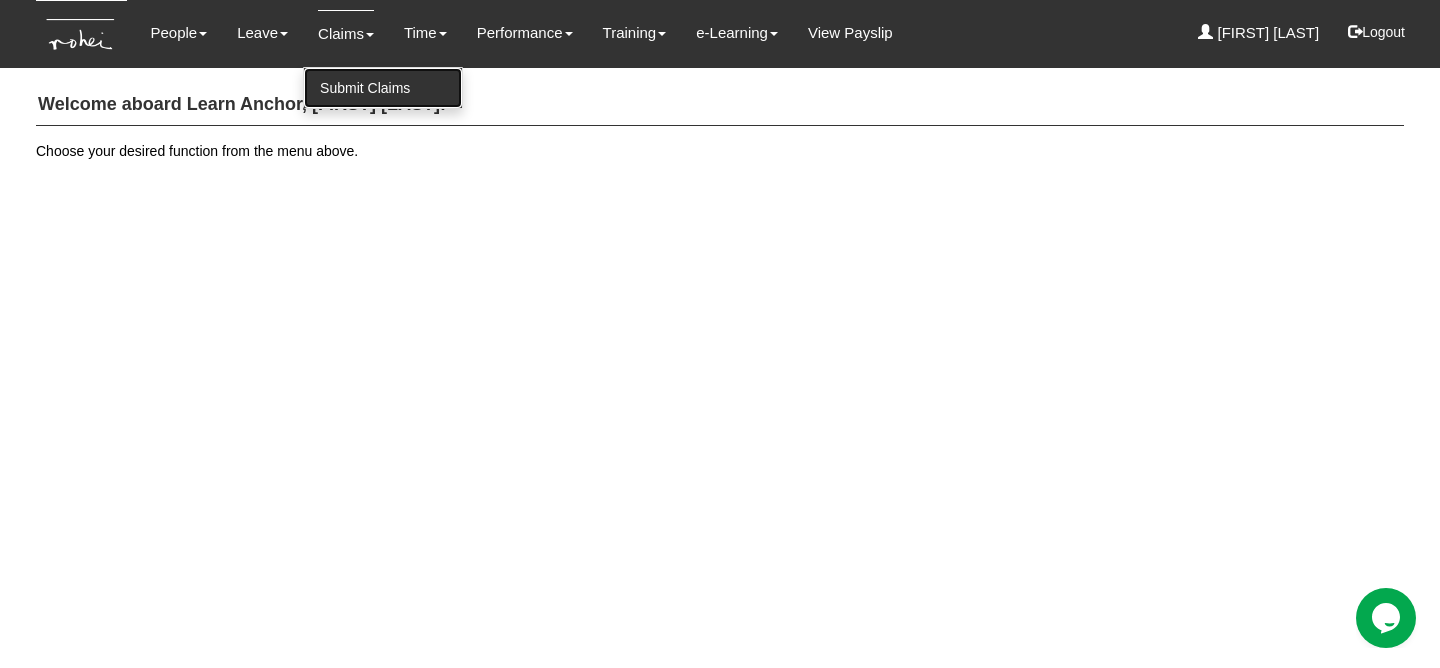 click on "Submit Claims" at bounding box center (383, 88) 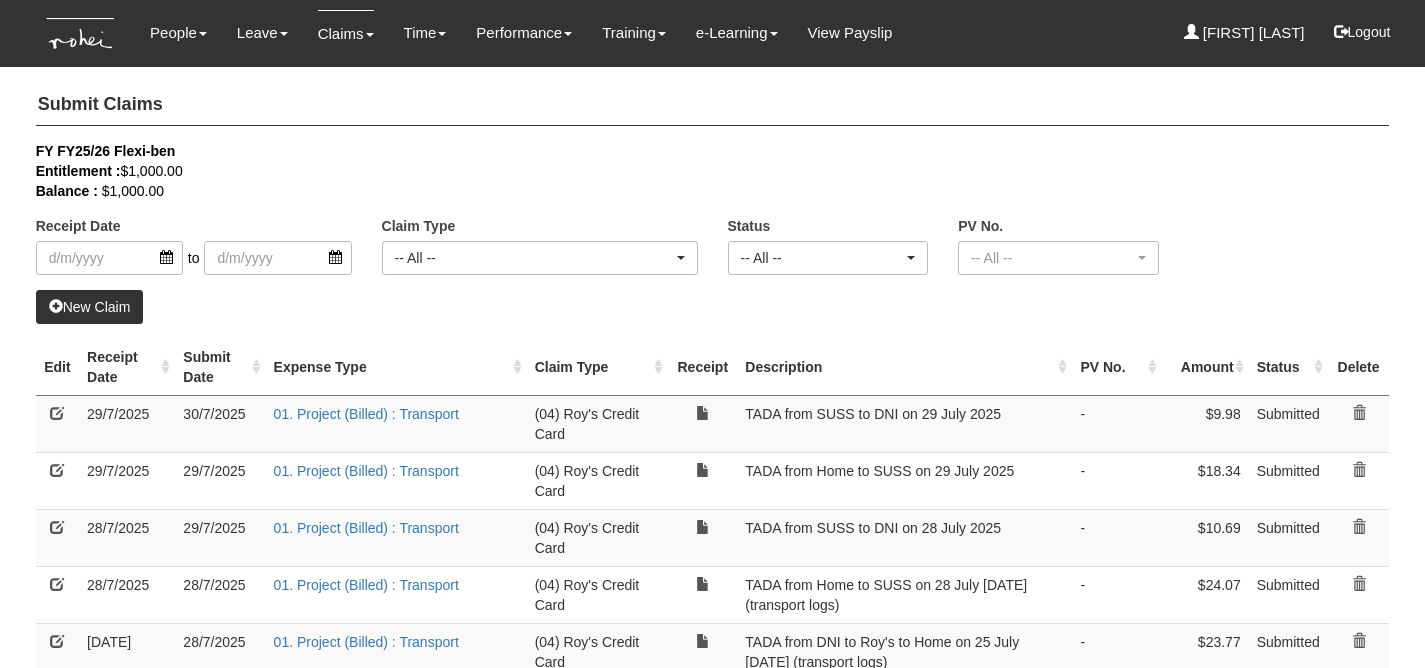 select on "50" 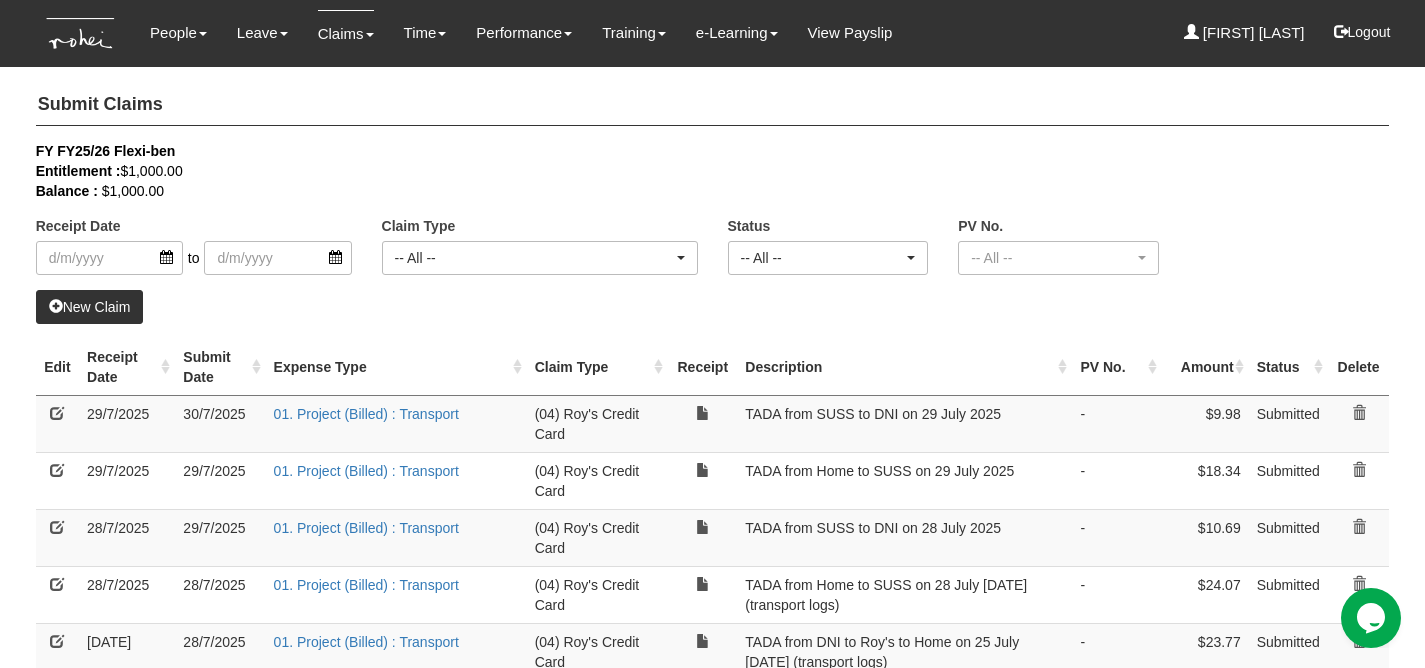 scroll, scrollTop: 0, scrollLeft: 0, axis: both 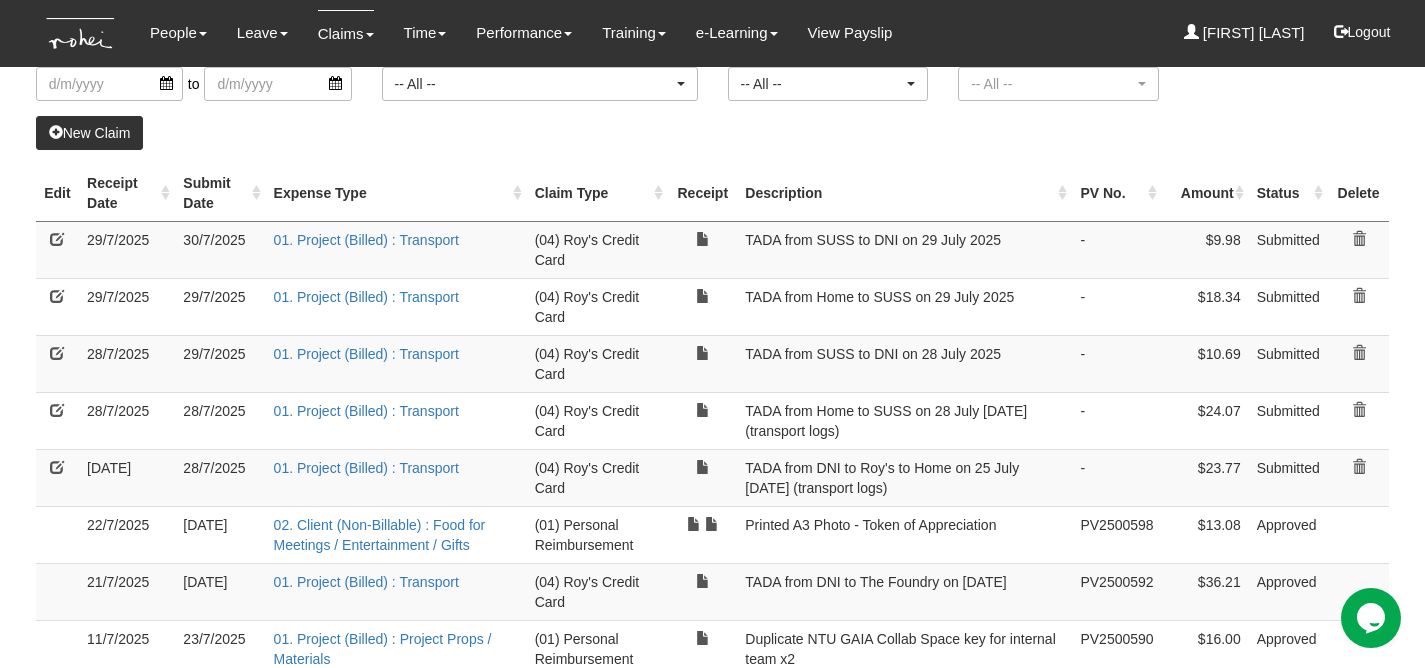 click on "New Claim" at bounding box center [90, 133] 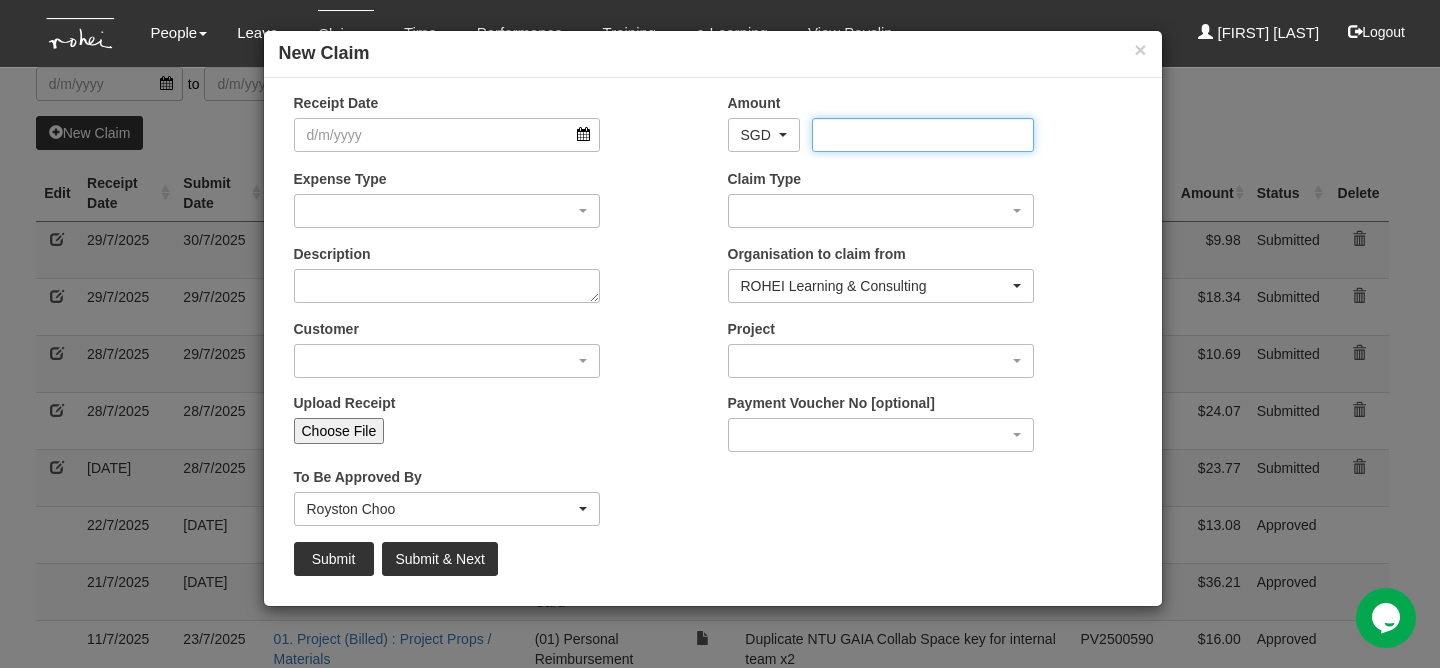 click on "Amount" at bounding box center (923, 135) 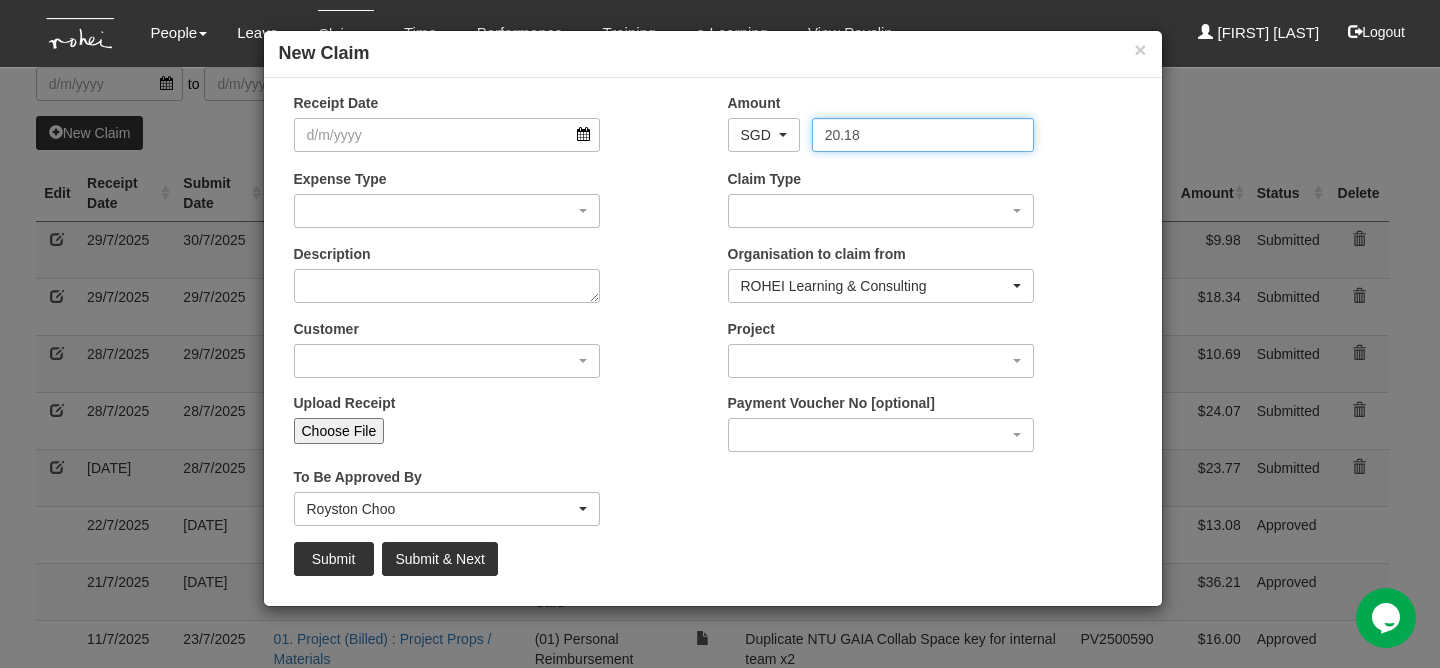type on "20.18" 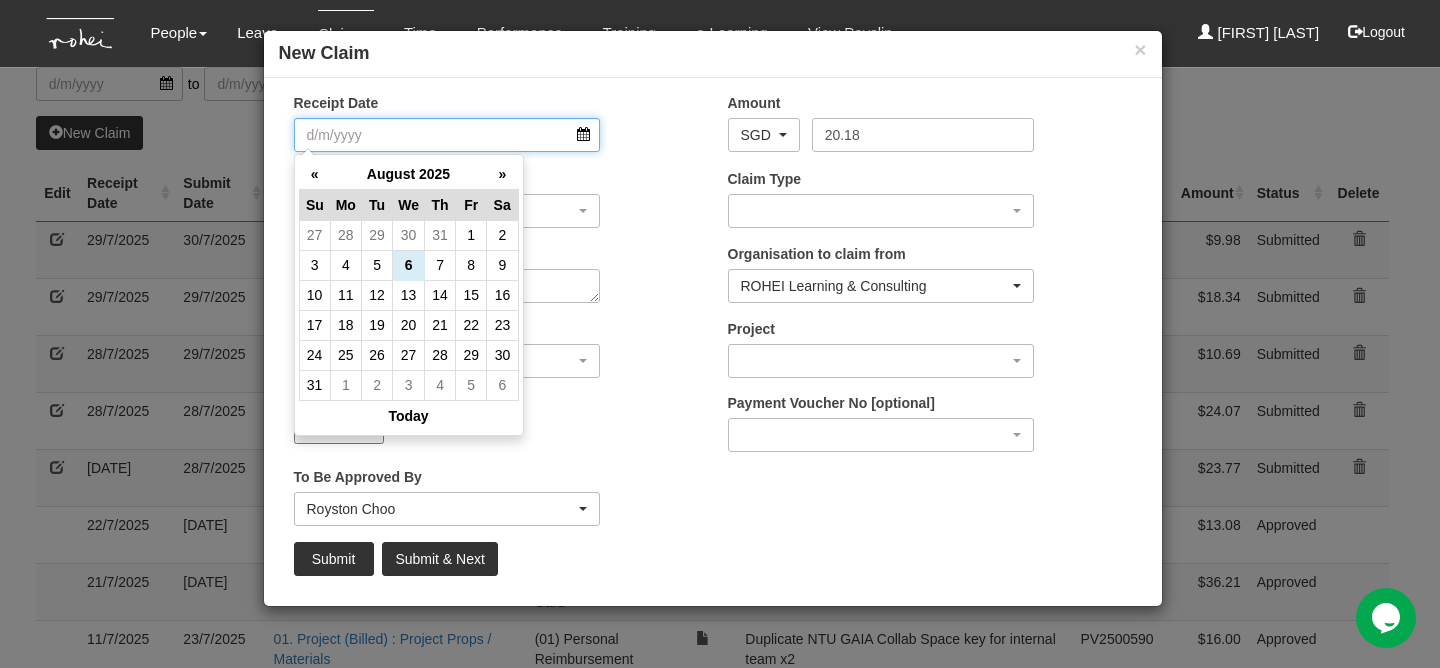click on "Receipt Date" at bounding box center [447, 135] 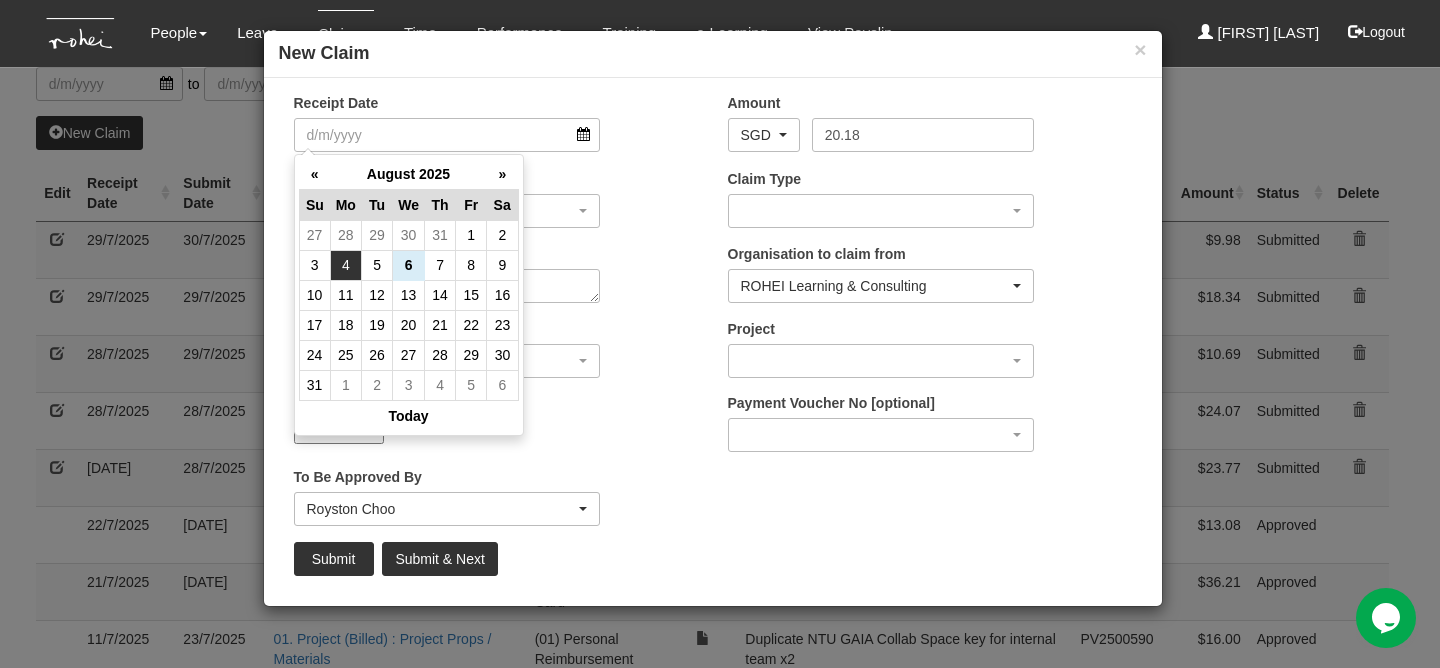 click on "4" at bounding box center (345, 265) 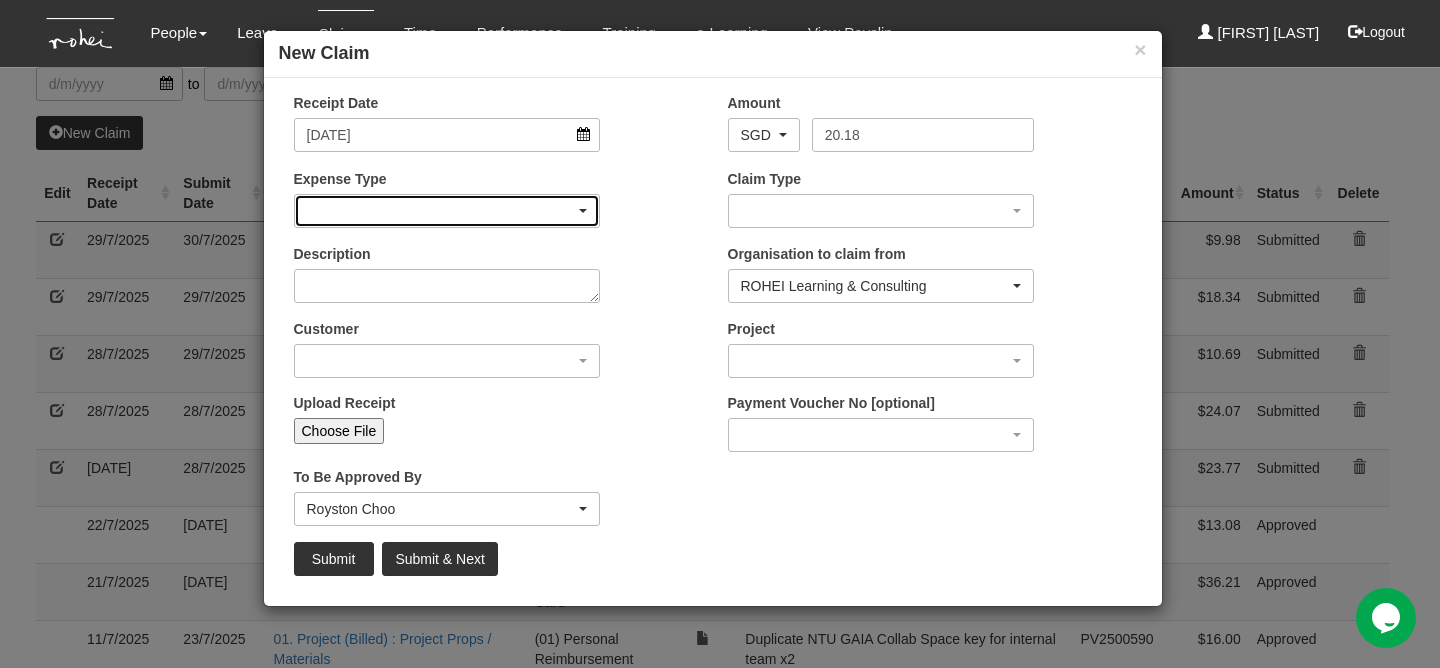 click at bounding box center [447, 211] 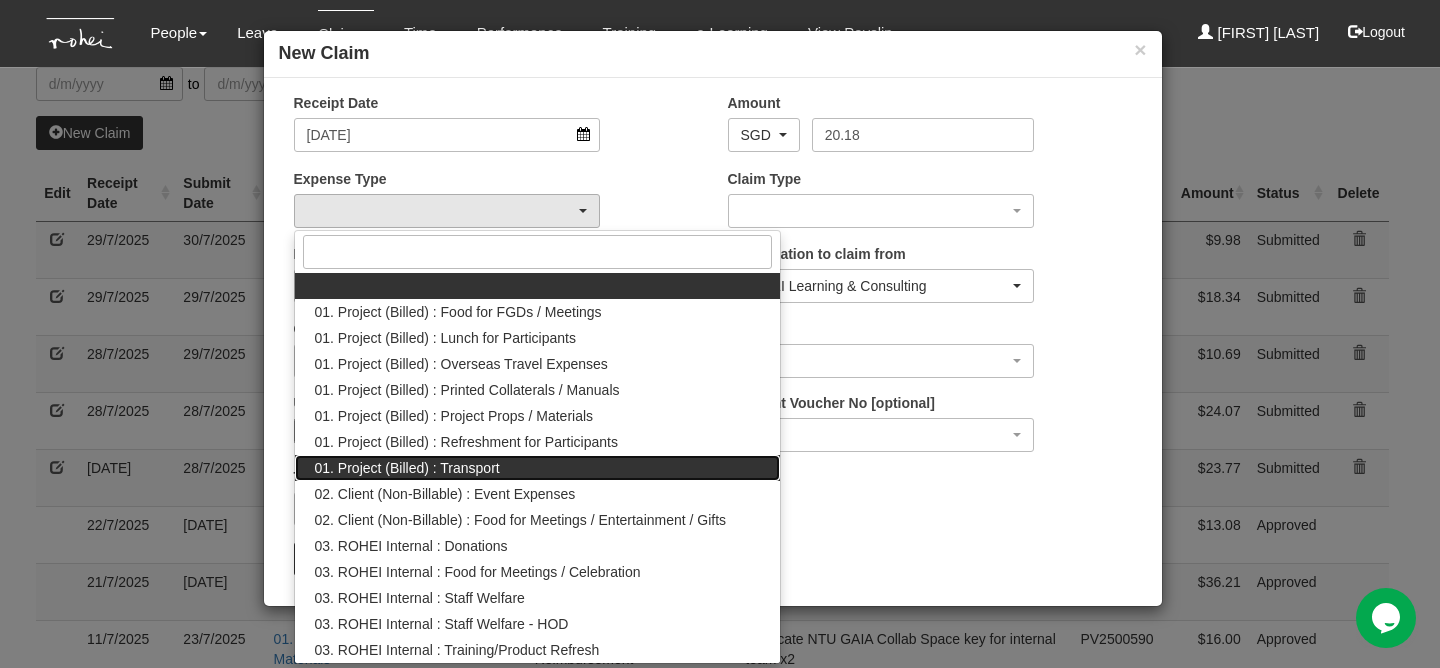 click on "01. Project (Billed) : Transport" at bounding box center [407, 468] 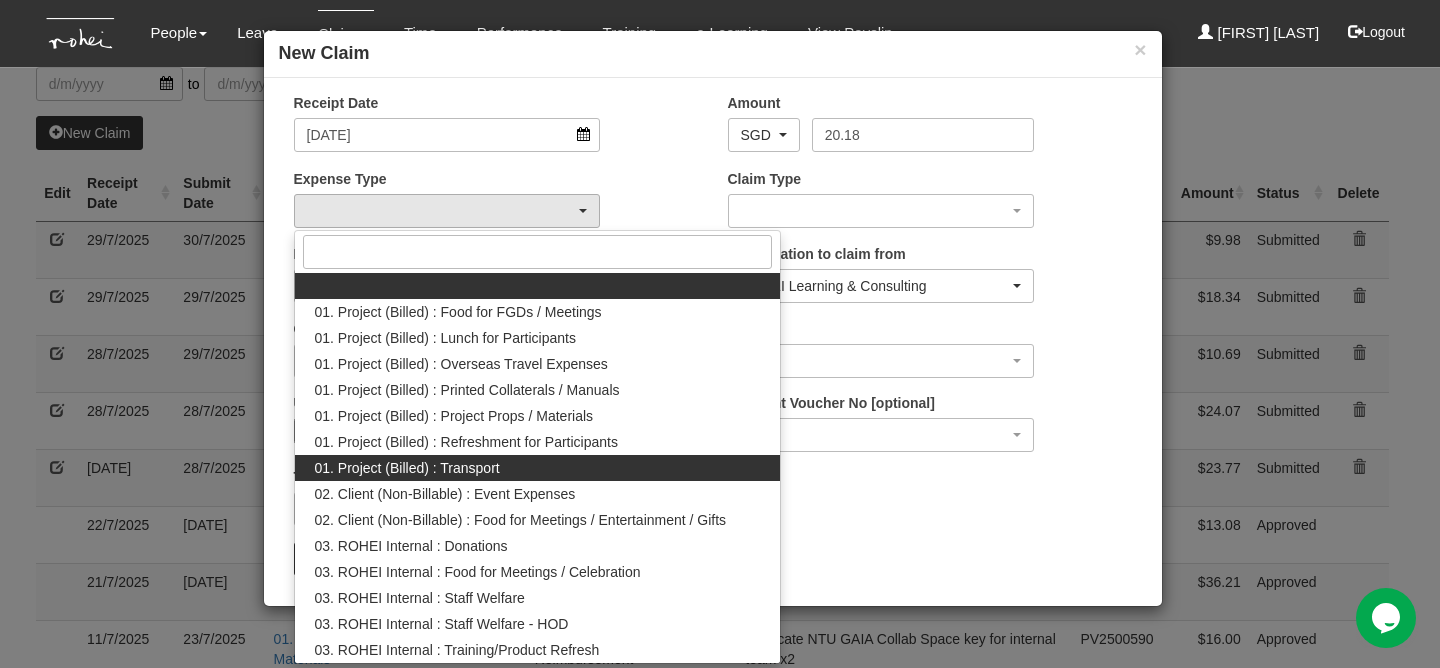 select on "135" 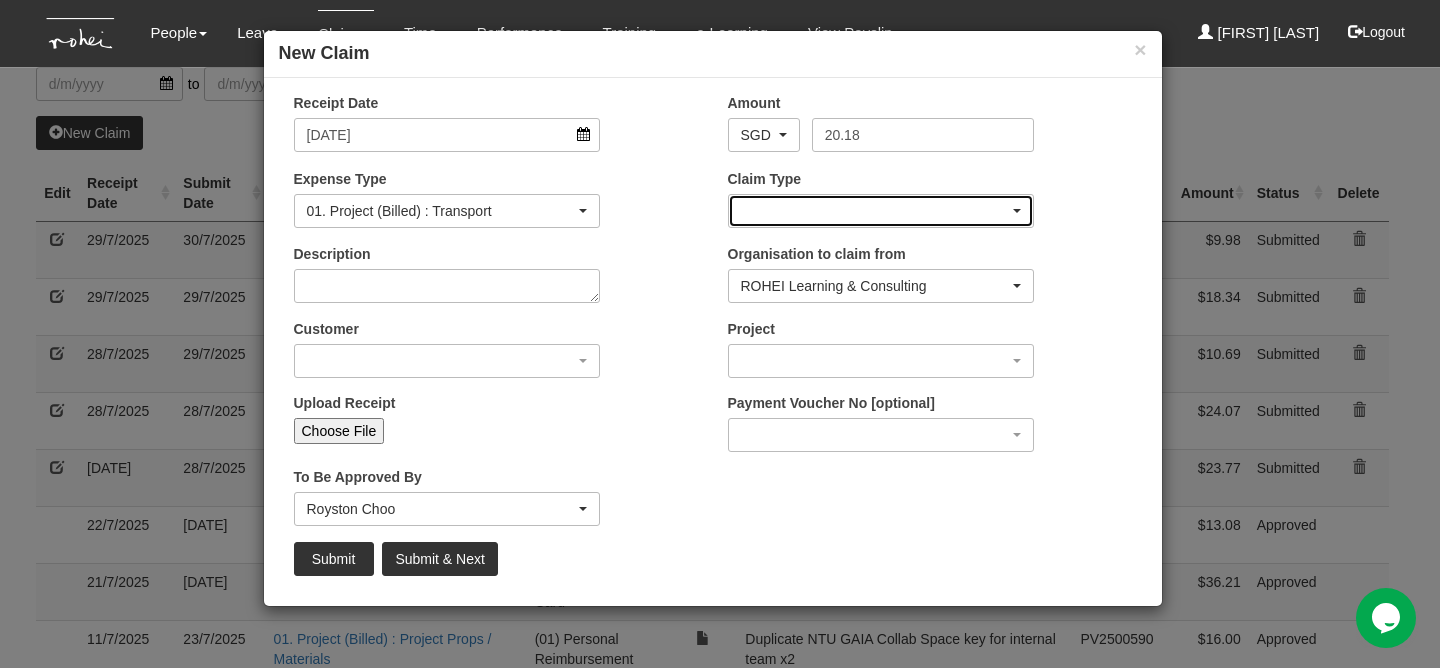 click at bounding box center (881, 211) 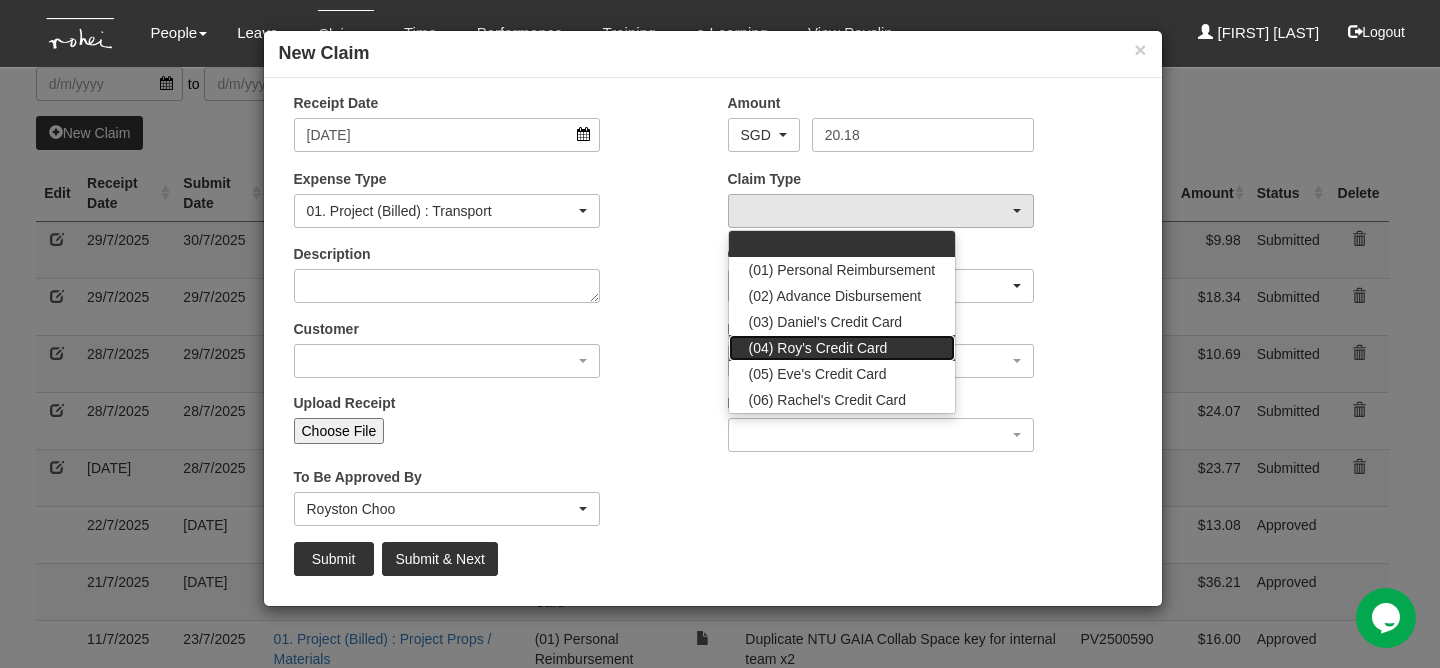 click on "(04) Roy's Credit Card" at bounding box center [818, 348] 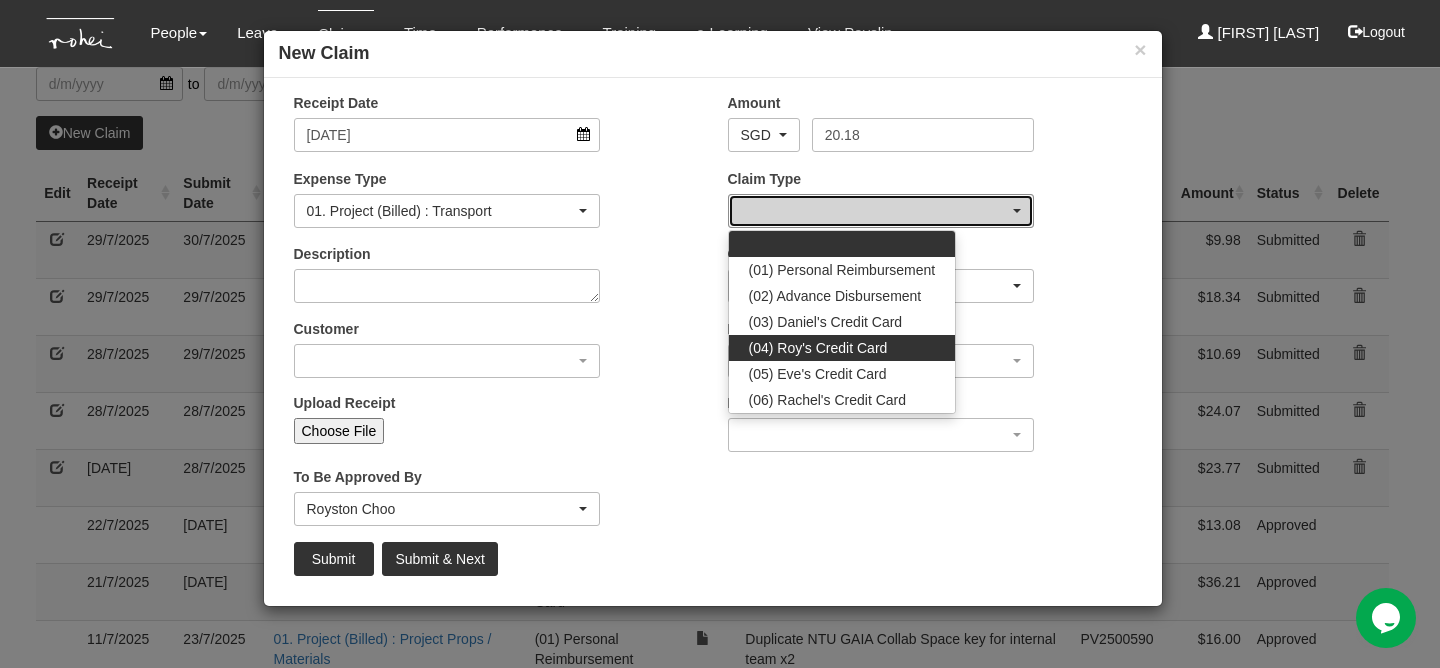 select on "16" 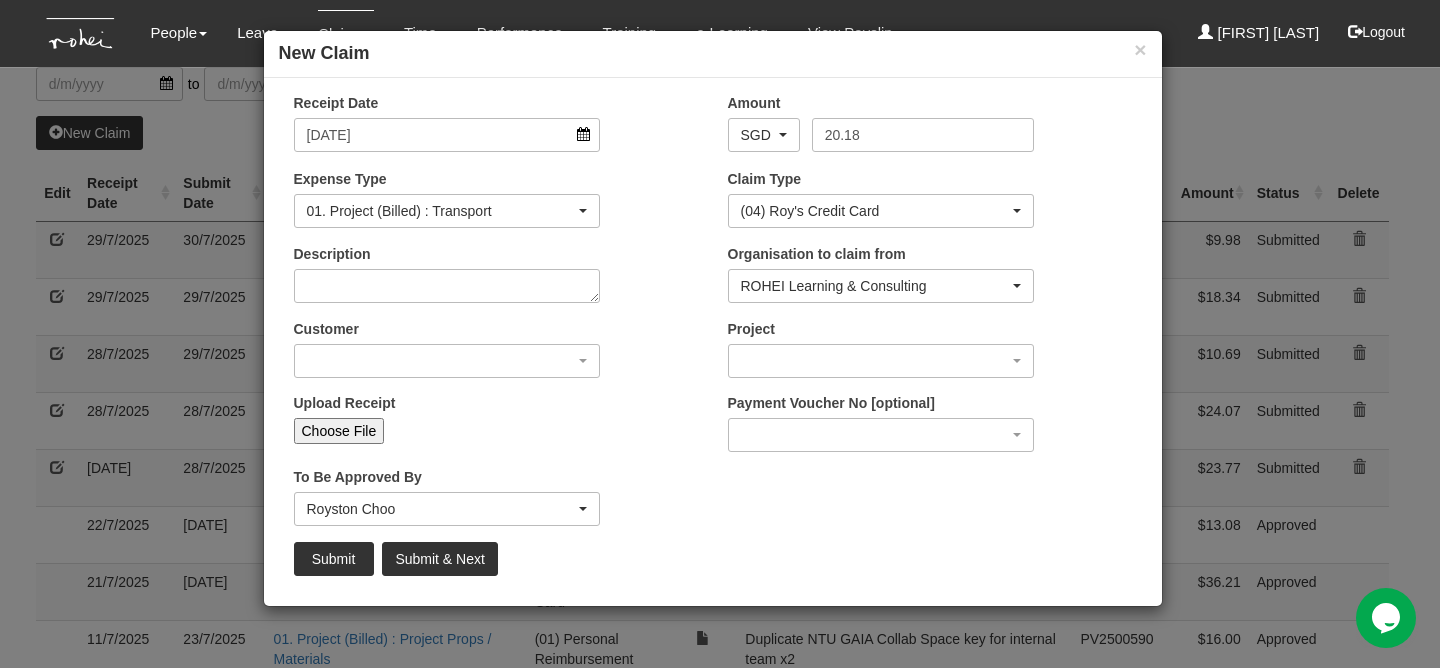 click on "Description" at bounding box center (447, 273) 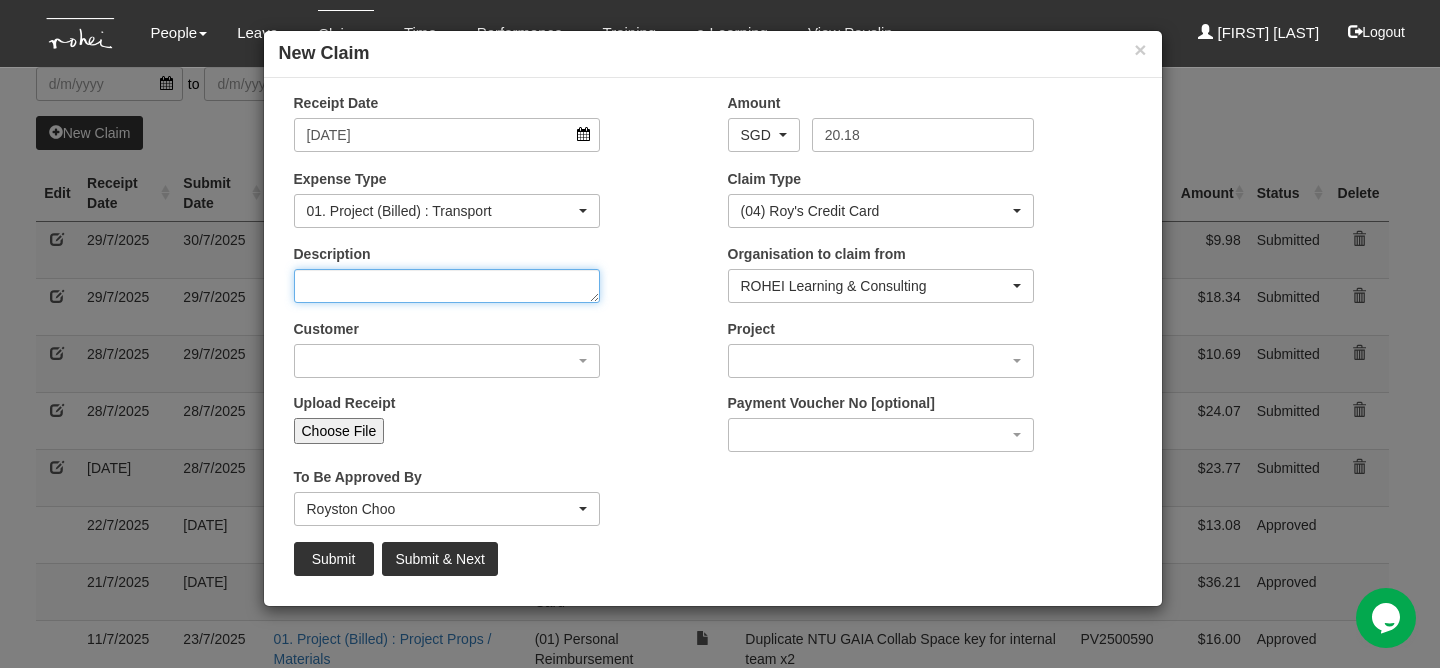 click on "Description" at bounding box center (447, 286) 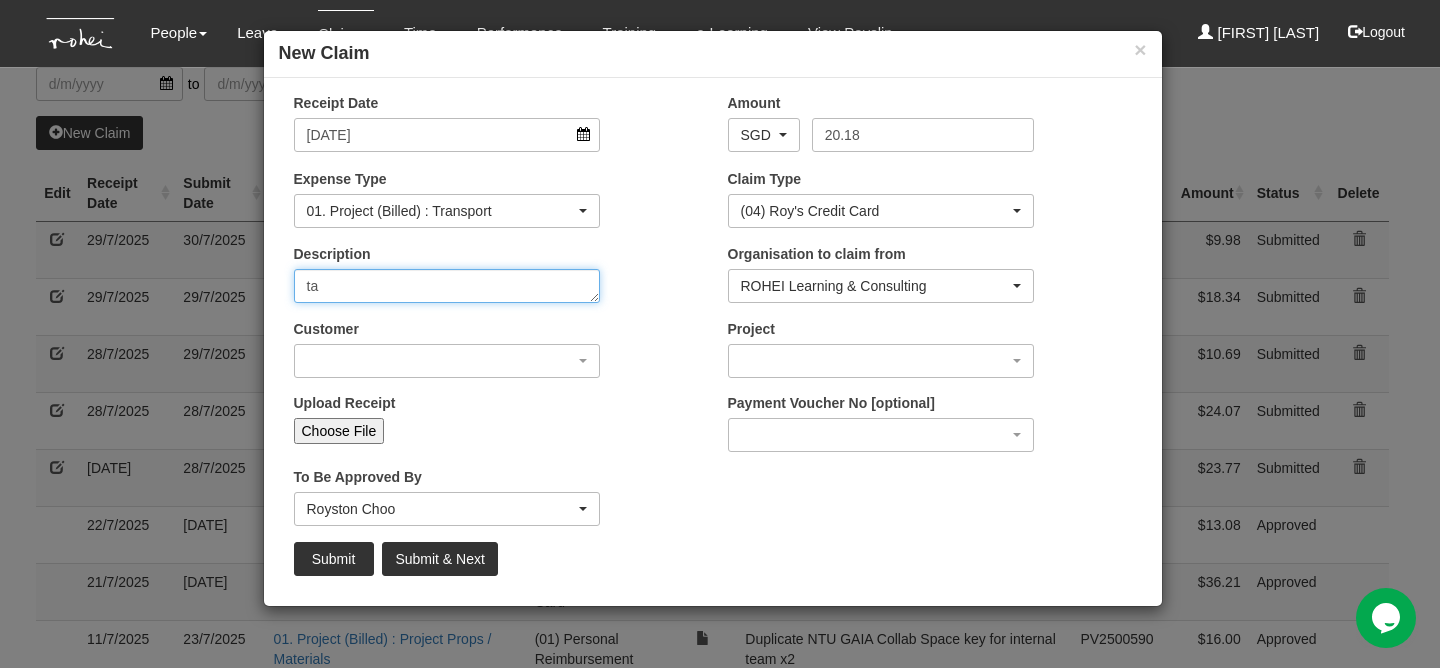 type on "t" 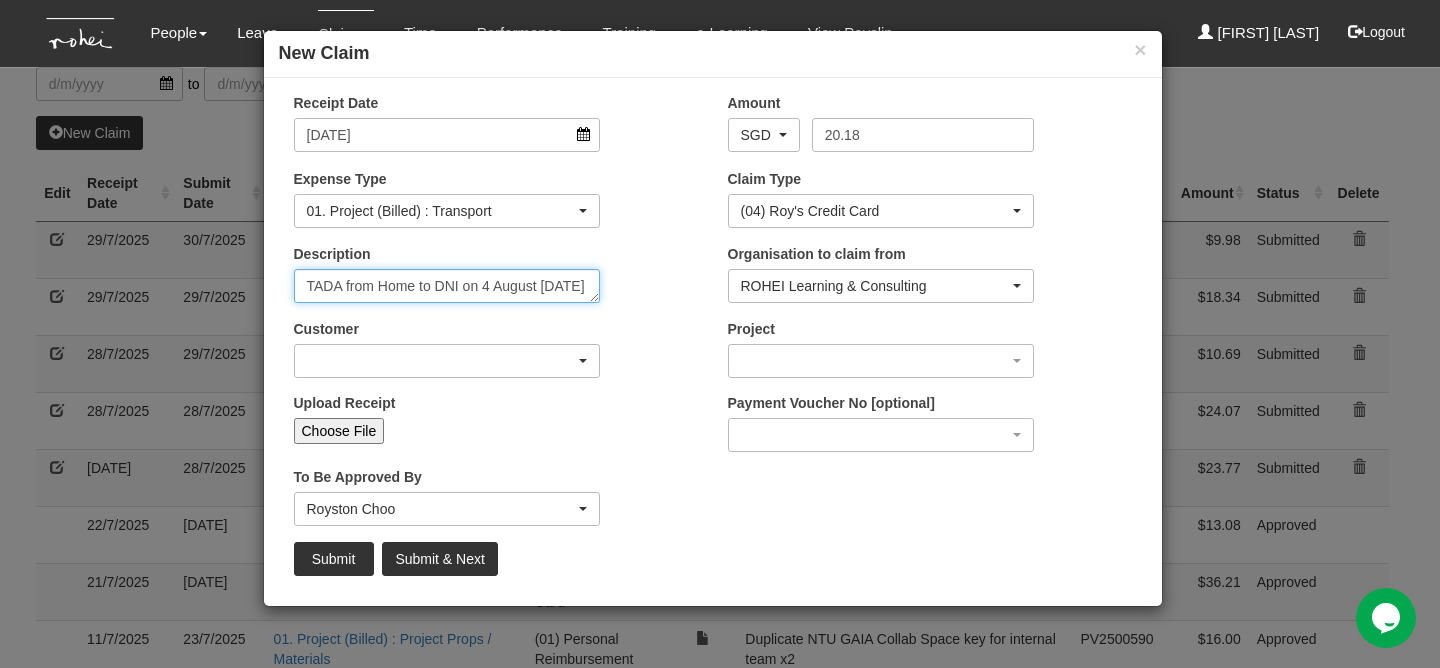 type on "TADA from Home to DNI on 4 August [DATE]" 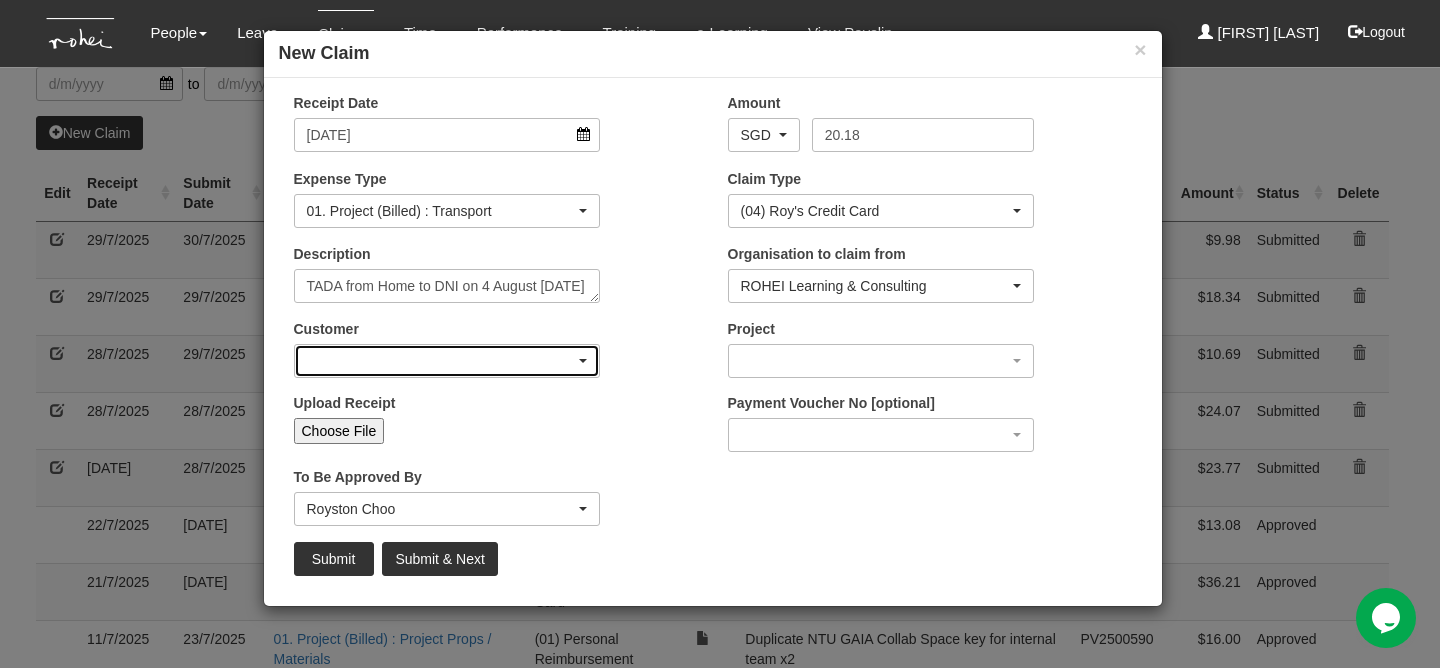 click at bounding box center (447, 361) 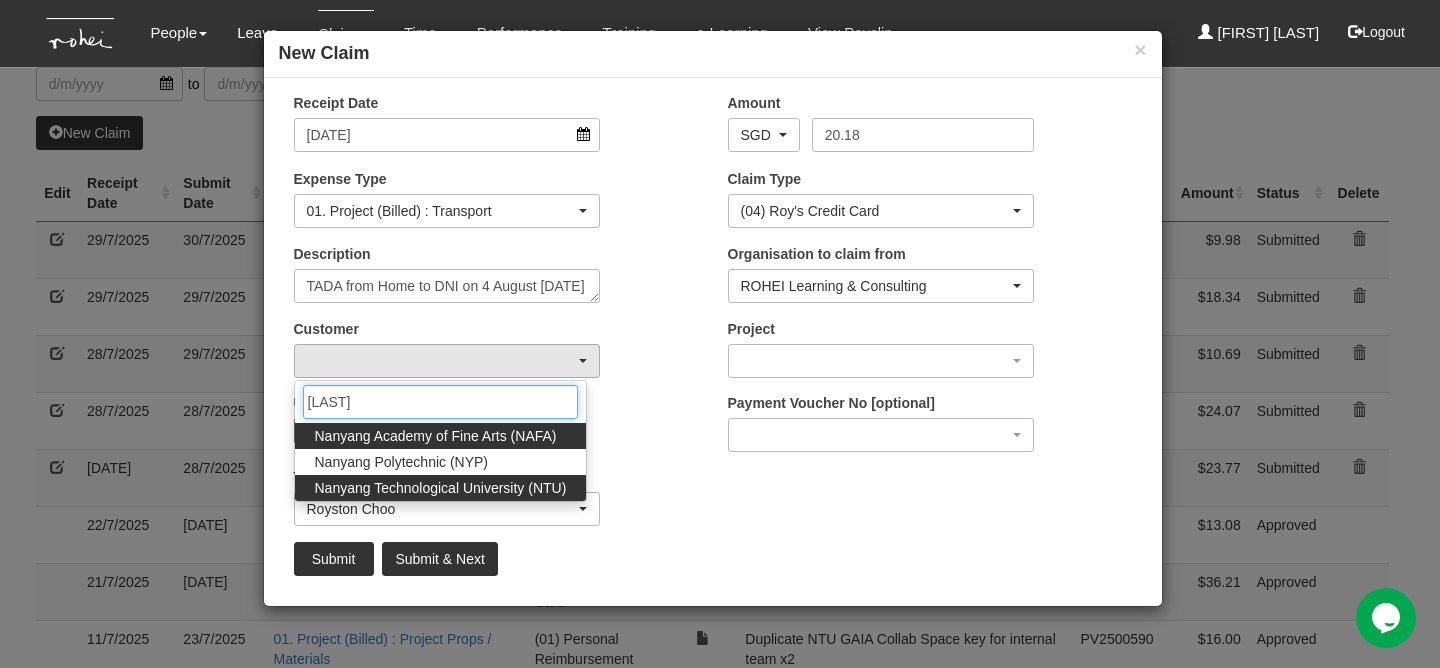 type on "[LAST]" 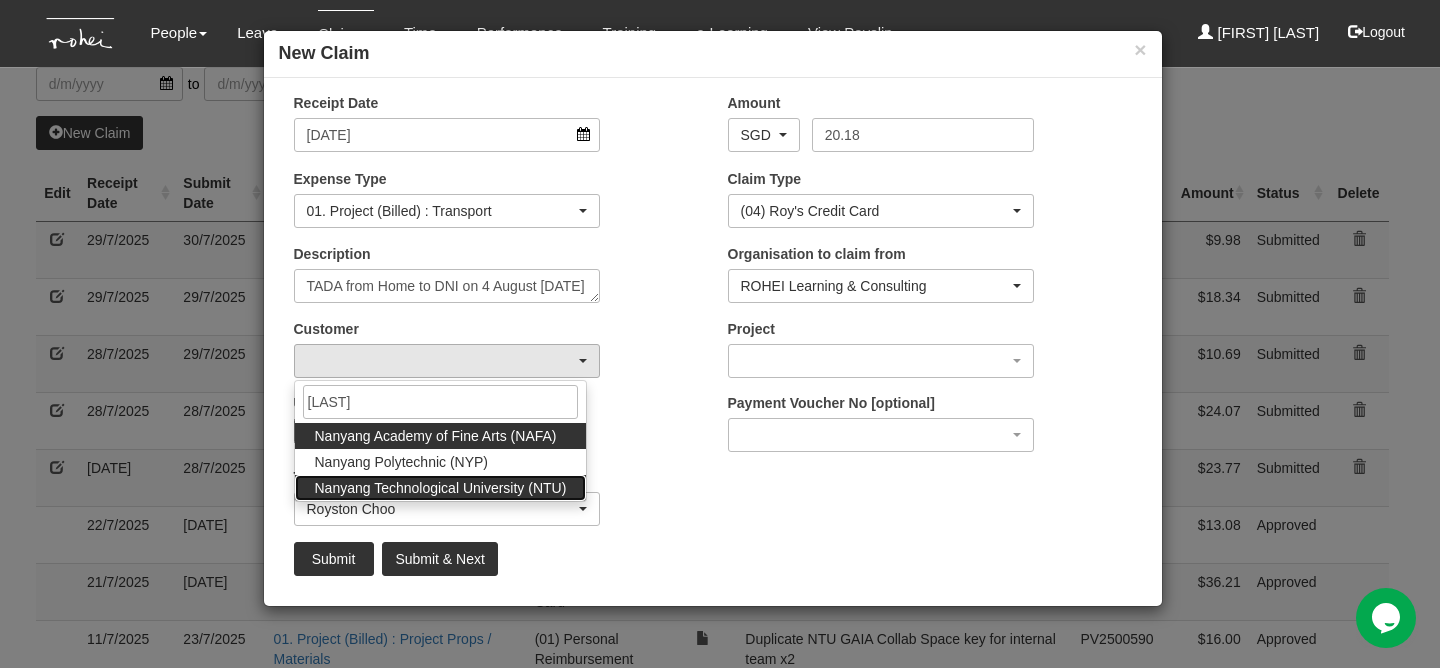 click on "Nanyang Technological University (NTU)" at bounding box center [441, 488] 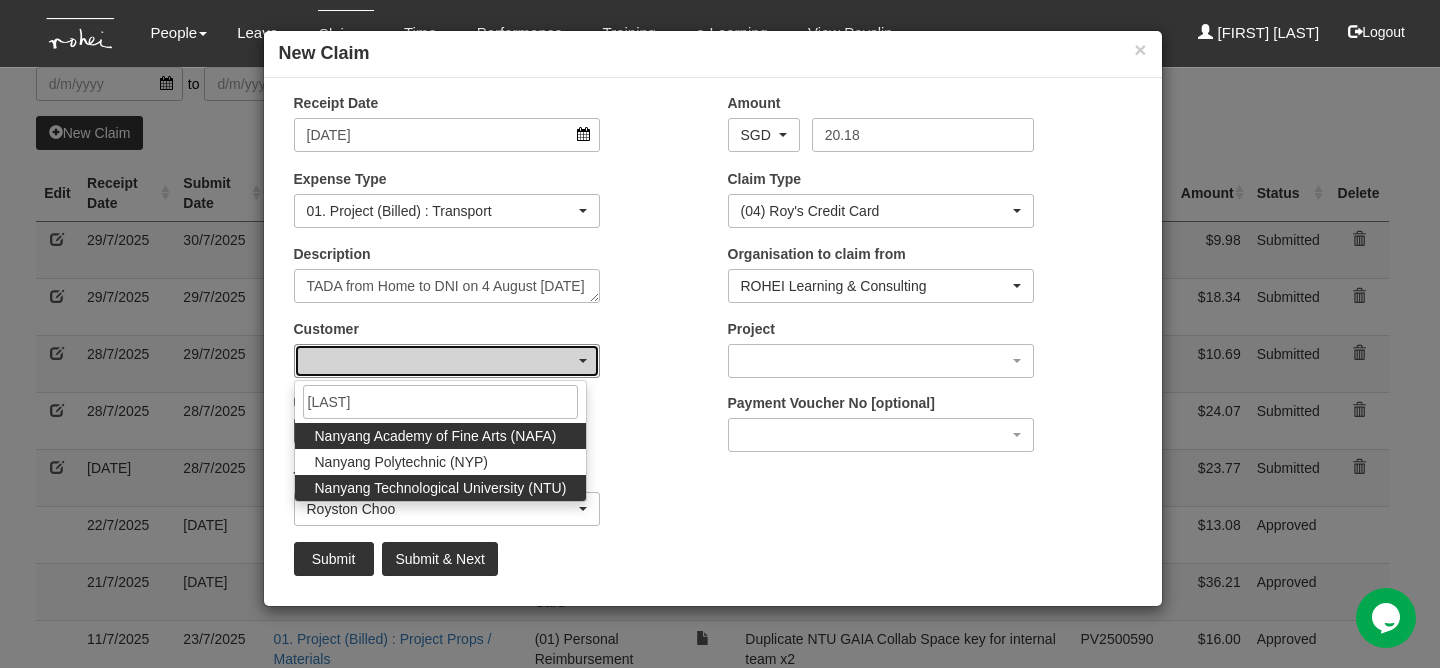 select on "59" 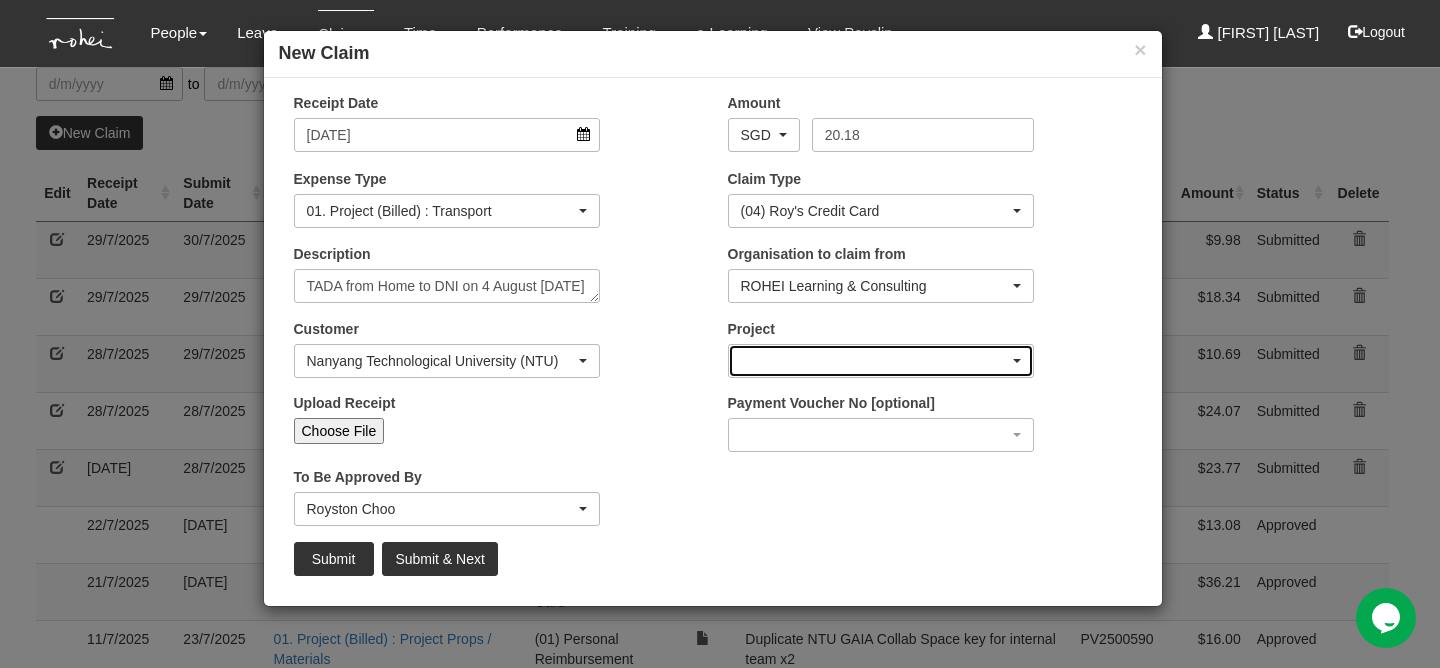 click at bounding box center [881, 361] 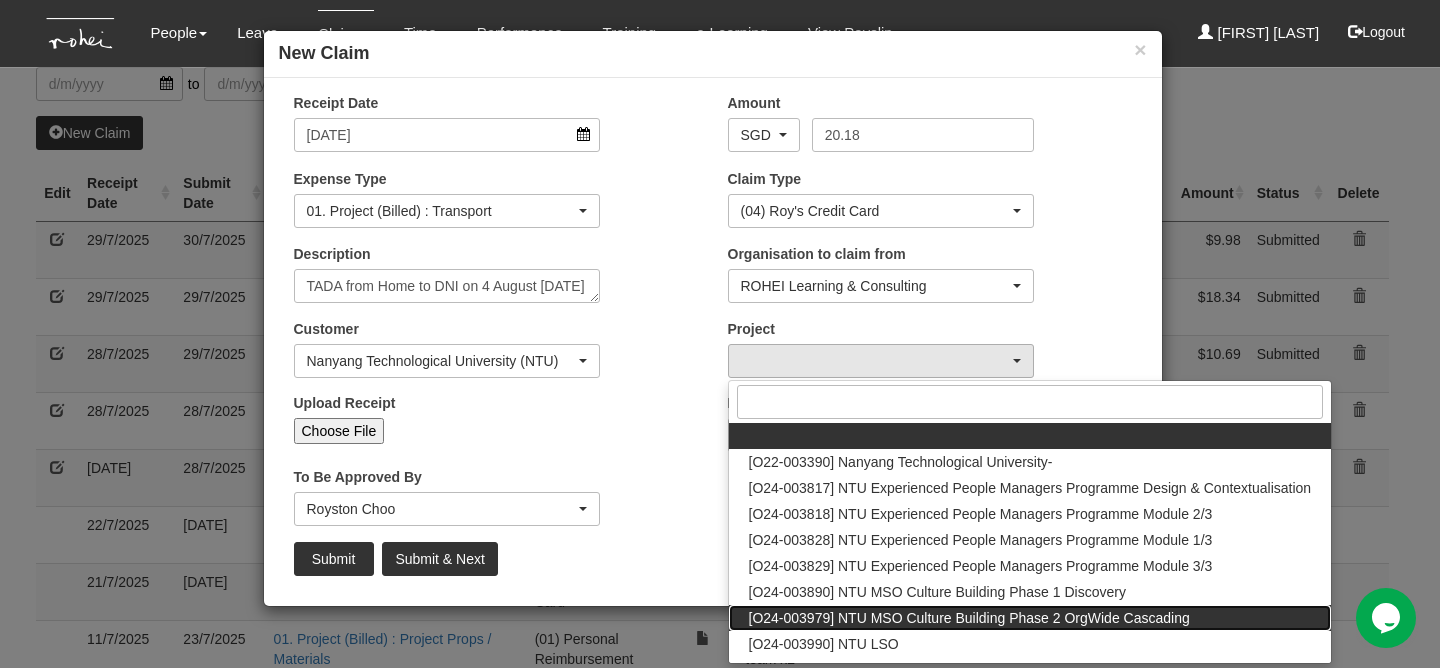 click on "[O24-003979] NTU MSO Culture Building Phase 2 OrgWide Cascading" at bounding box center (969, 618) 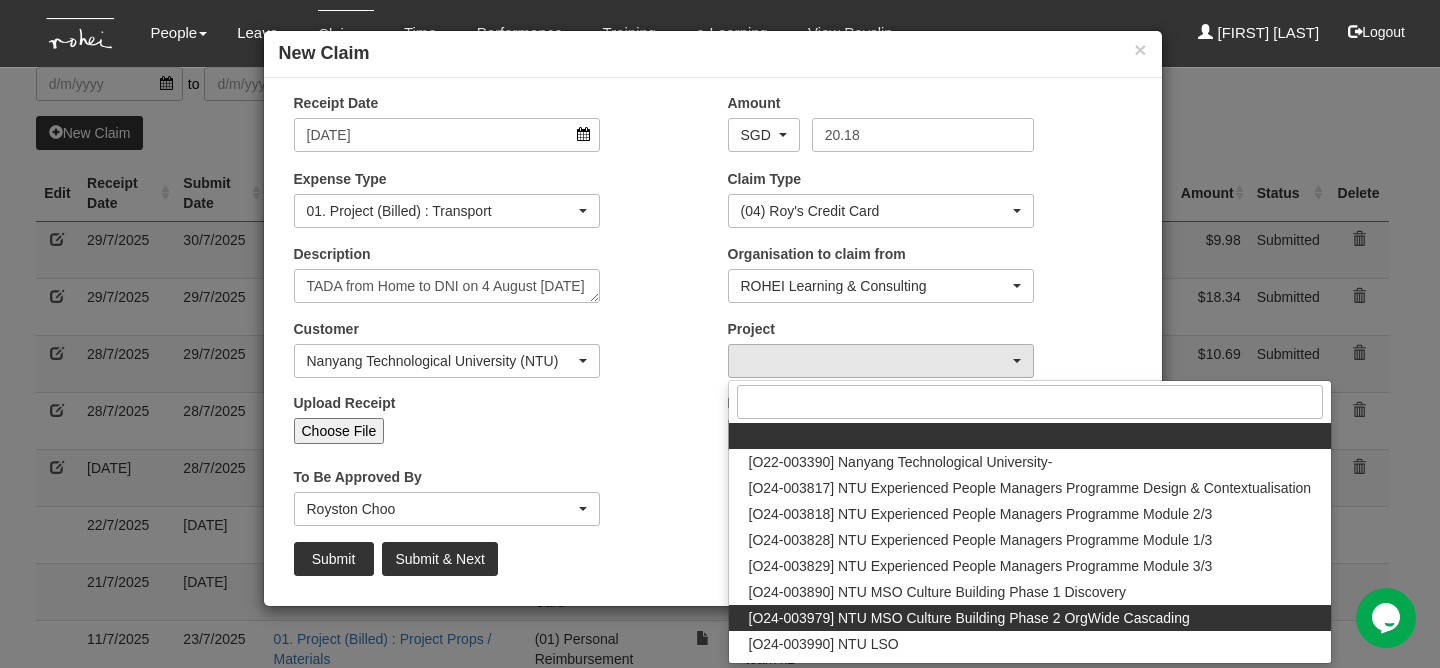select on "2613" 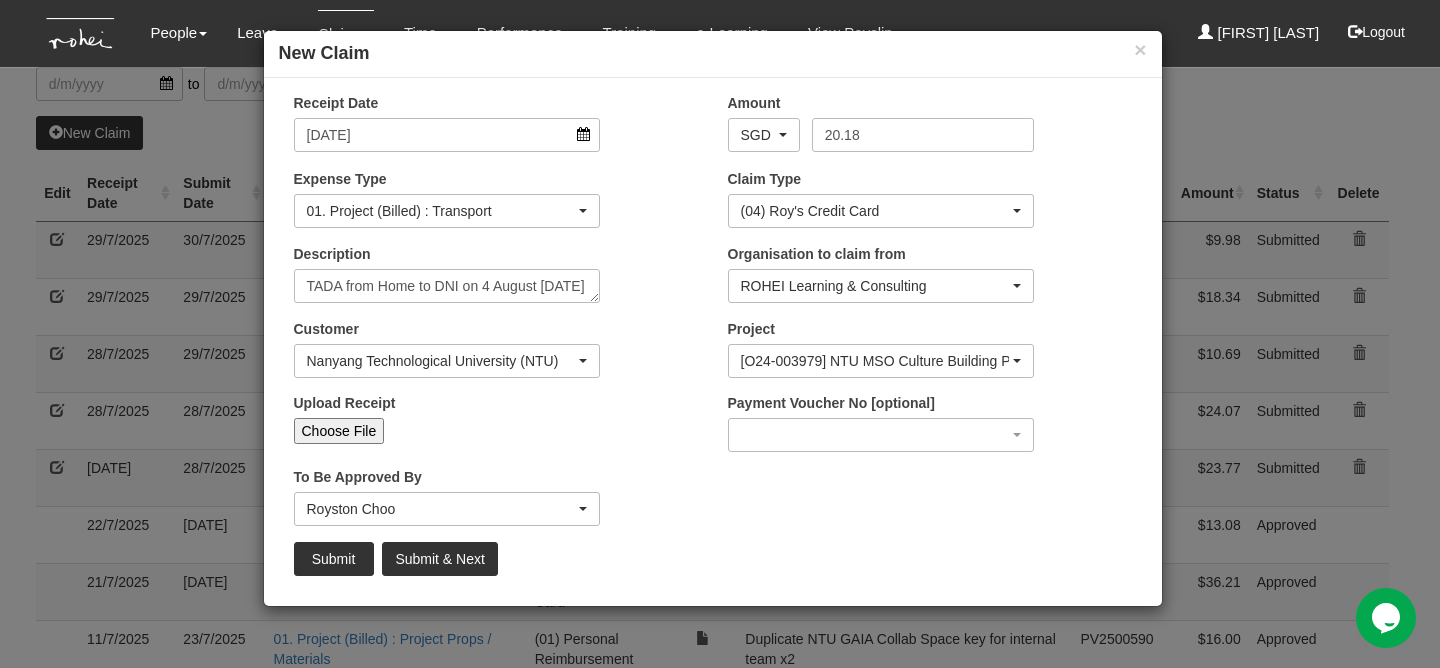 click on "Choose File" at bounding box center [339, 431] 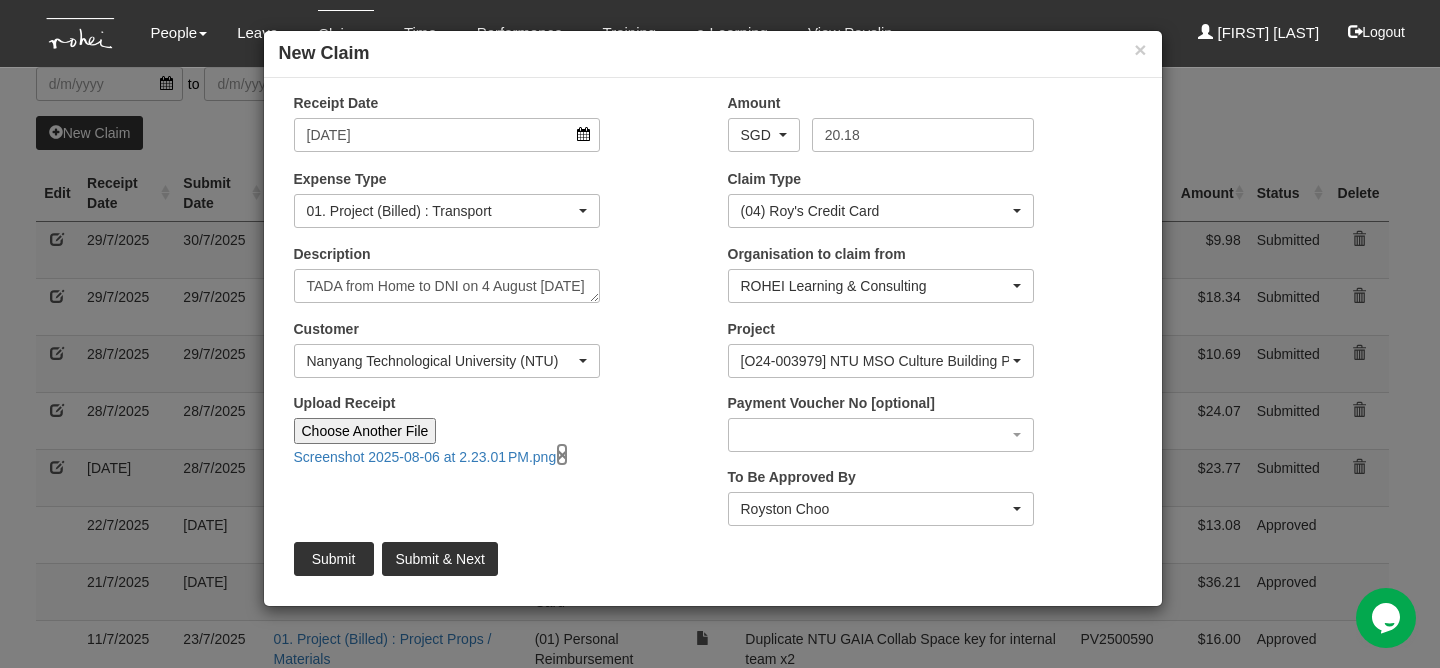 click on "×" at bounding box center (562, 454) 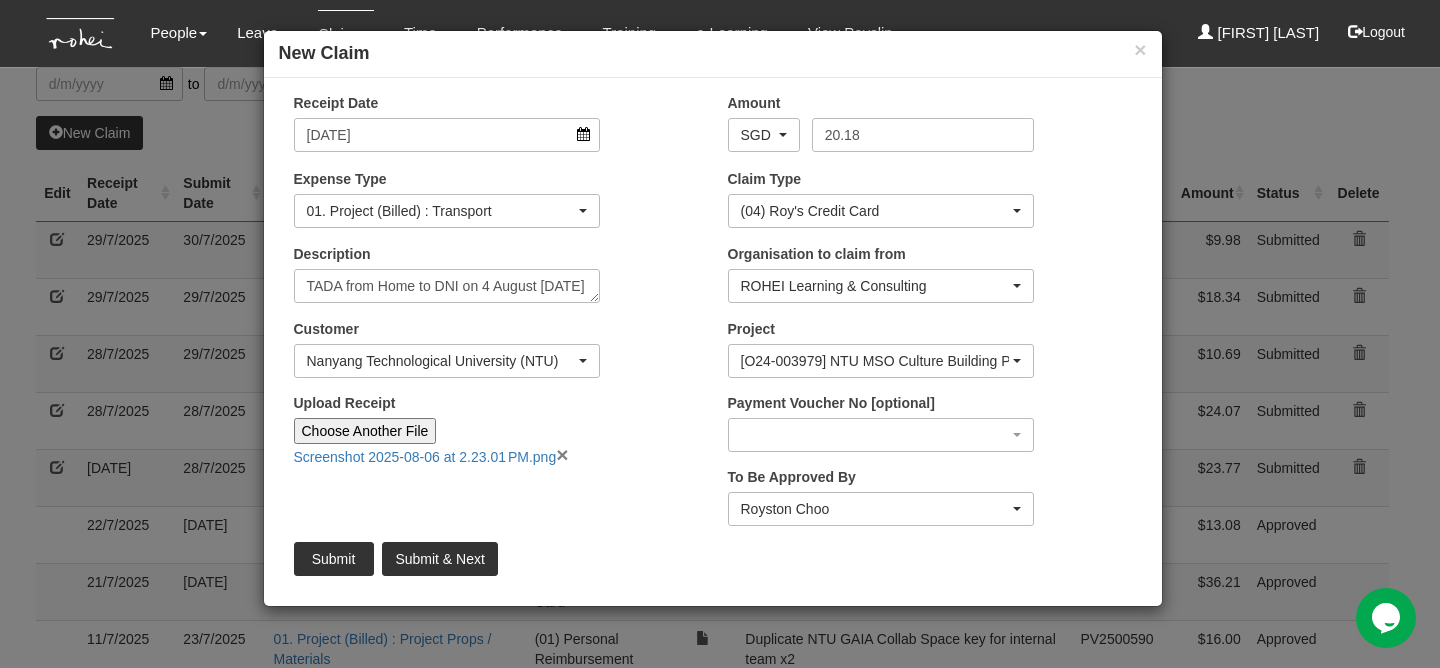 type on "Choose File" 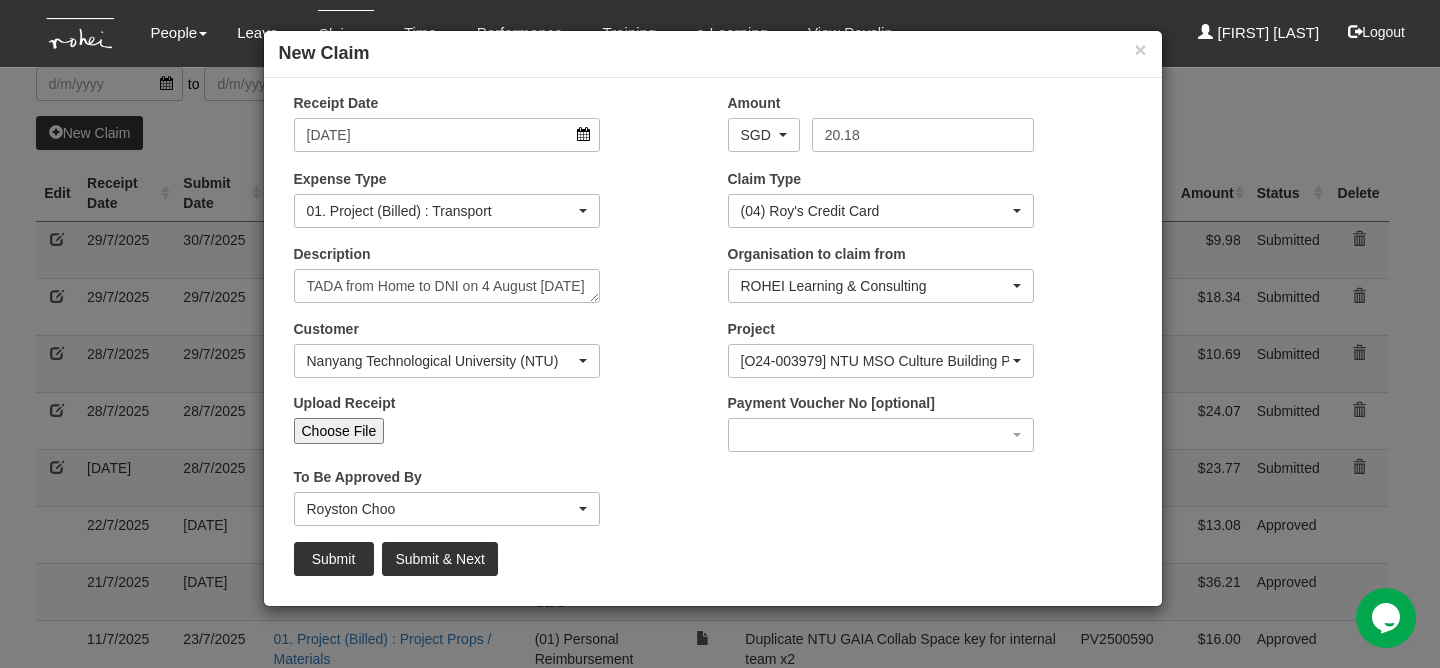 click on "Choose File" at bounding box center [339, 431] 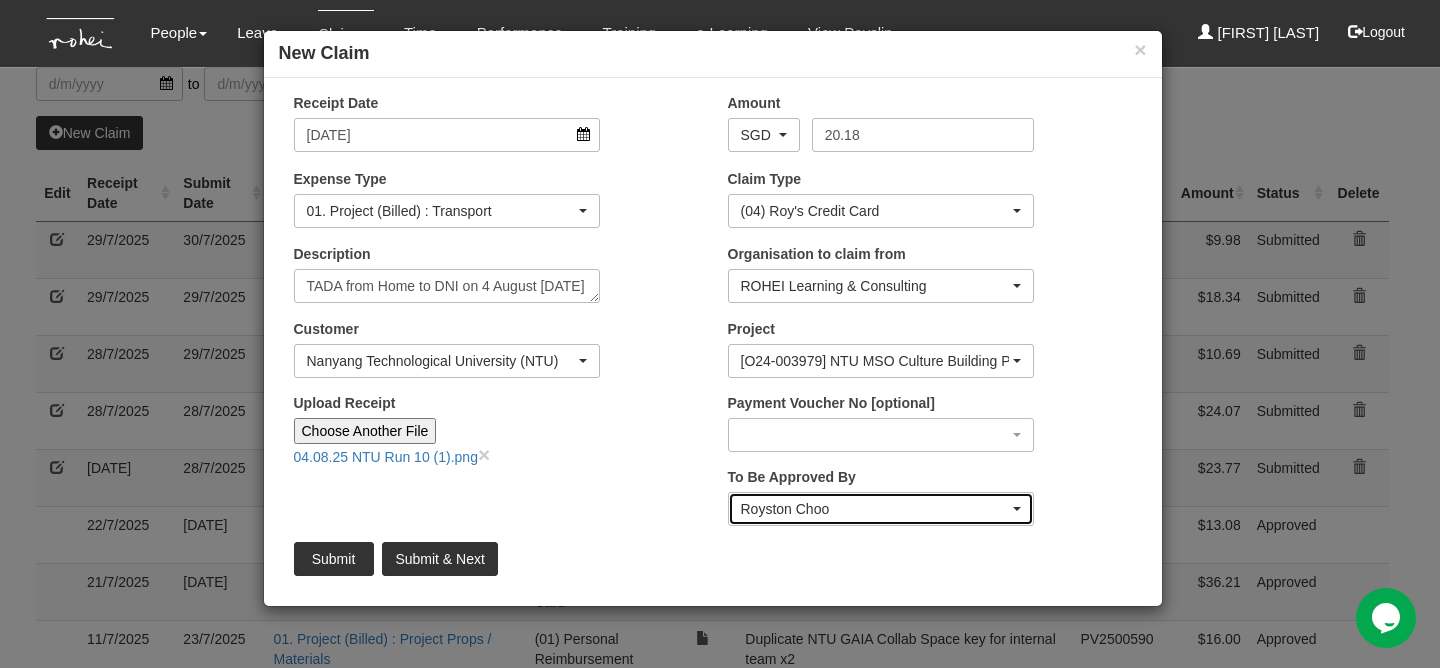 click on "Royston Choo" at bounding box center [875, 509] 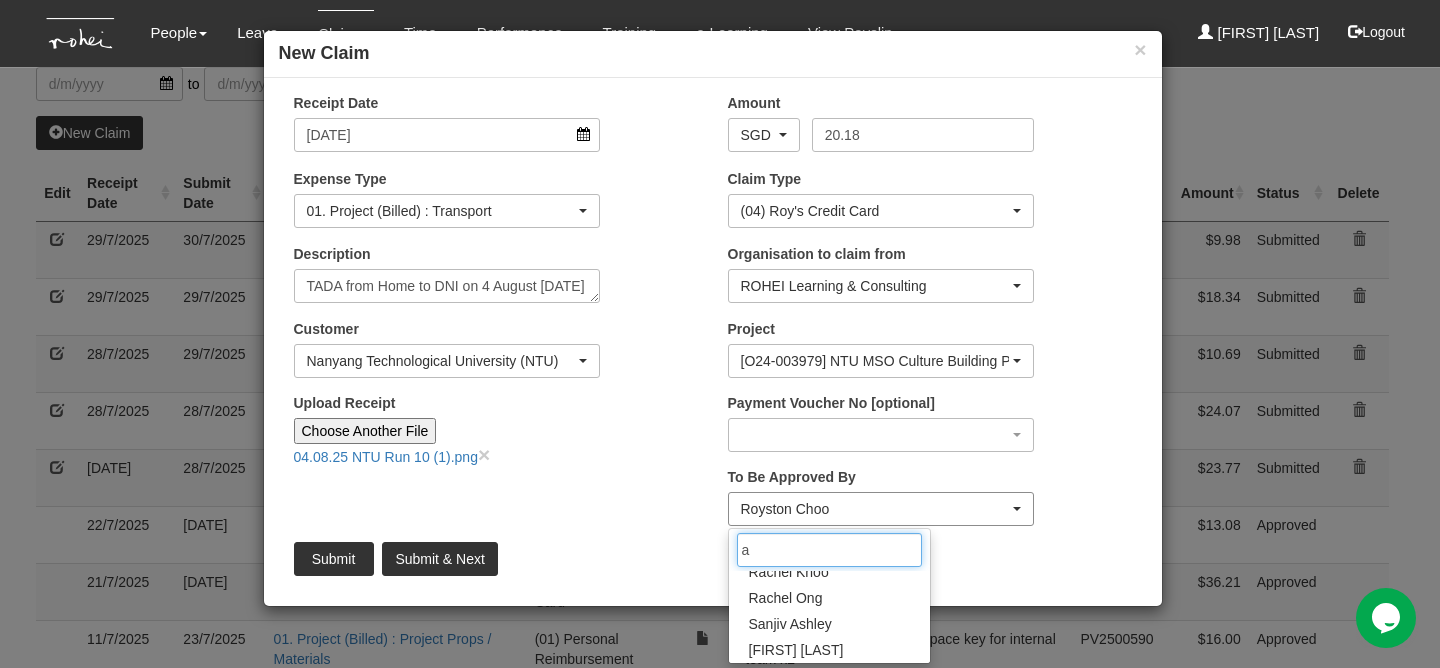 scroll, scrollTop: 0, scrollLeft: 0, axis: both 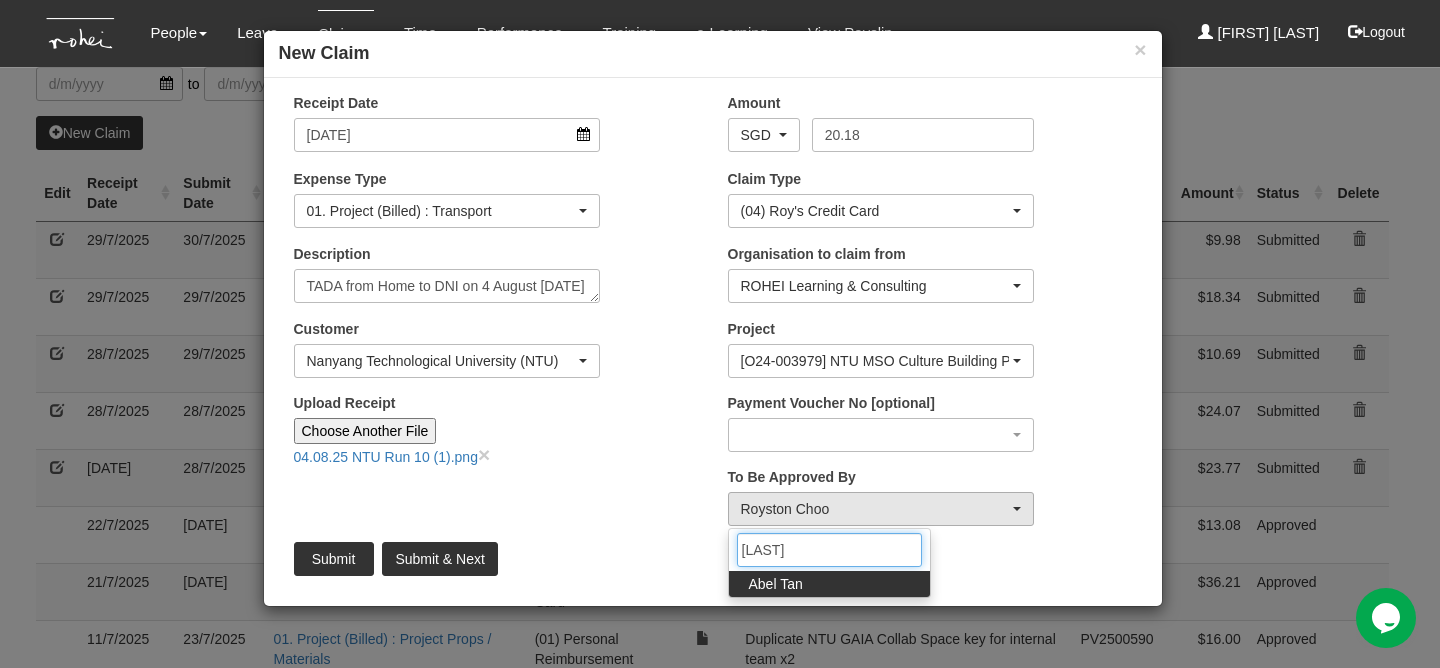 type on "[LAST]" 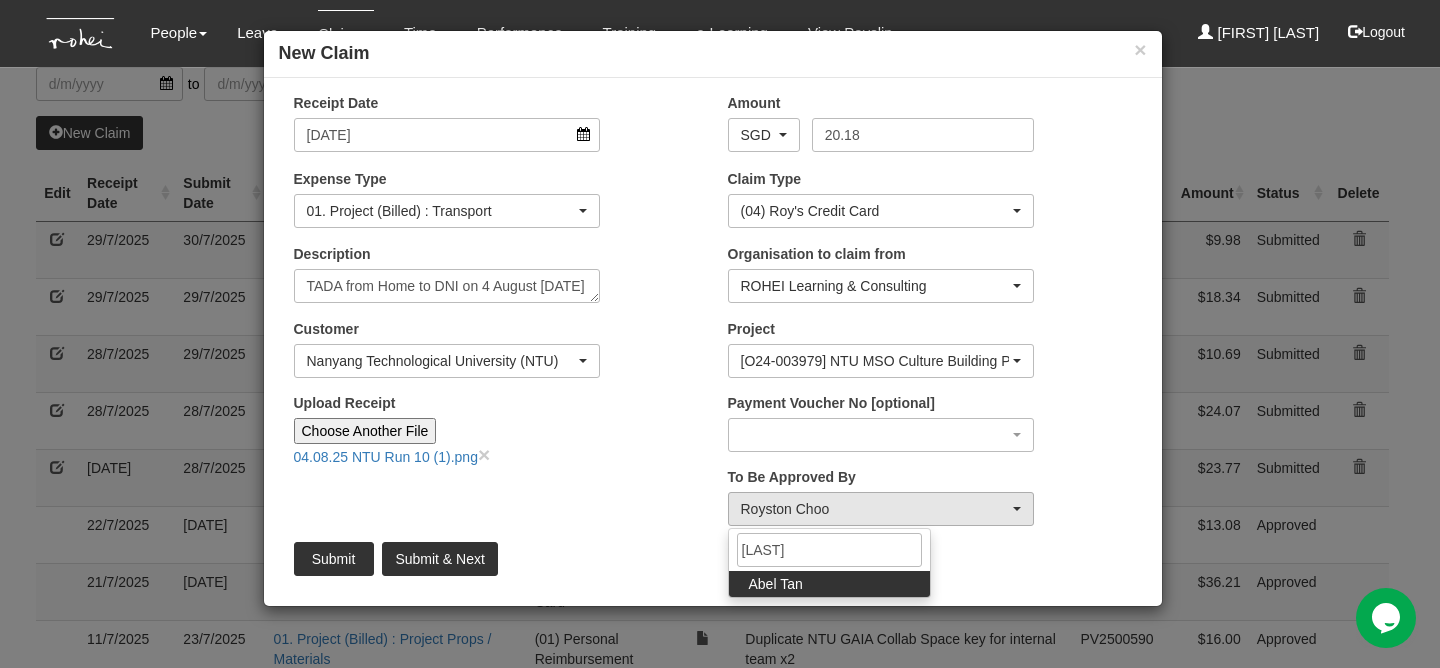 click on "Abel Tan" at bounding box center [776, 584] 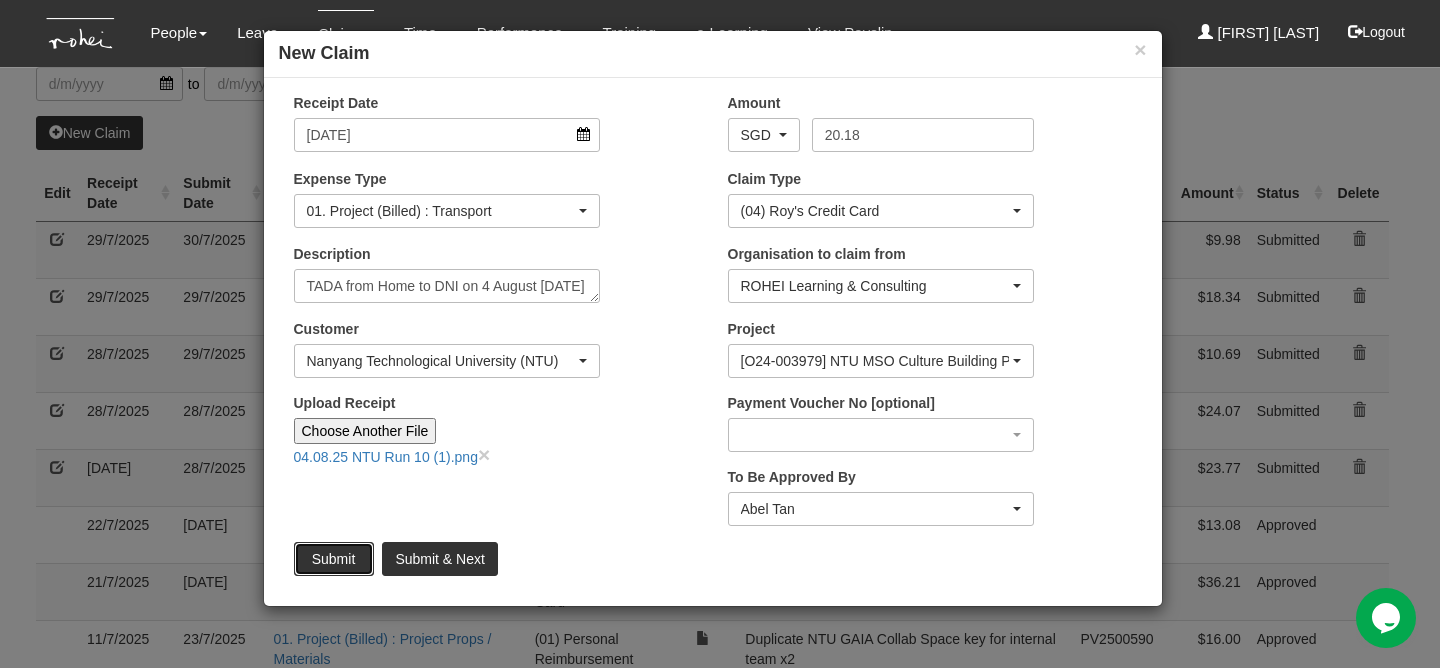 click on "Submit" at bounding box center (334, 559) 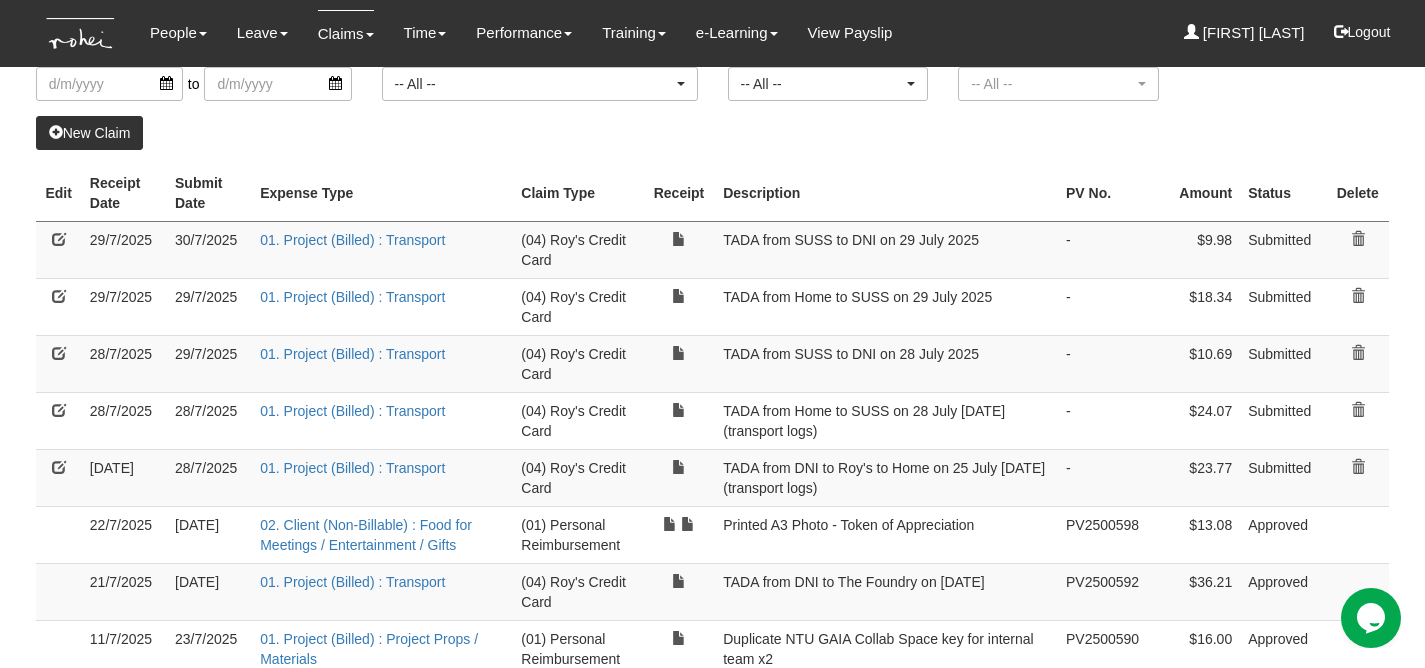 select on "50" 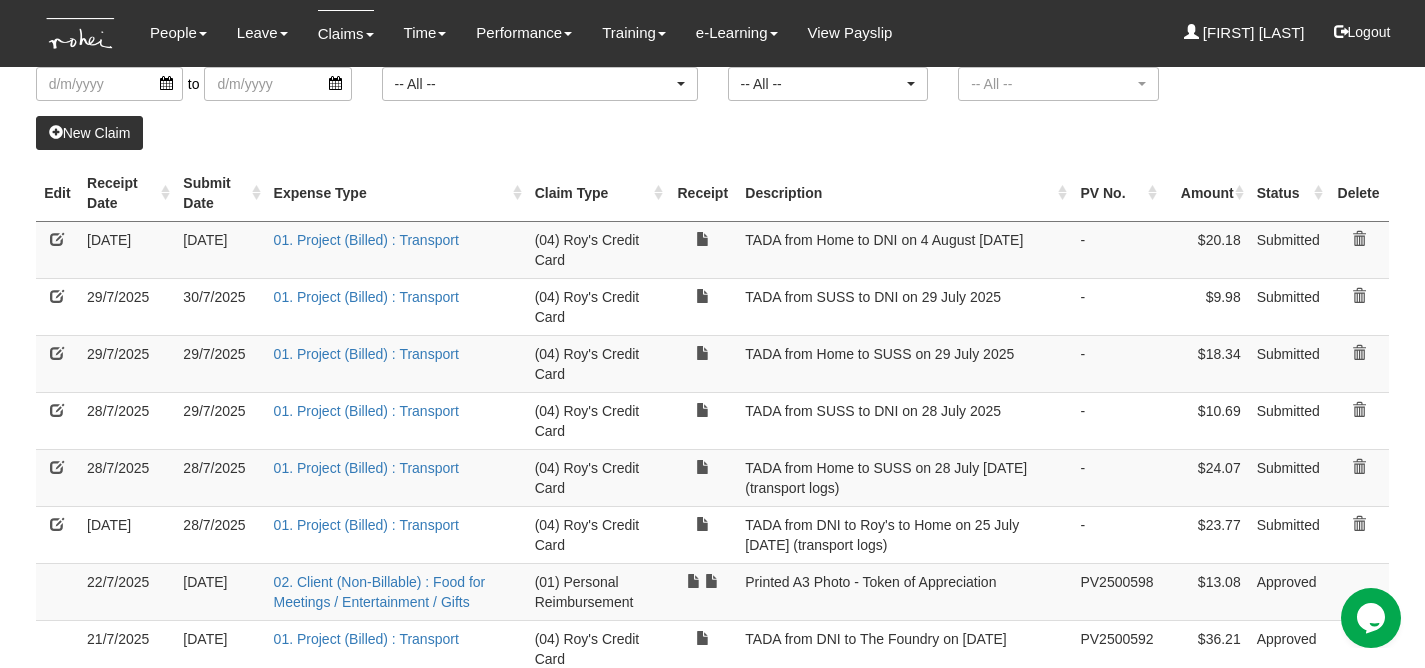 click on "New Claim" at bounding box center [90, 133] 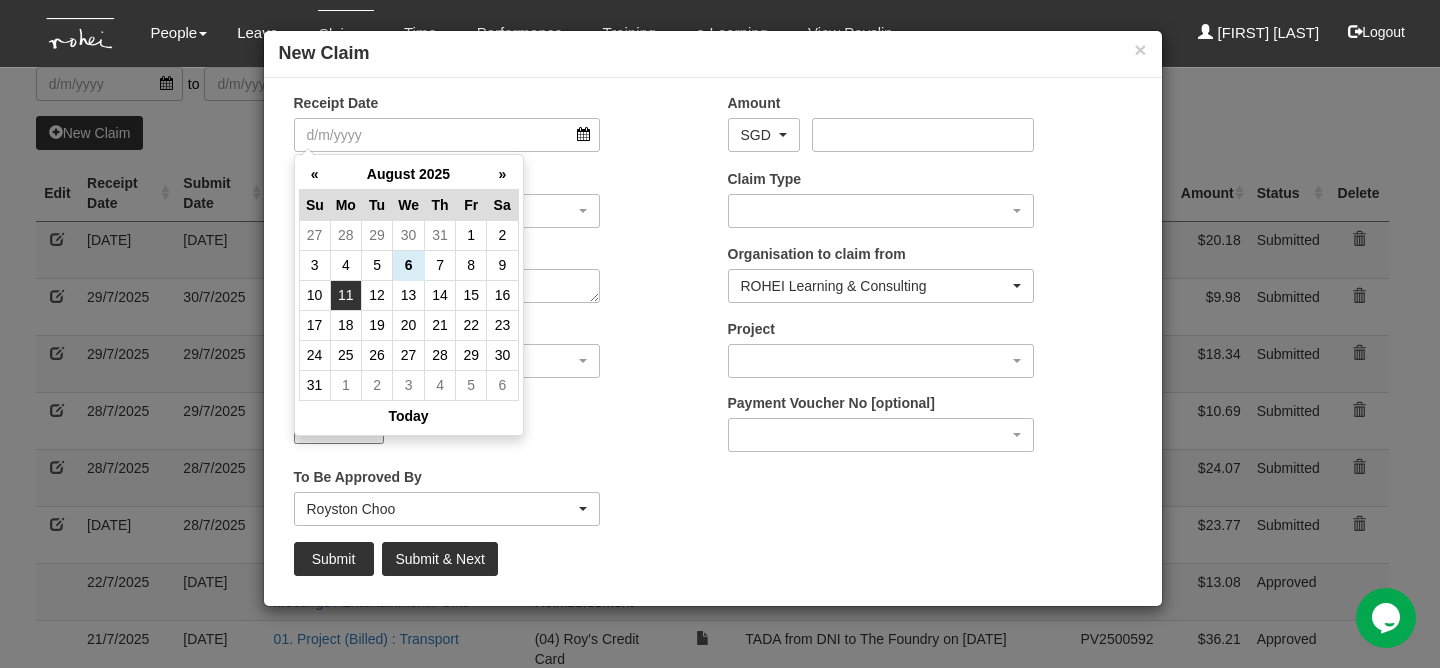 click on "11" at bounding box center [345, 295] 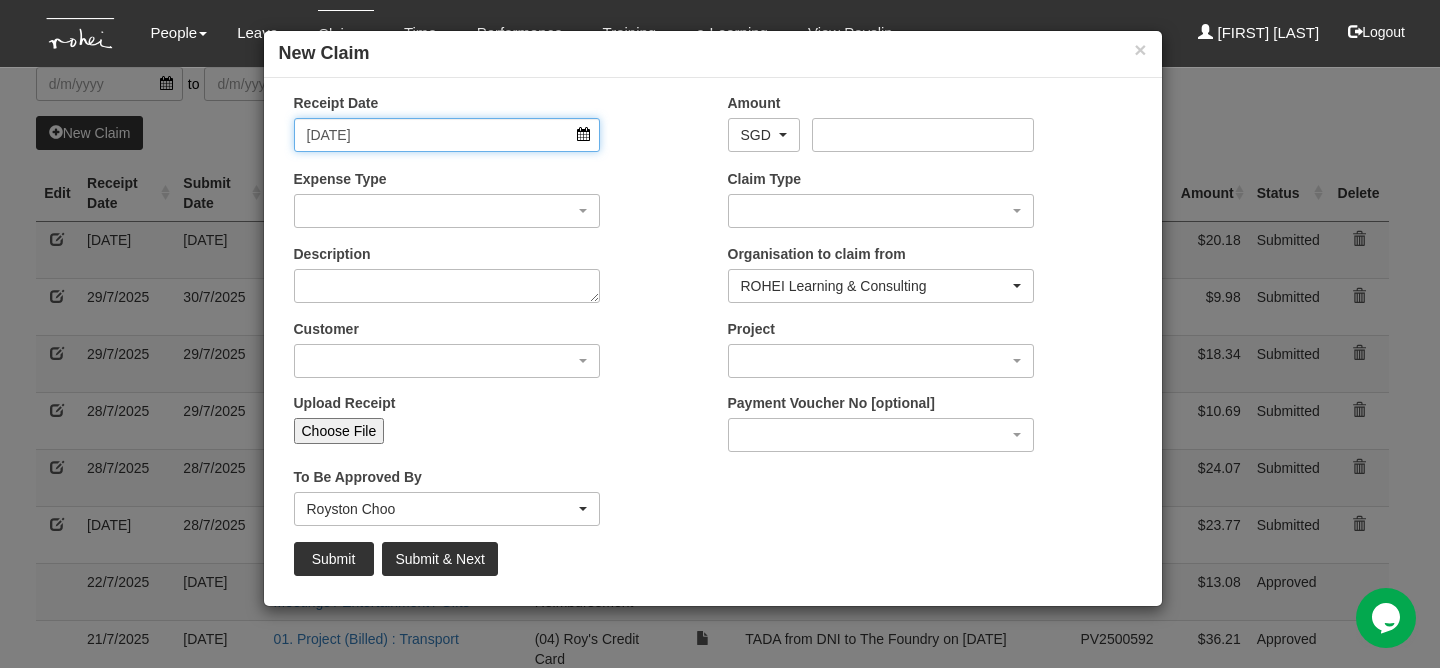 click on "[DATE]" at bounding box center (447, 135) 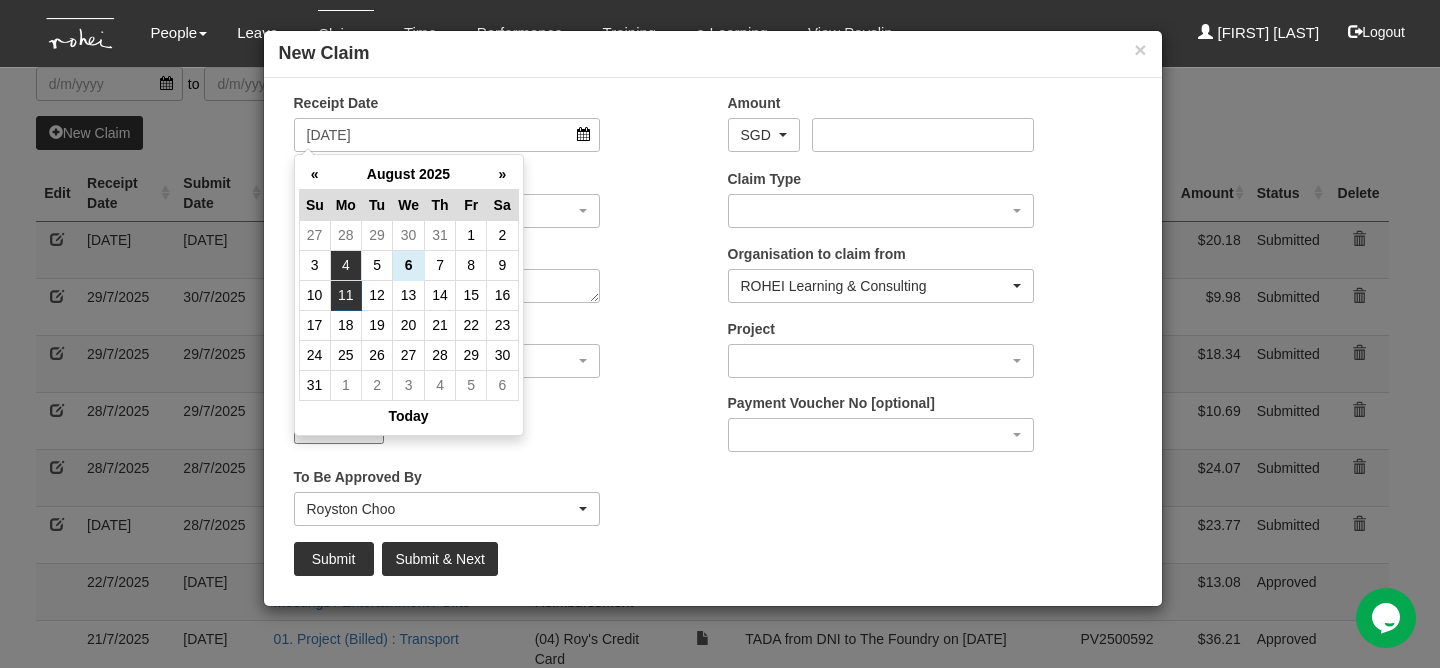 click on "4" at bounding box center (345, 265) 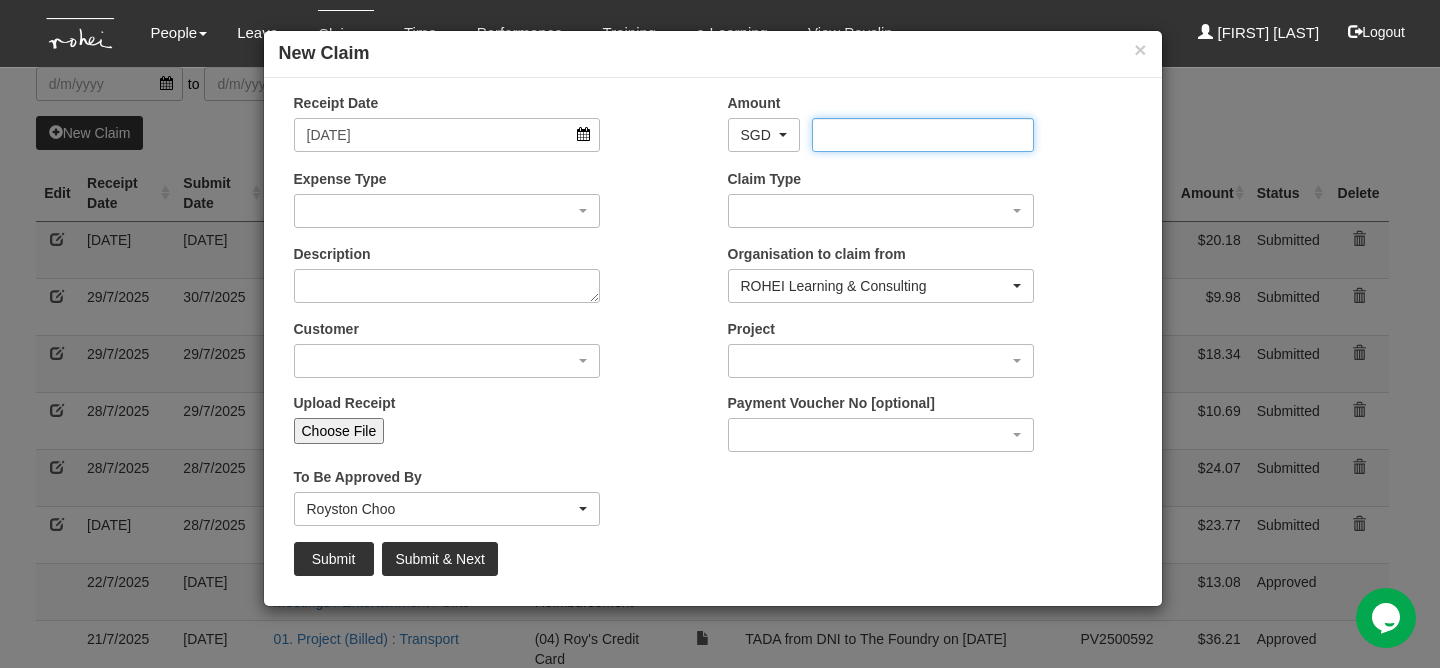 click on "Amount" at bounding box center [923, 135] 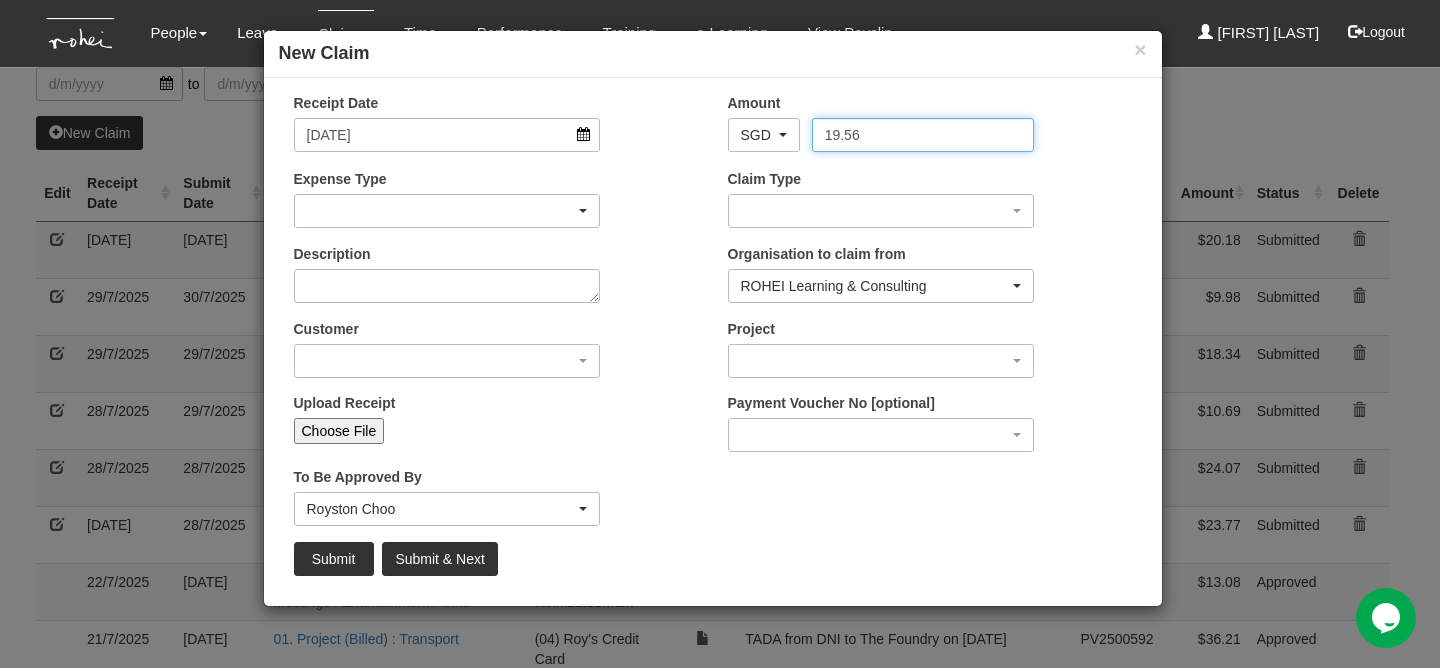 type on "19.56" 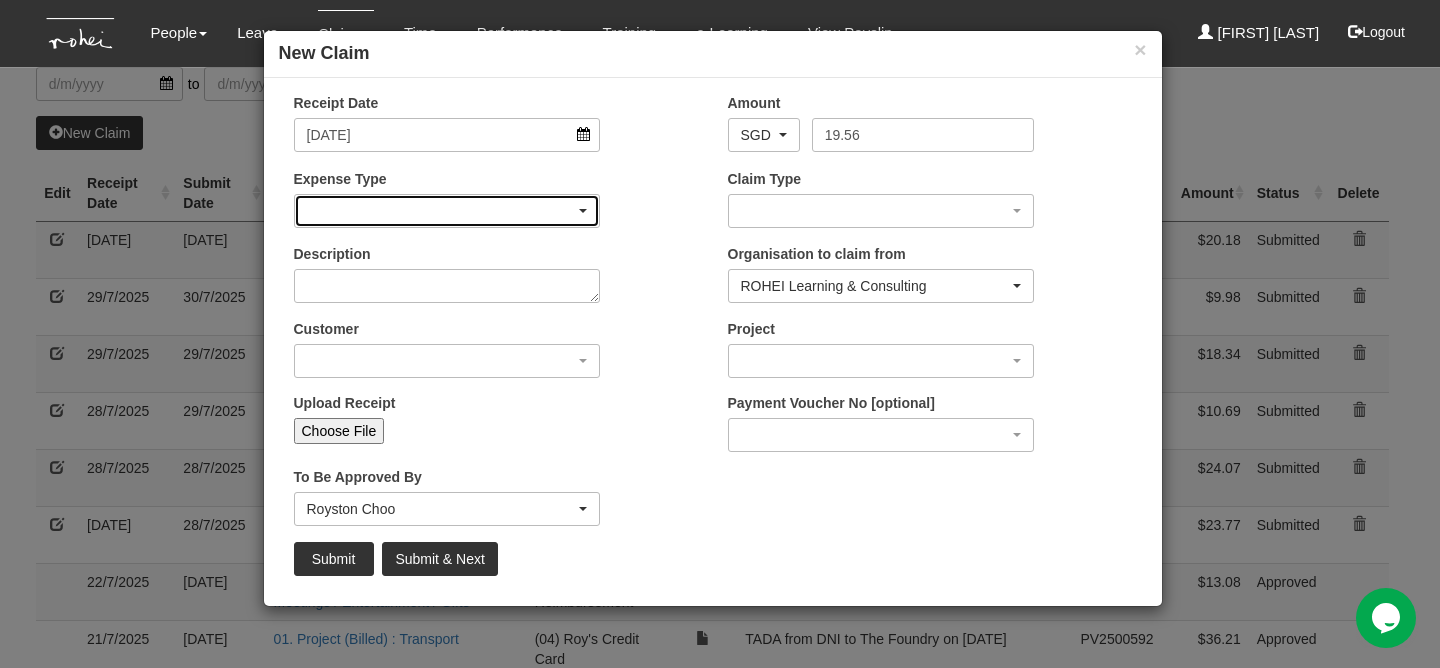 click at bounding box center (447, 211) 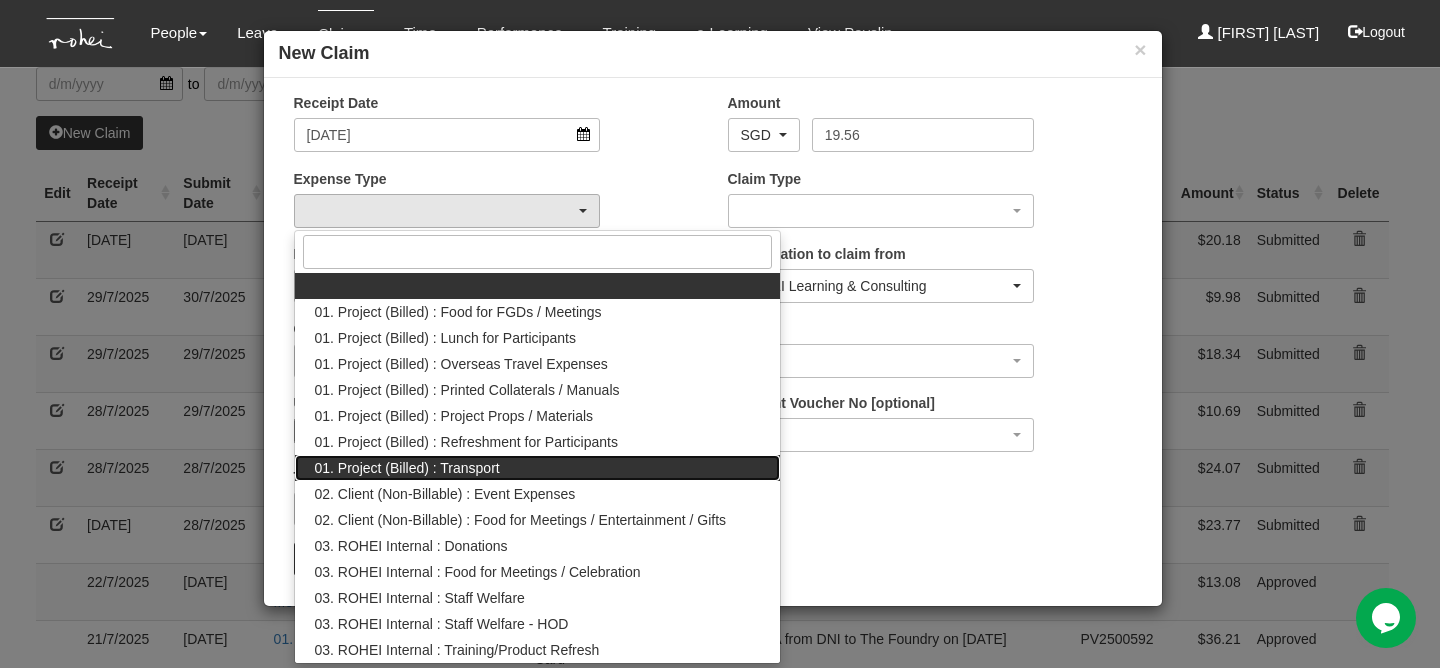 click on "01. Project (Billed) : Transport" at bounding box center (407, 468) 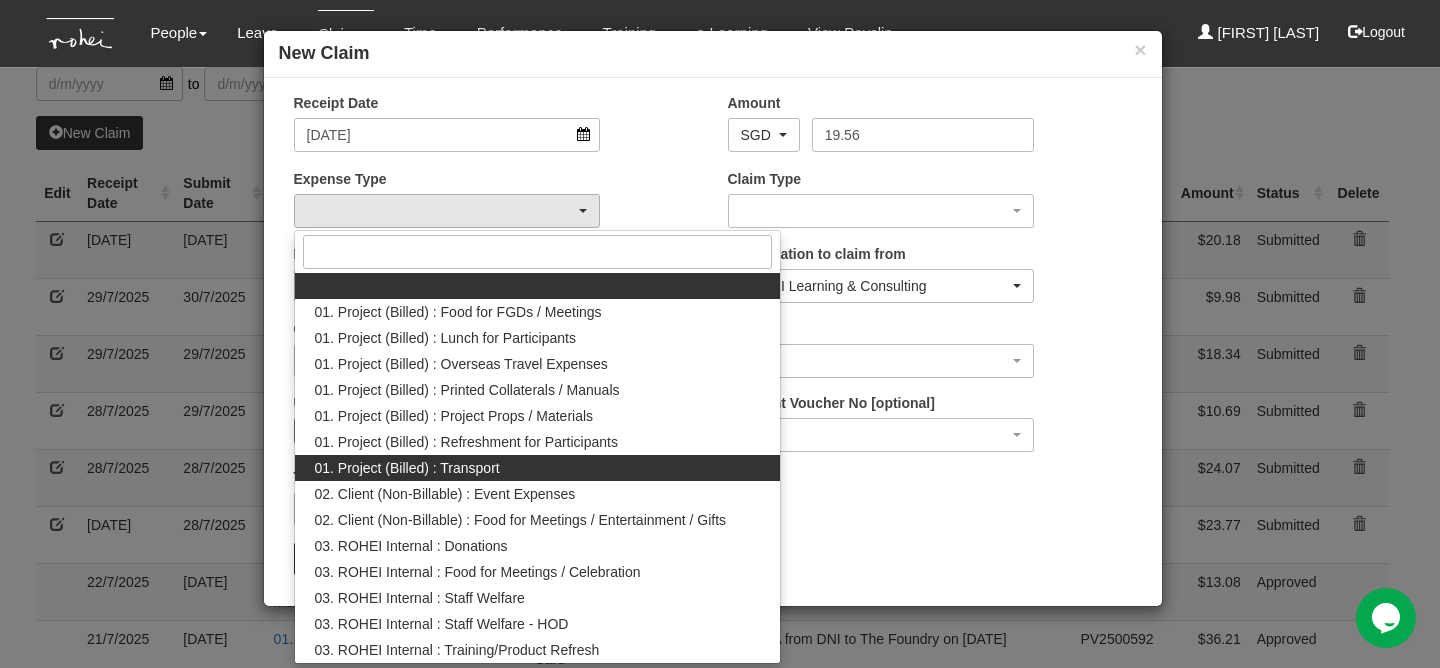 select on "135" 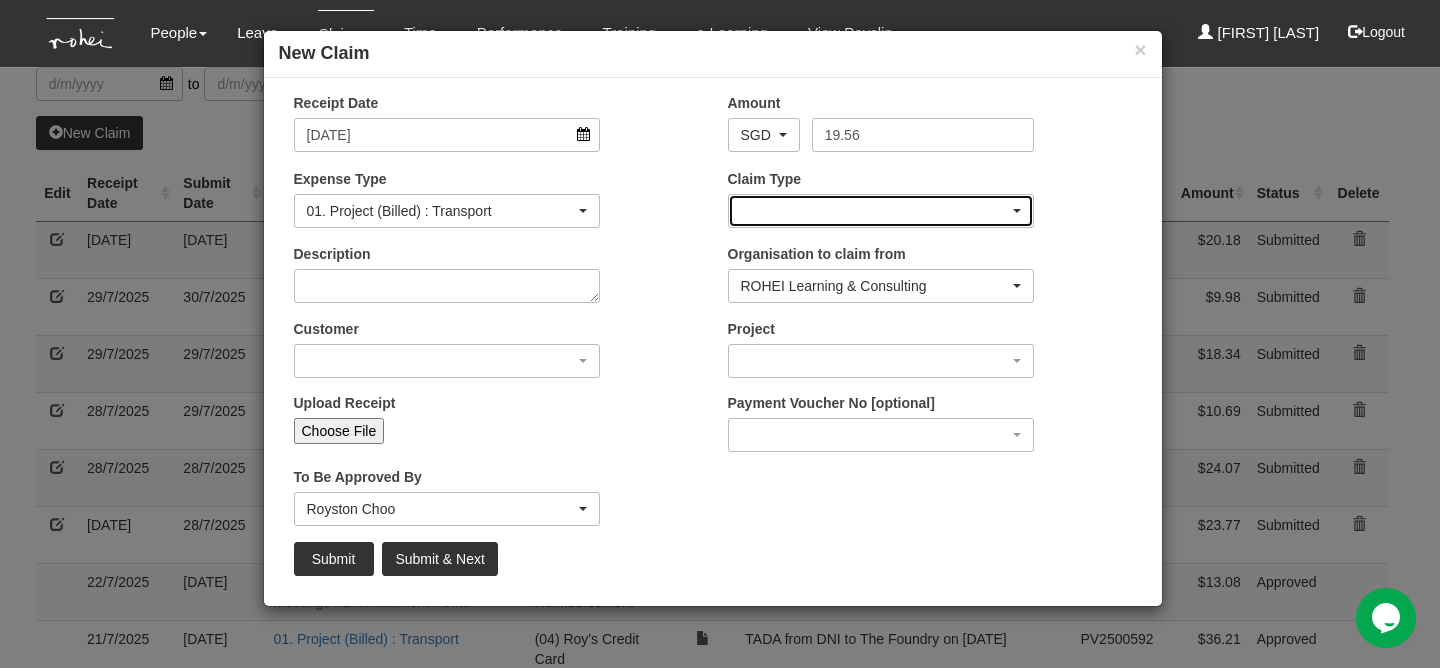 click at bounding box center (881, 211) 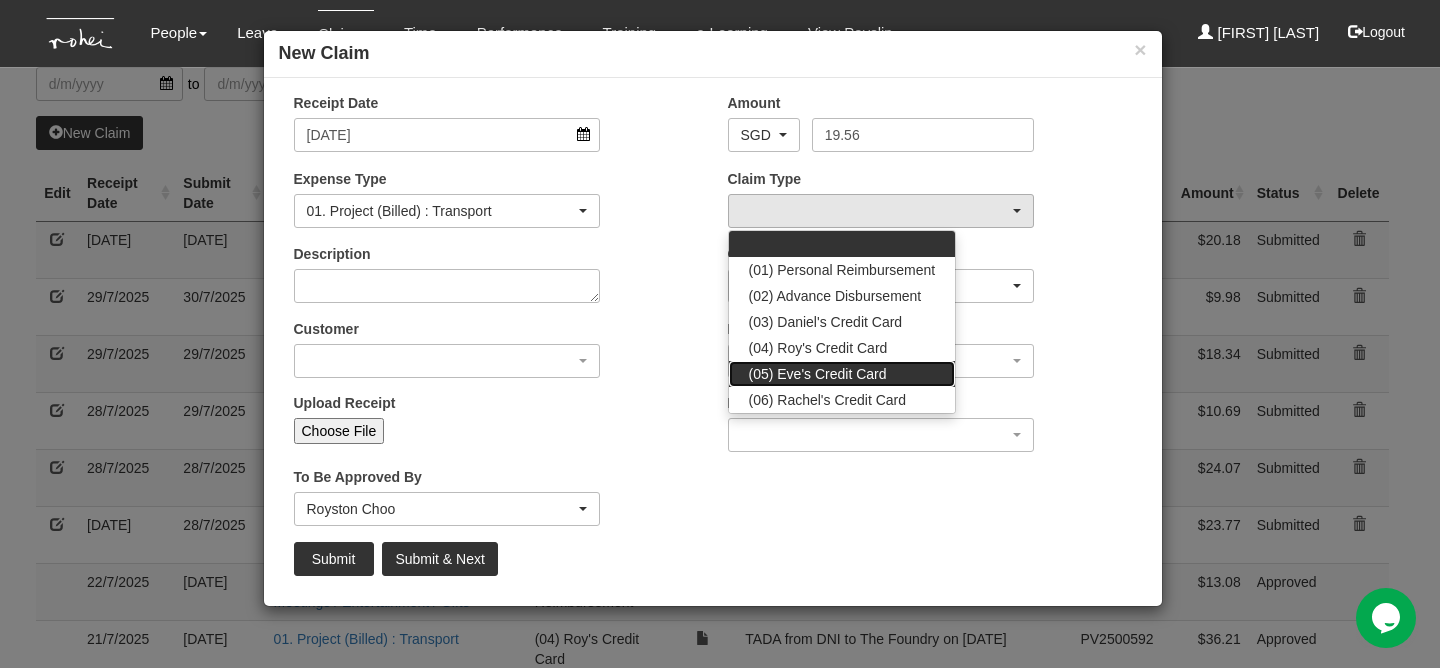 click on "(05) Eve's Credit Card" at bounding box center [842, 374] 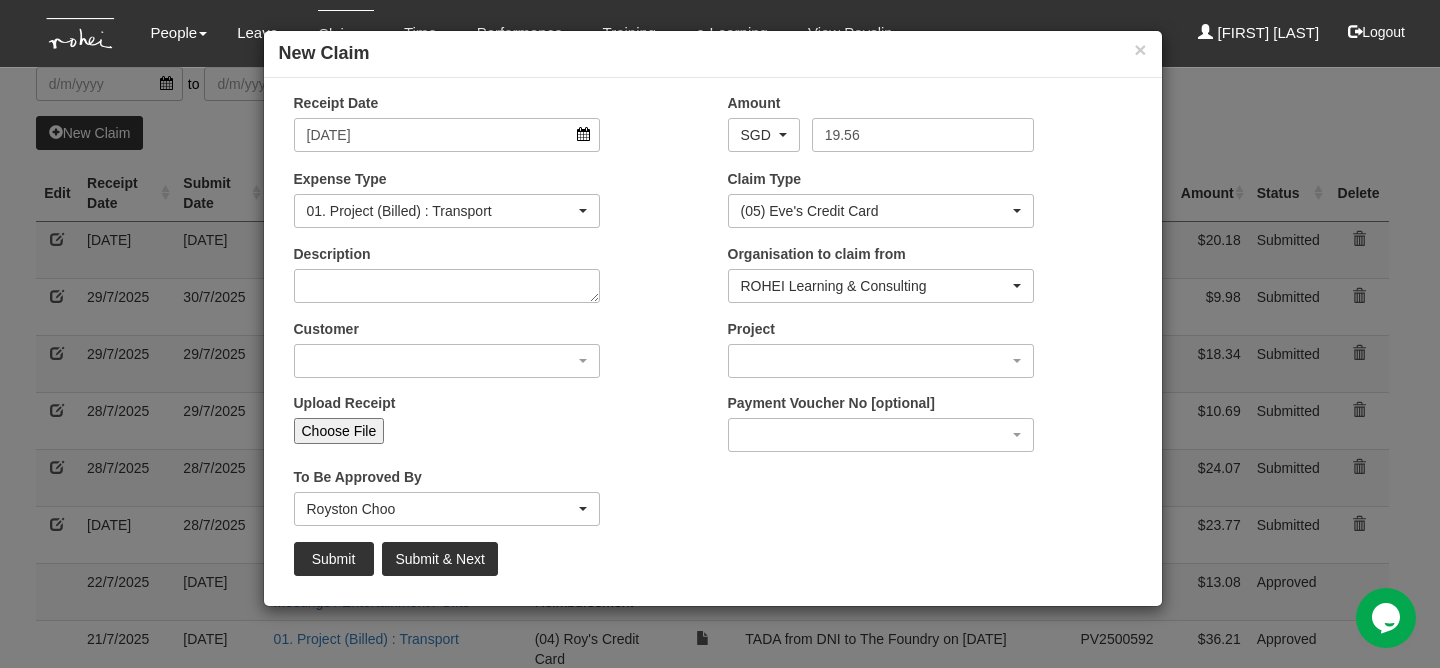 click on "Claim Type
(01) Personal Reimbursement
(02) Advance Disbursement
(03) [FIRST]'s Credit Card
(04) [FIRST]'s Credit Card
(05) [FIRST]'s Credit Card
(06) [FIRST]'s Credit Card
(05) [FIRST]'s Credit Card   (01) Personal Reimbursement (02) Advance Disbursement (03) [FIRST]'s Credit Card (04) [FIRST]'s Credit Card (05) [FIRST]'s Credit Card (06) [FIRST]'s Credit Card" at bounding box center [930, 206] 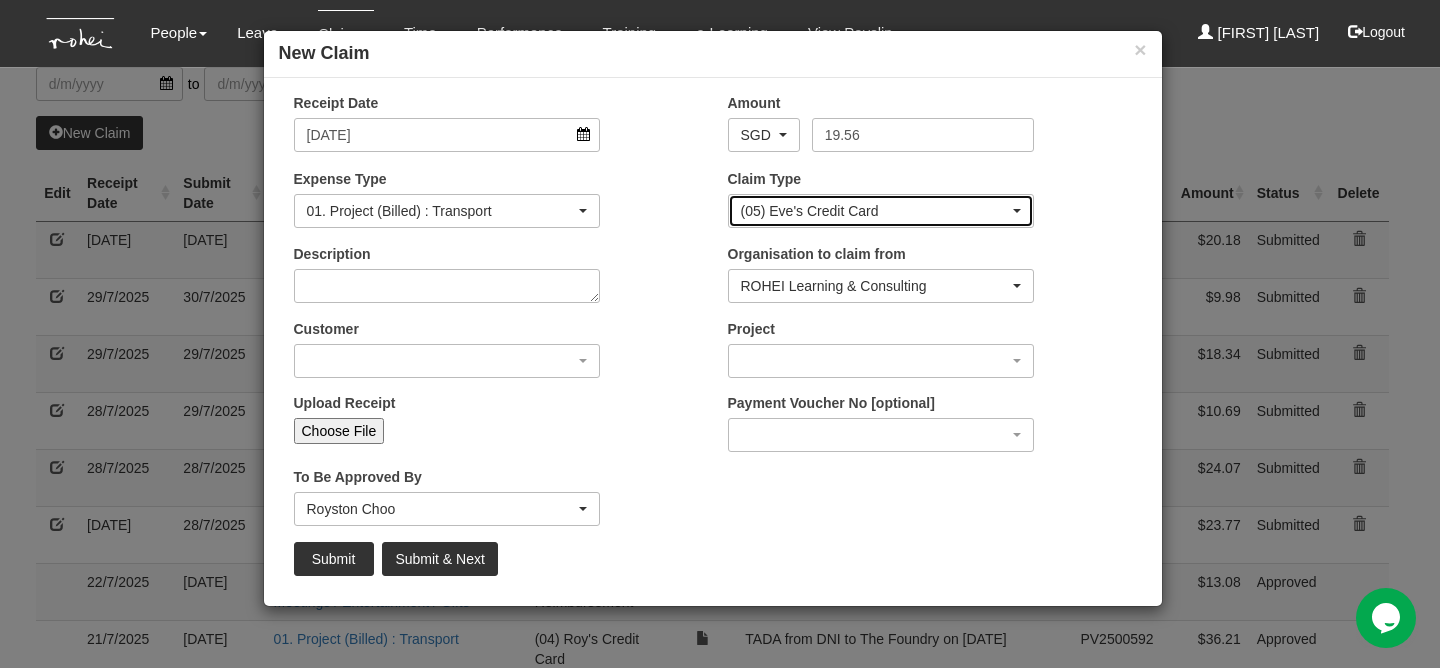 click on "(05) Eve's Credit Card" at bounding box center [881, 211] 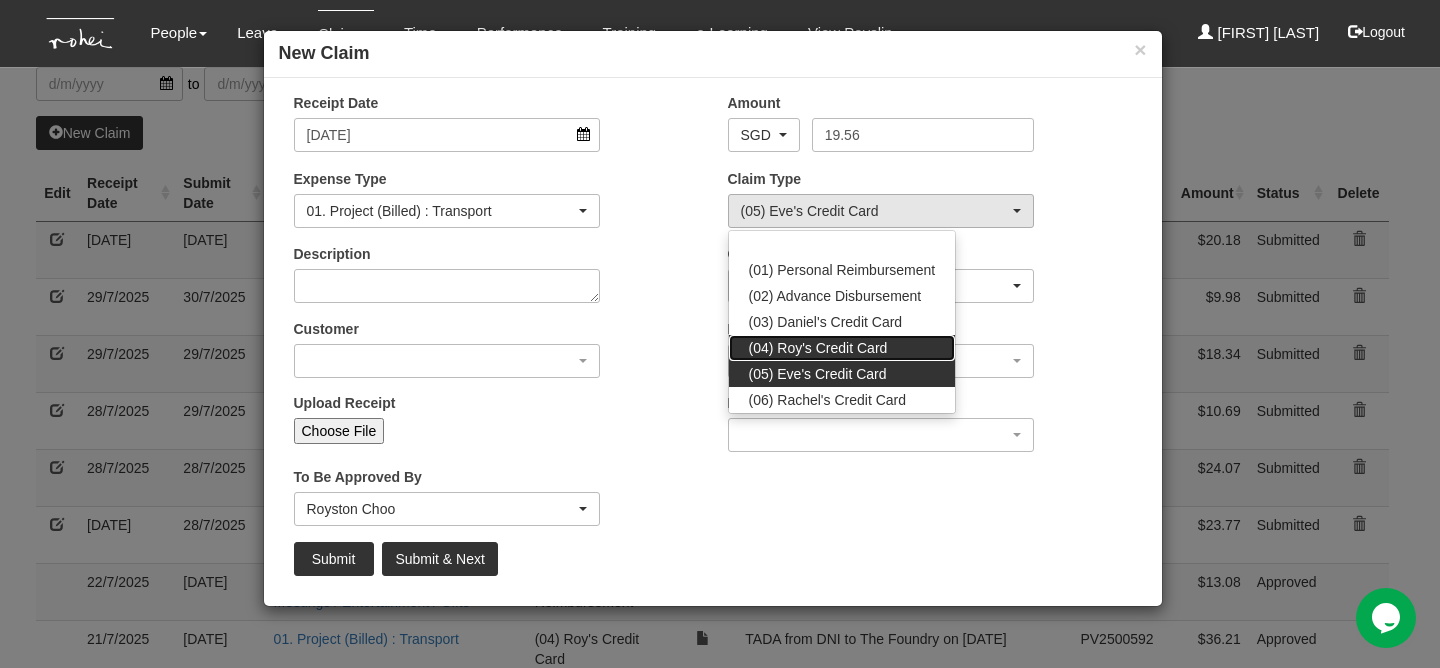 click on "(04) Roy's Credit Card" at bounding box center [818, 348] 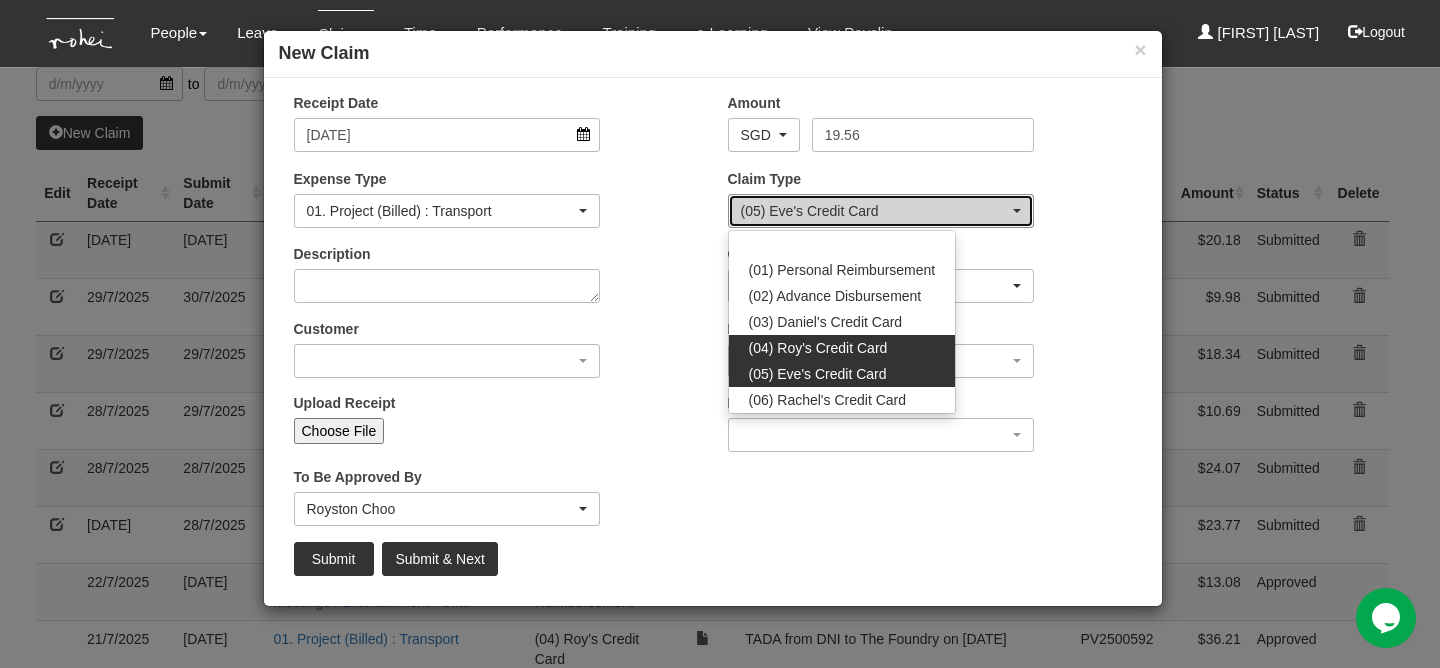 select on "16" 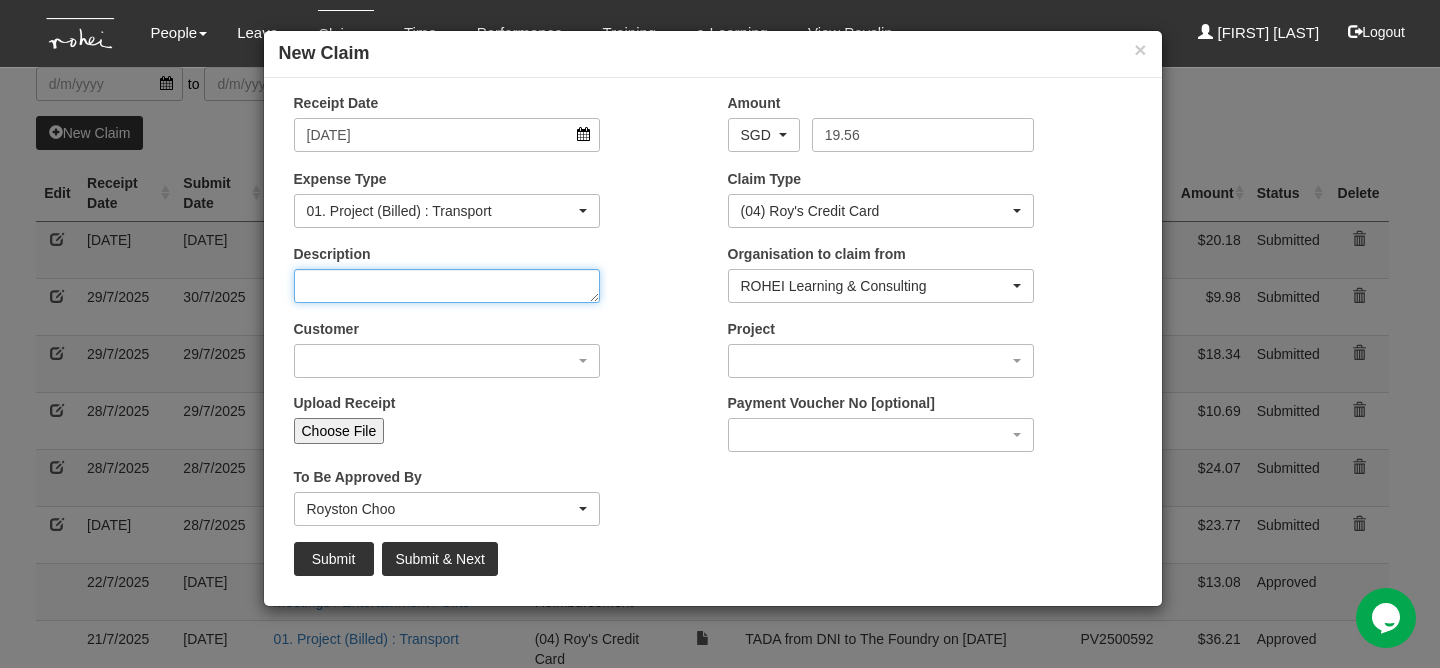 click on "Description" at bounding box center (447, 286) 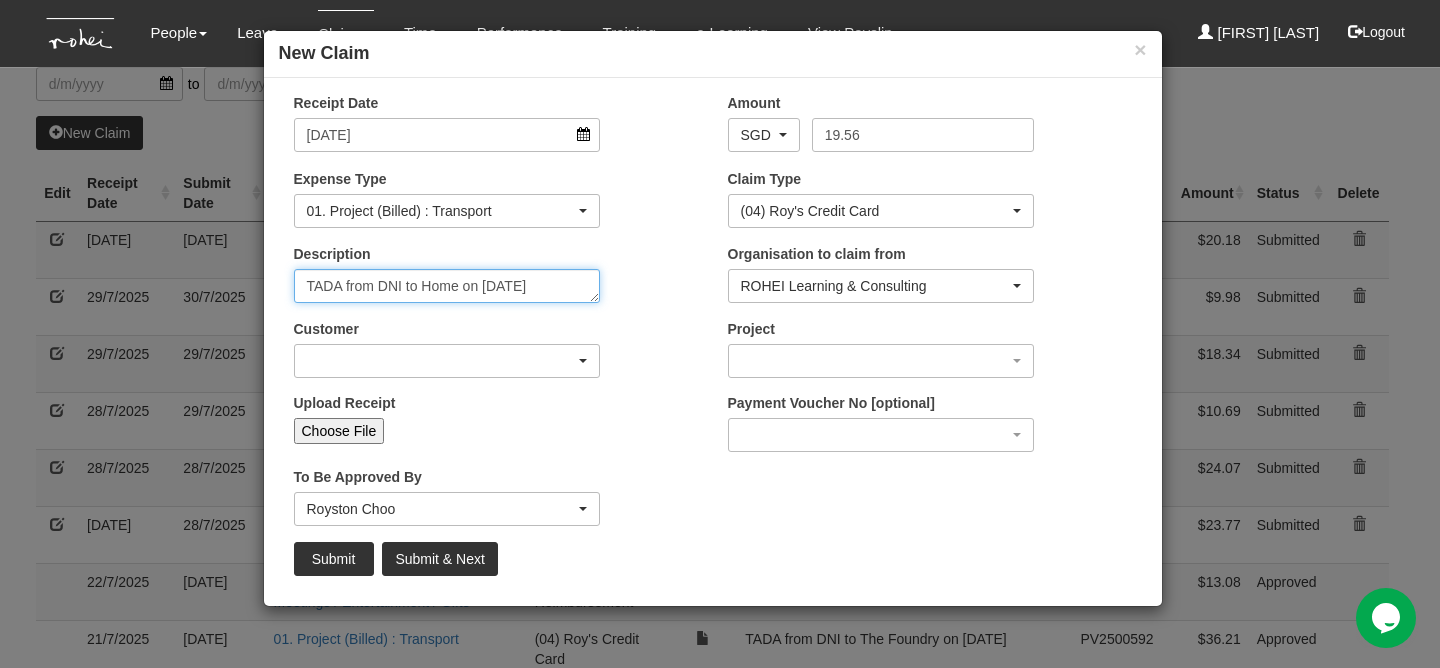 type on "TADA from DNI to Home on [DATE]" 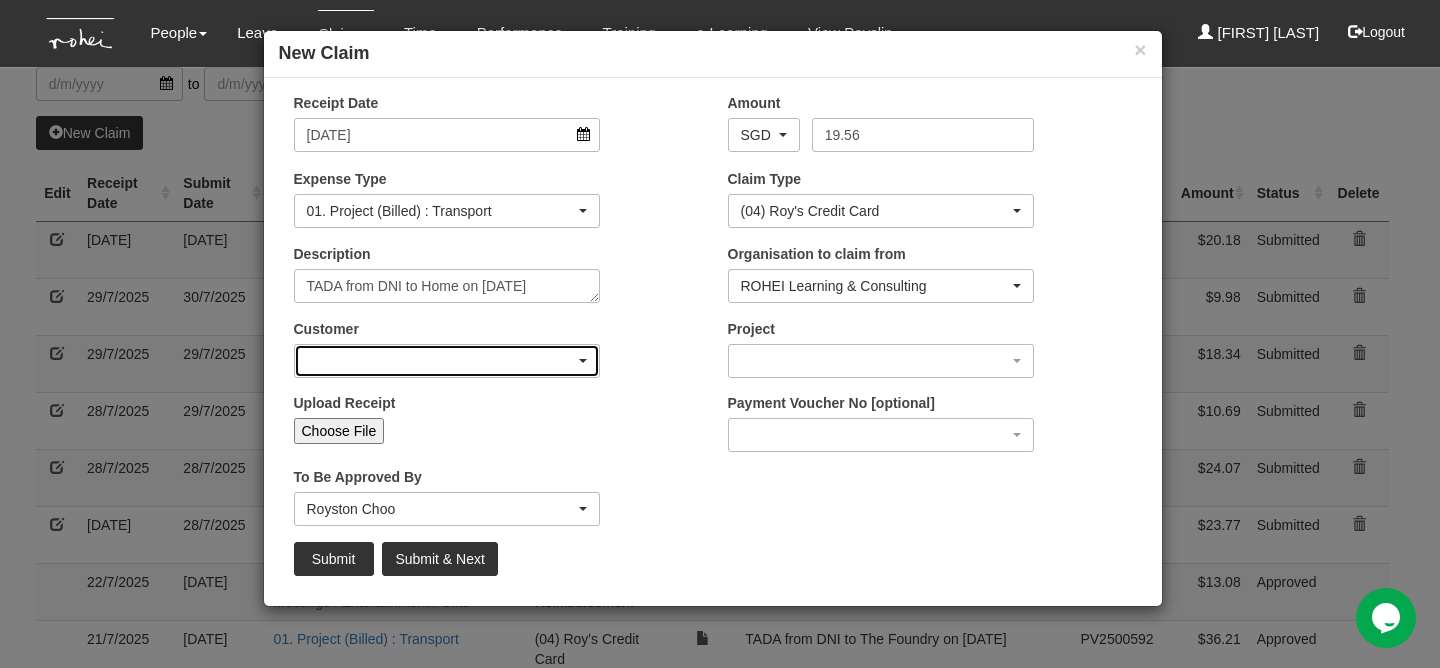 click at bounding box center [447, 361] 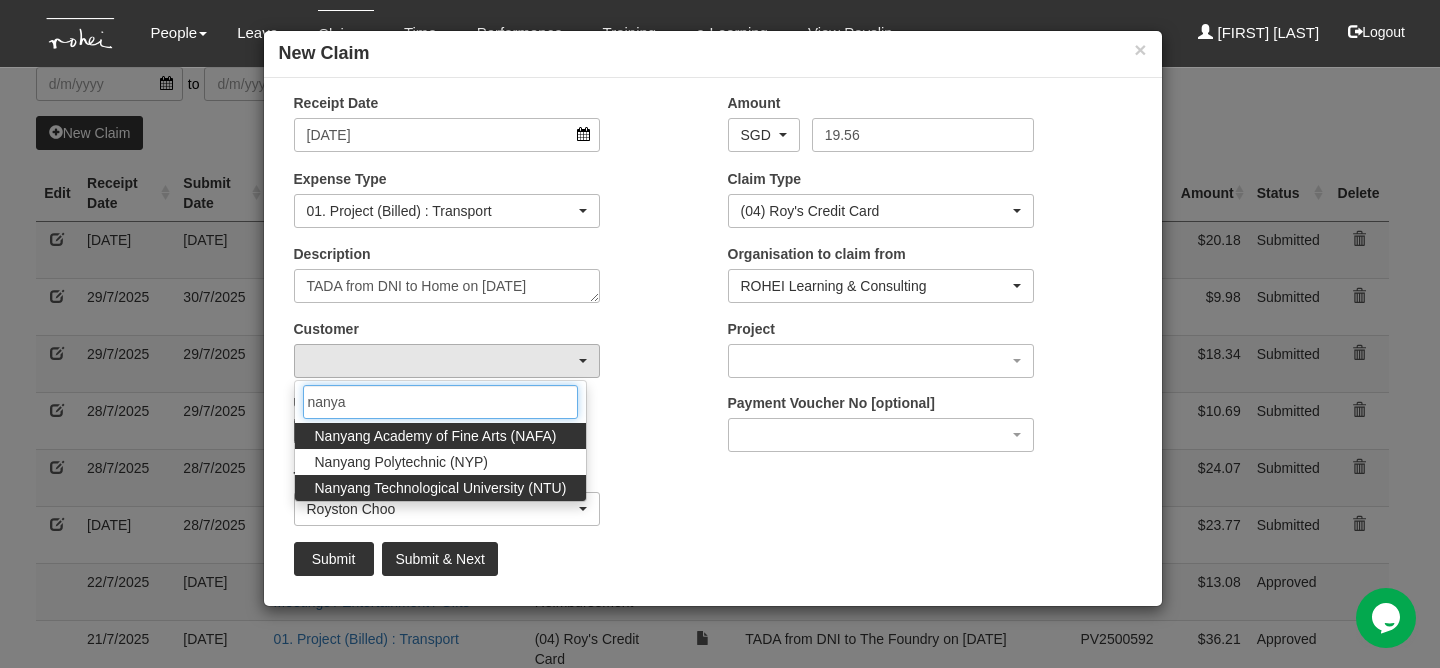 type on "nanya" 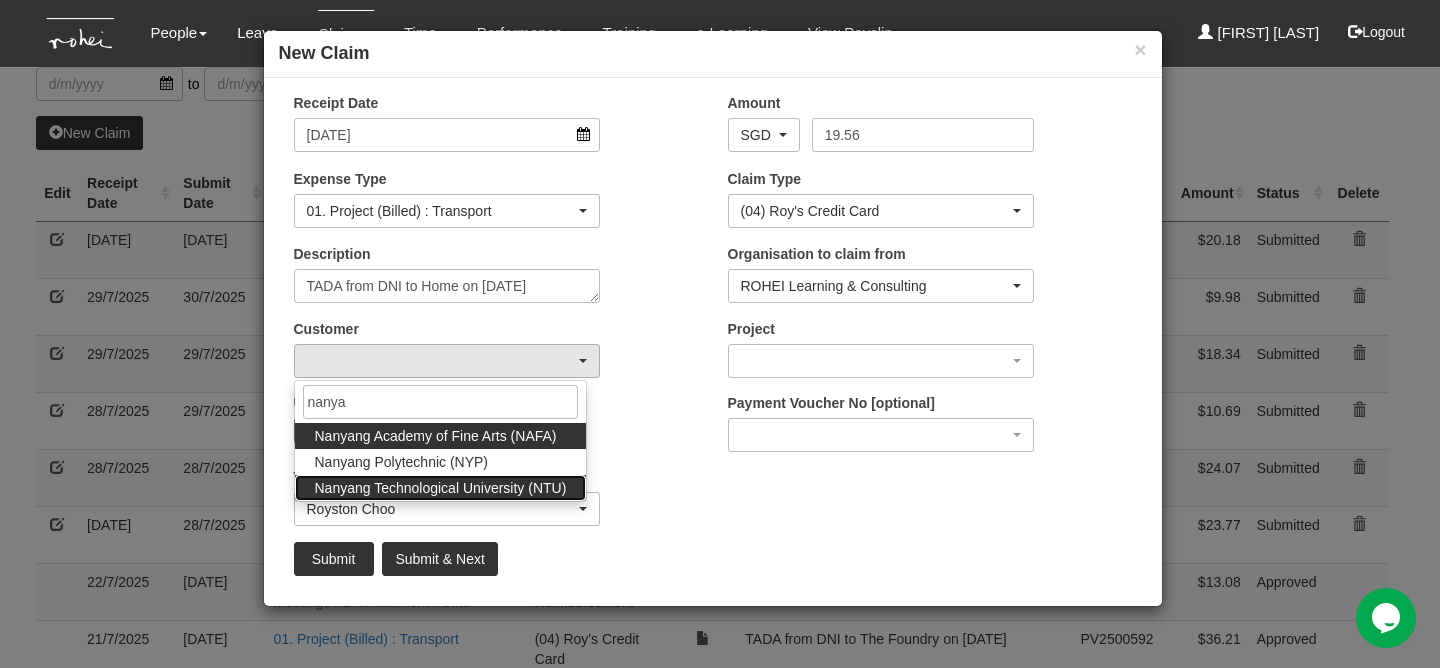 click on "Nanyang Technological University (NTU)" at bounding box center (441, 488) 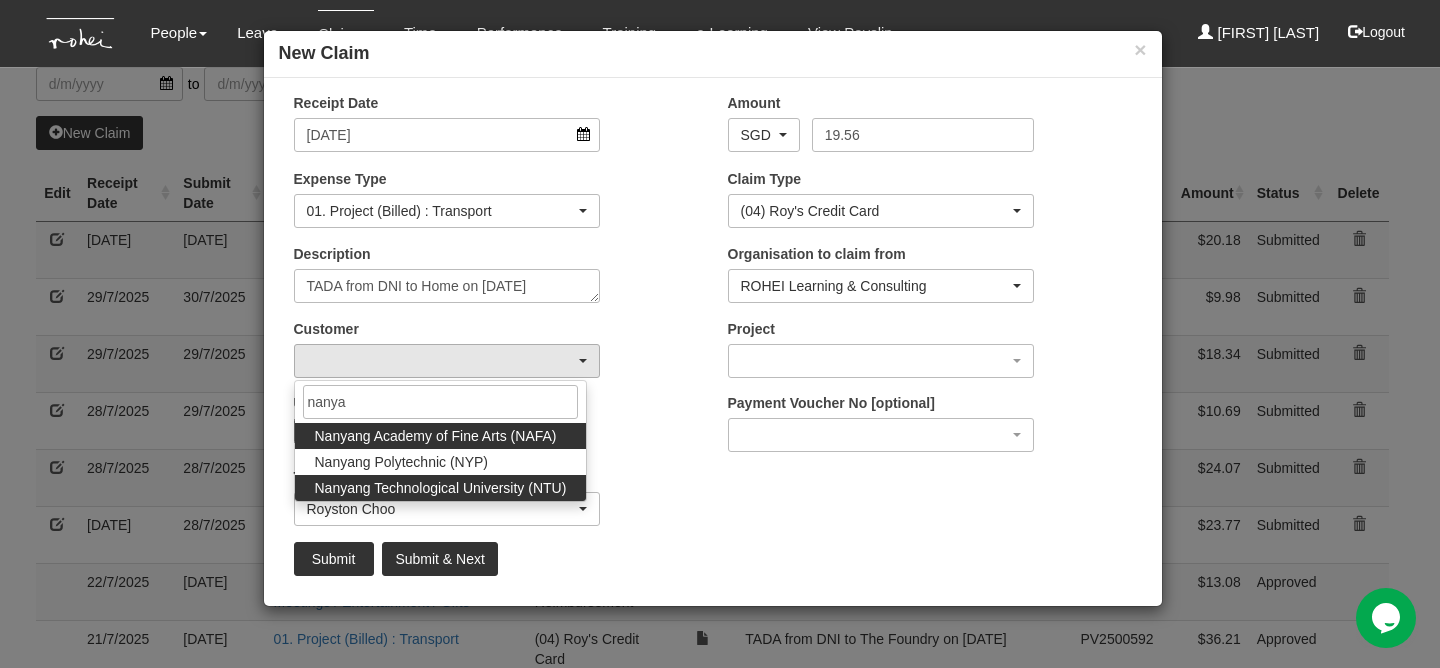 select on "59" 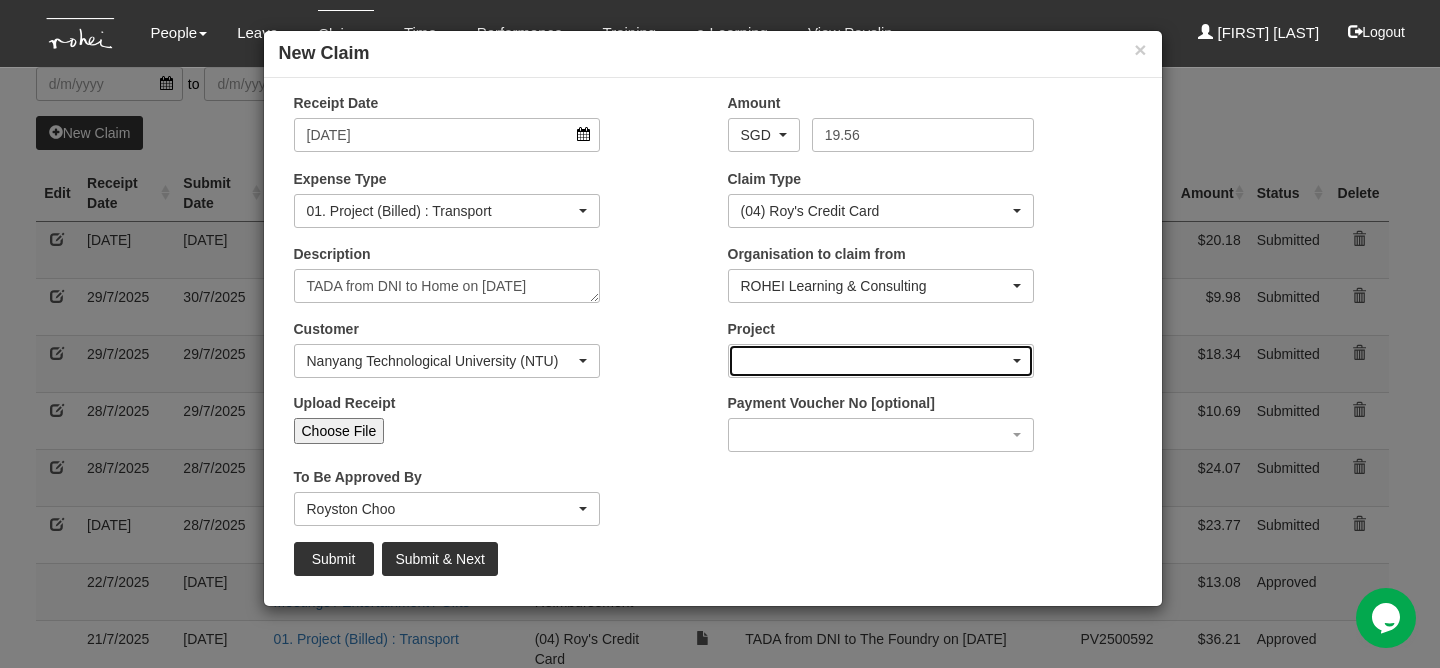 click at bounding box center (881, 361) 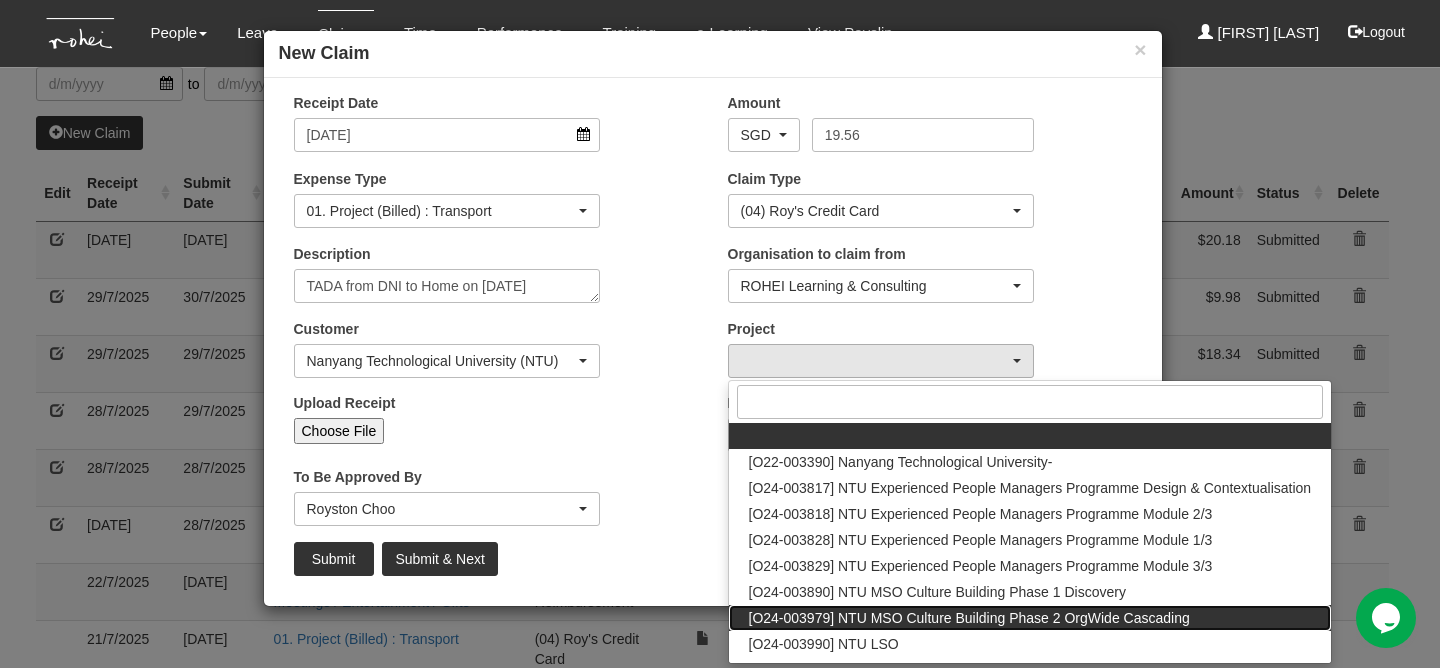 click on "[O24-003979] NTU MSO Culture Building Phase 2 OrgWide Cascading" at bounding box center [969, 618] 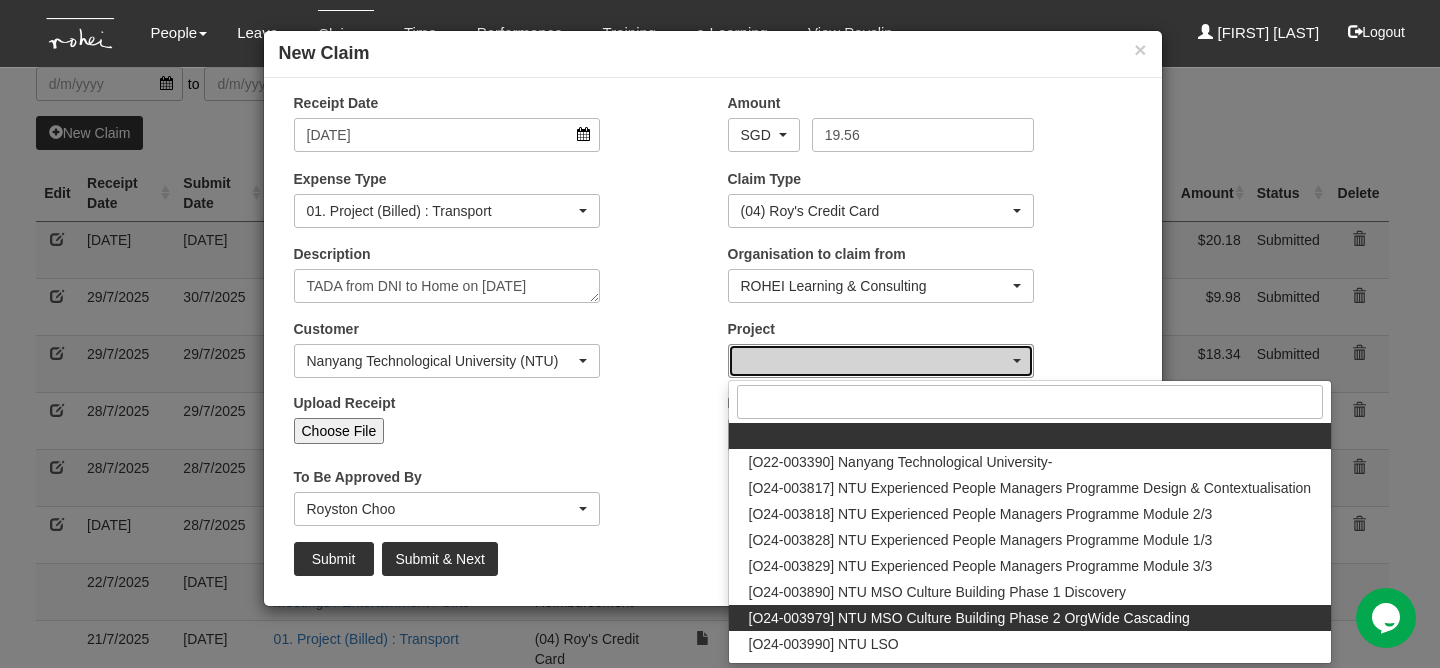 select on "2613" 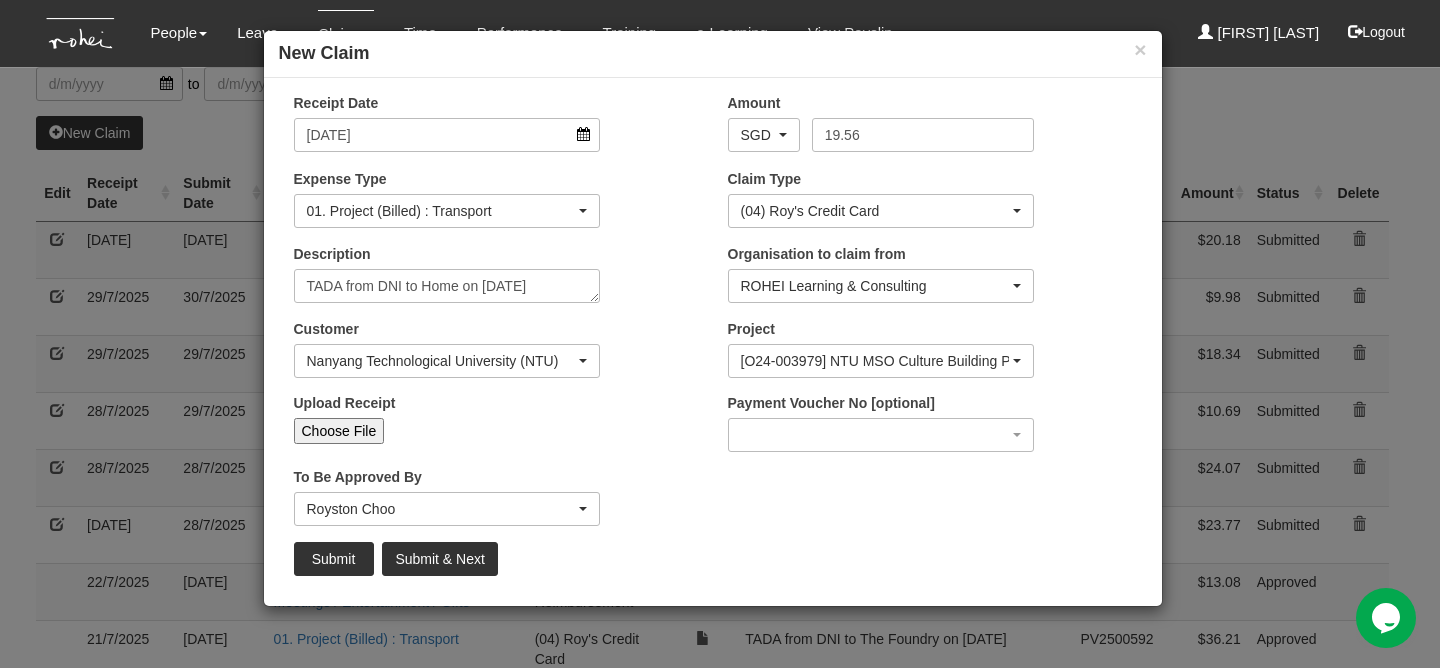 click on "To Be Approved By
_Staff Gracie
[LAST] [LAST]
[FIRST] [LAST]
[FIRST] [LAST]
[FIRST] [LAST]
[FIRST] [LAST]
[FIRST] [LAST]
[FIRST] [LAST]
[FIRST] [LAST]
[FIRST] [LAST]
[FIRST] [LAST]
[FIRST] [LAST]
[FIRST] [LAST]
[FIRST] [LAST]
[FIRST] [LAST]
[FIRST] [LAST]
[FIRST] [LAST]
[FIRST] [LAST]
[FIRST] [LAST]
[FIRST] [LAST]
[FIRST] [LAST]
[FIRST] [LAST]" at bounding box center (496, 504) 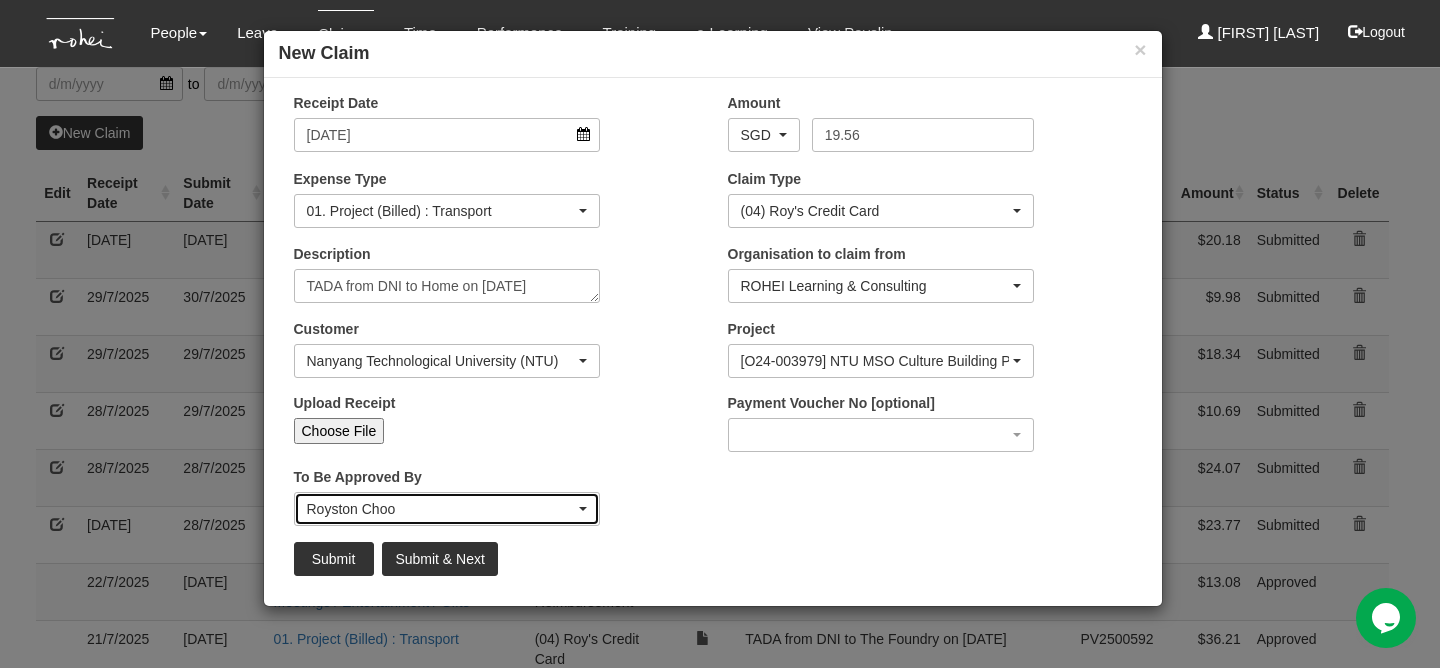 click on "Royston Choo" at bounding box center [447, 509] 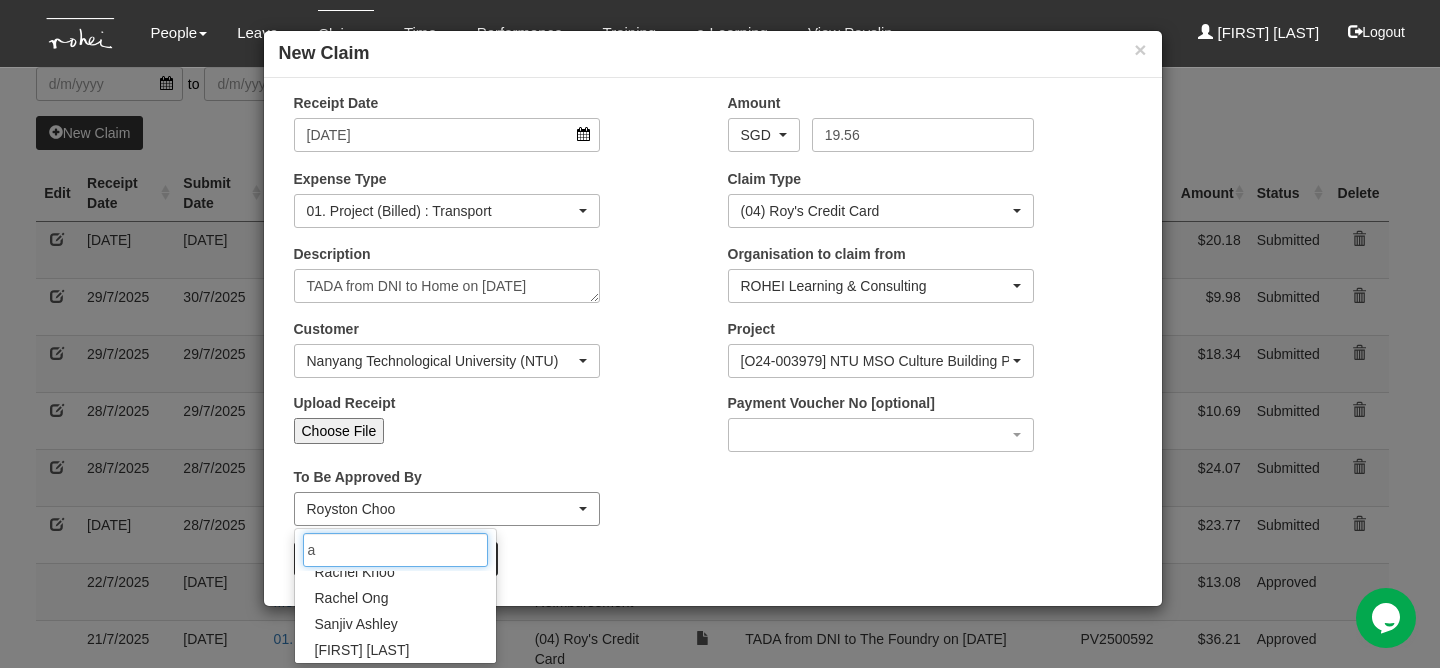 scroll, scrollTop: 0, scrollLeft: 0, axis: both 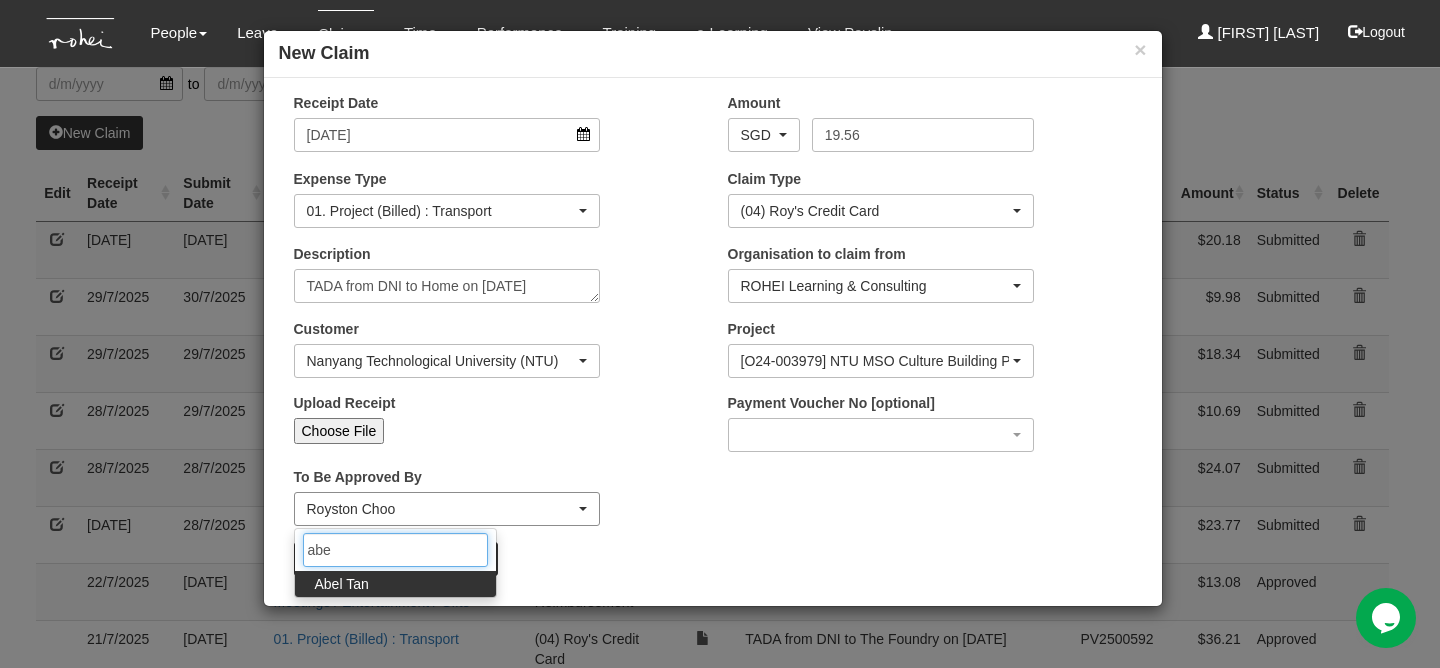 type on "[LAST]" 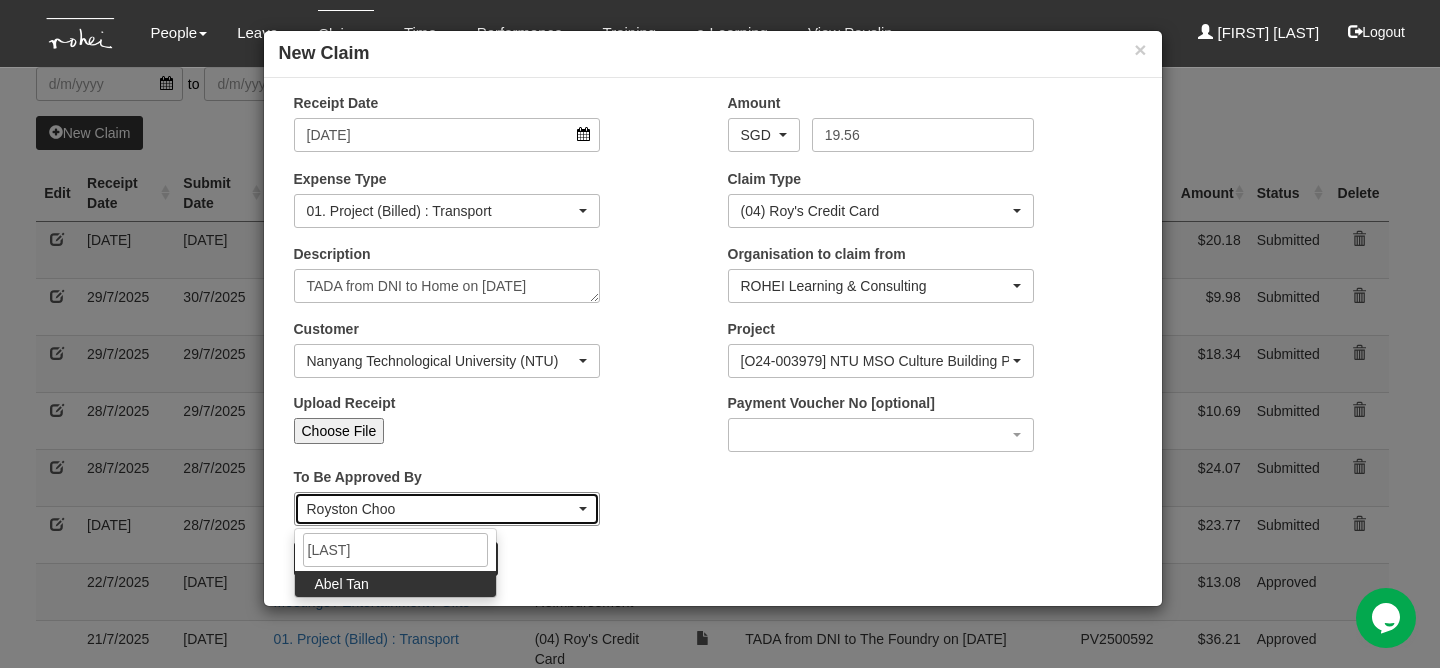 select on "bab5243c-beed-41fc-b362-49a7e6e66dc1" 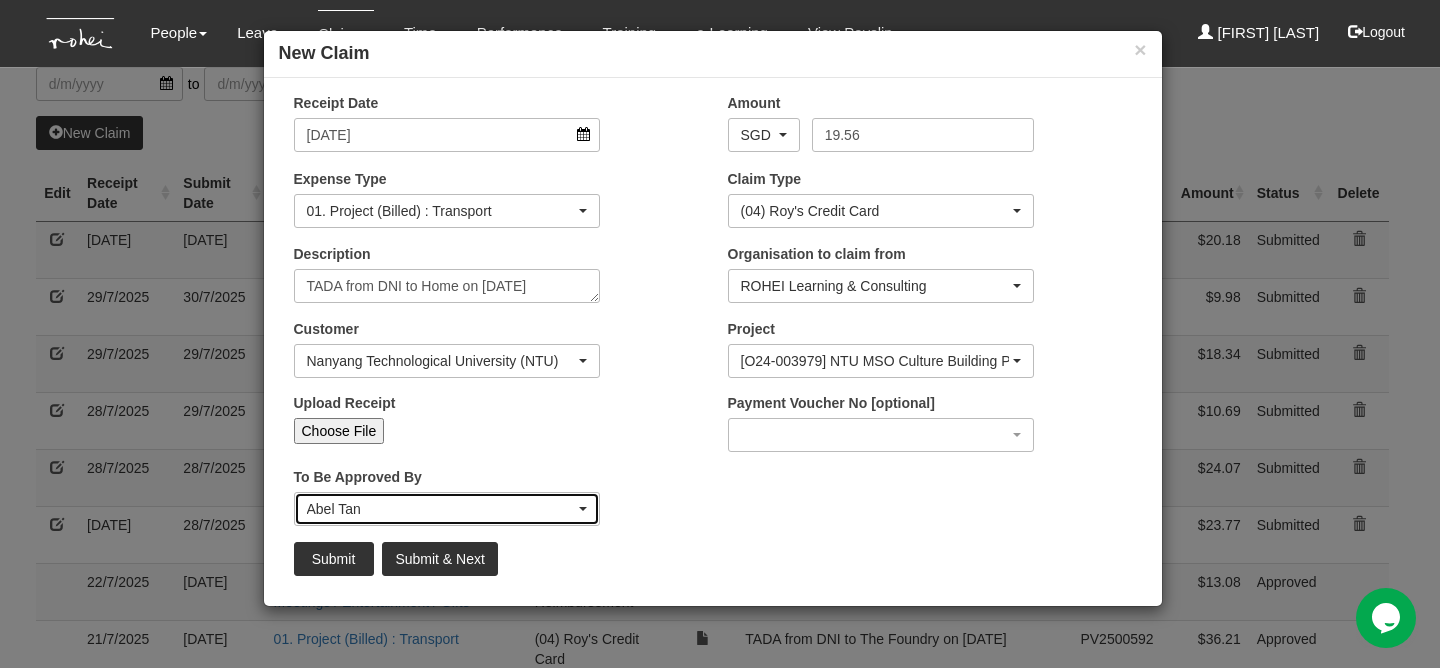 type 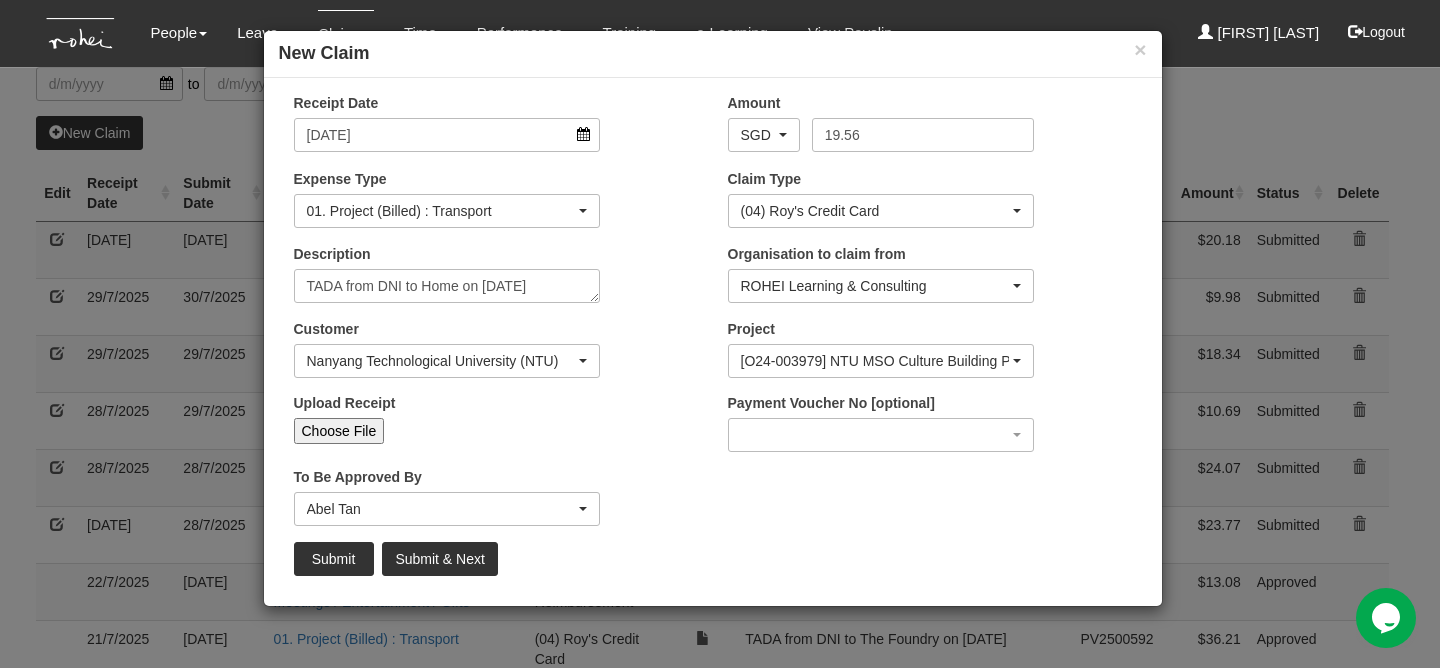 click on "Choose File" at bounding box center [339, 431] 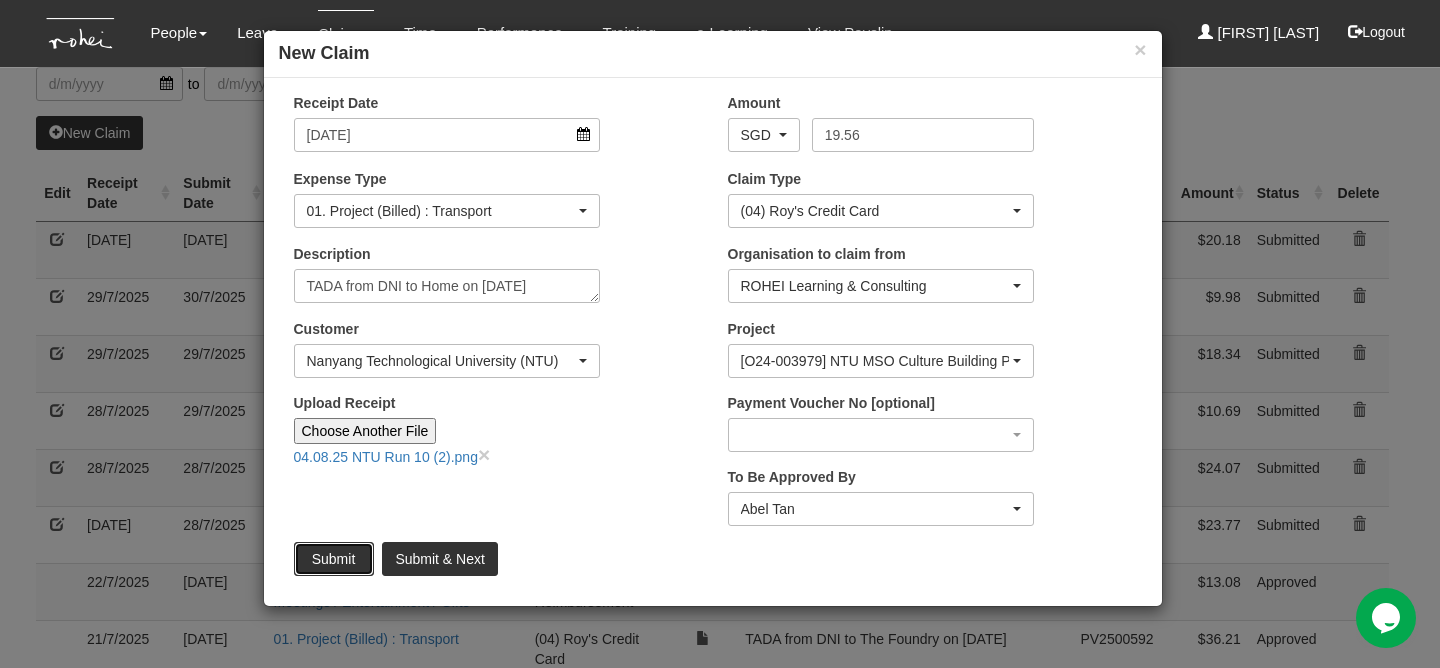 click on "Submit" at bounding box center (334, 559) 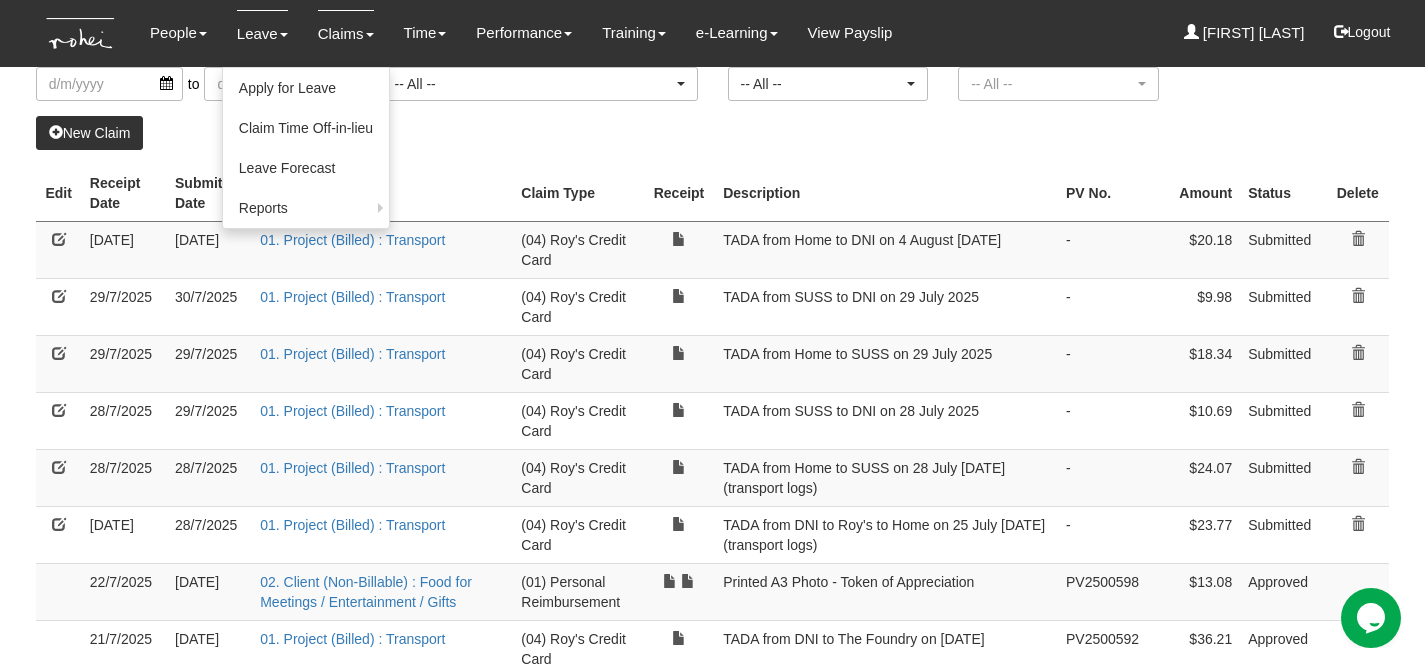 select on "50" 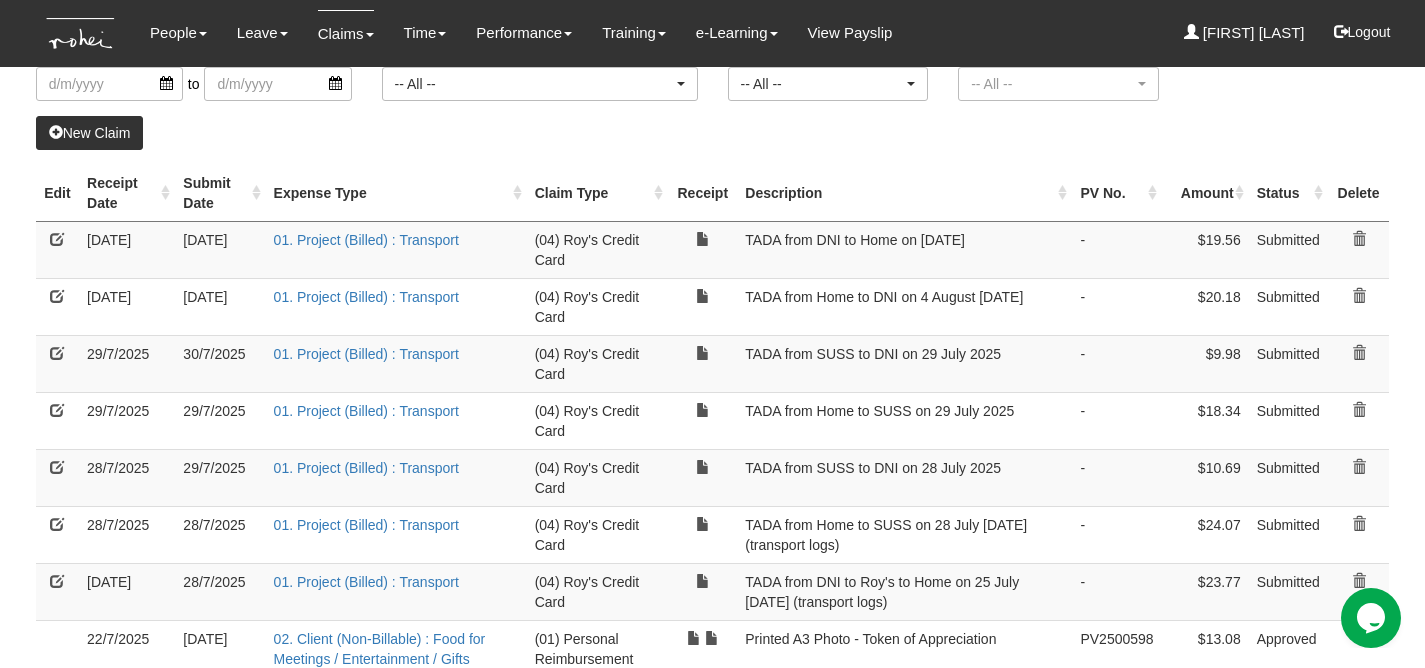 click on "New Claim" at bounding box center (90, 133) 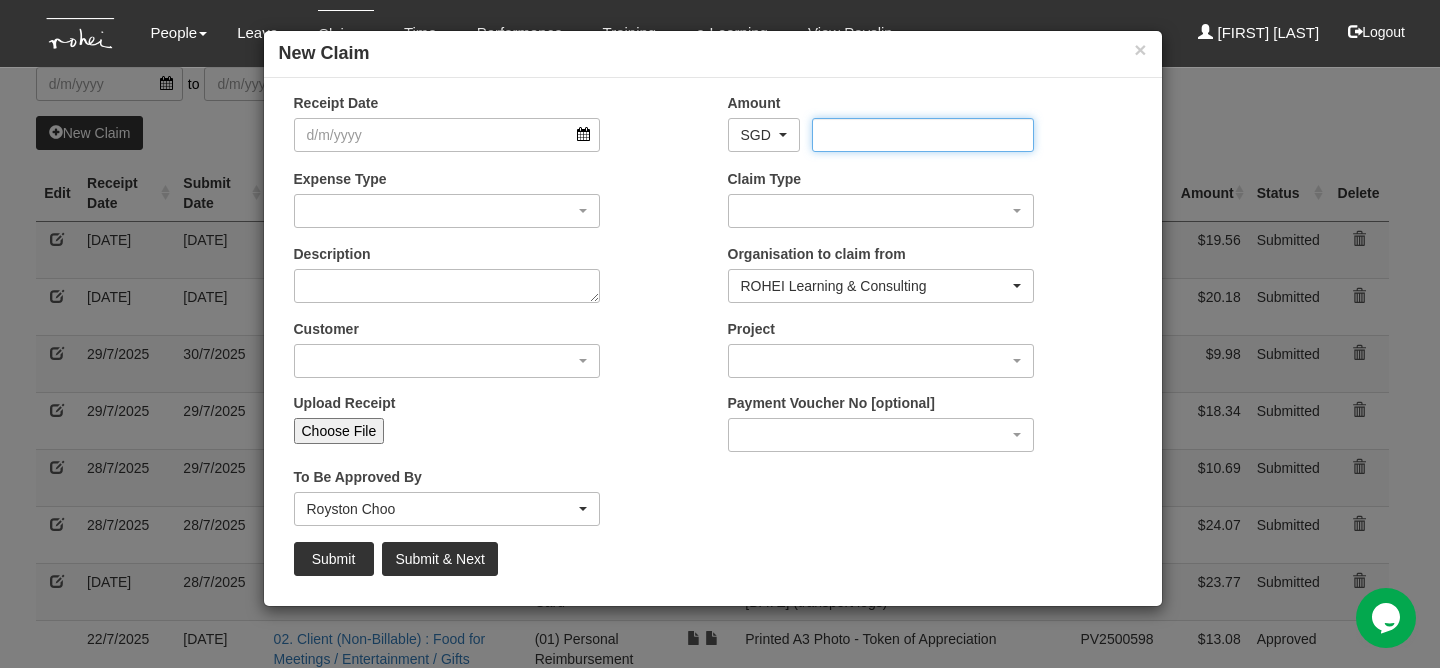 click on "Amount" at bounding box center (923, 135) 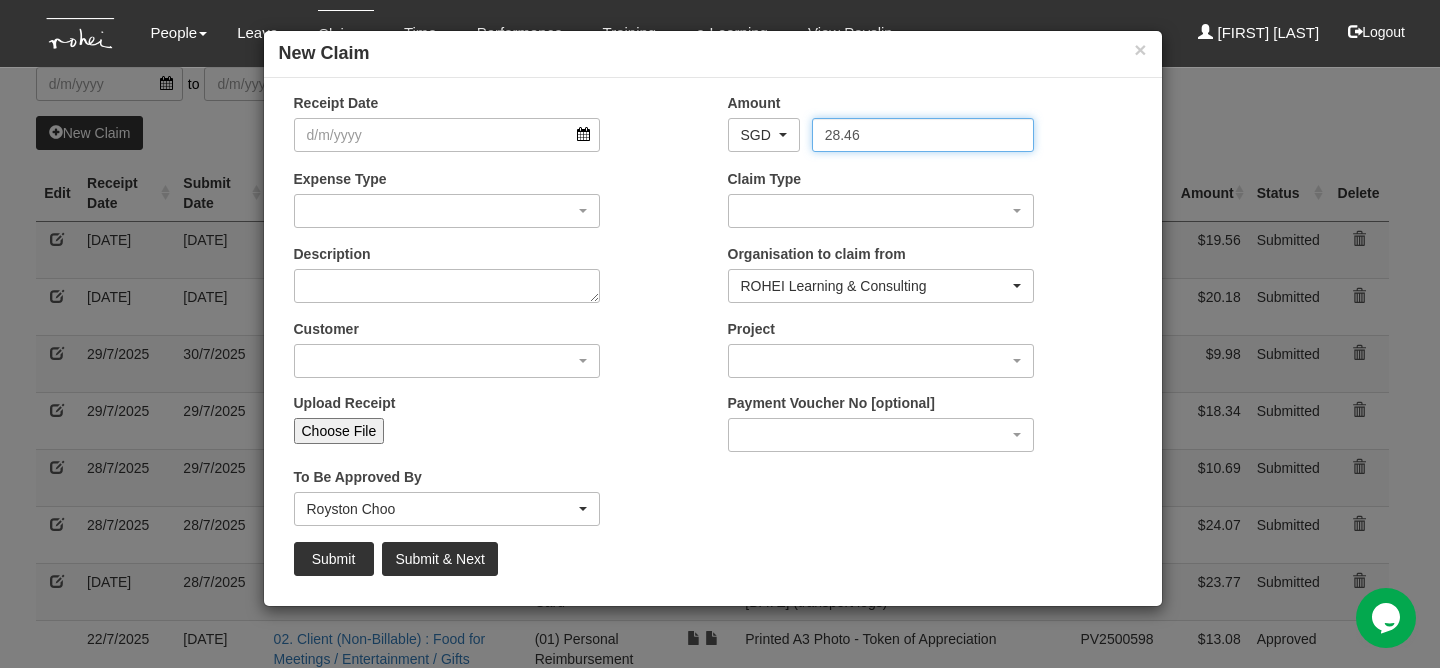 type on "28.46" 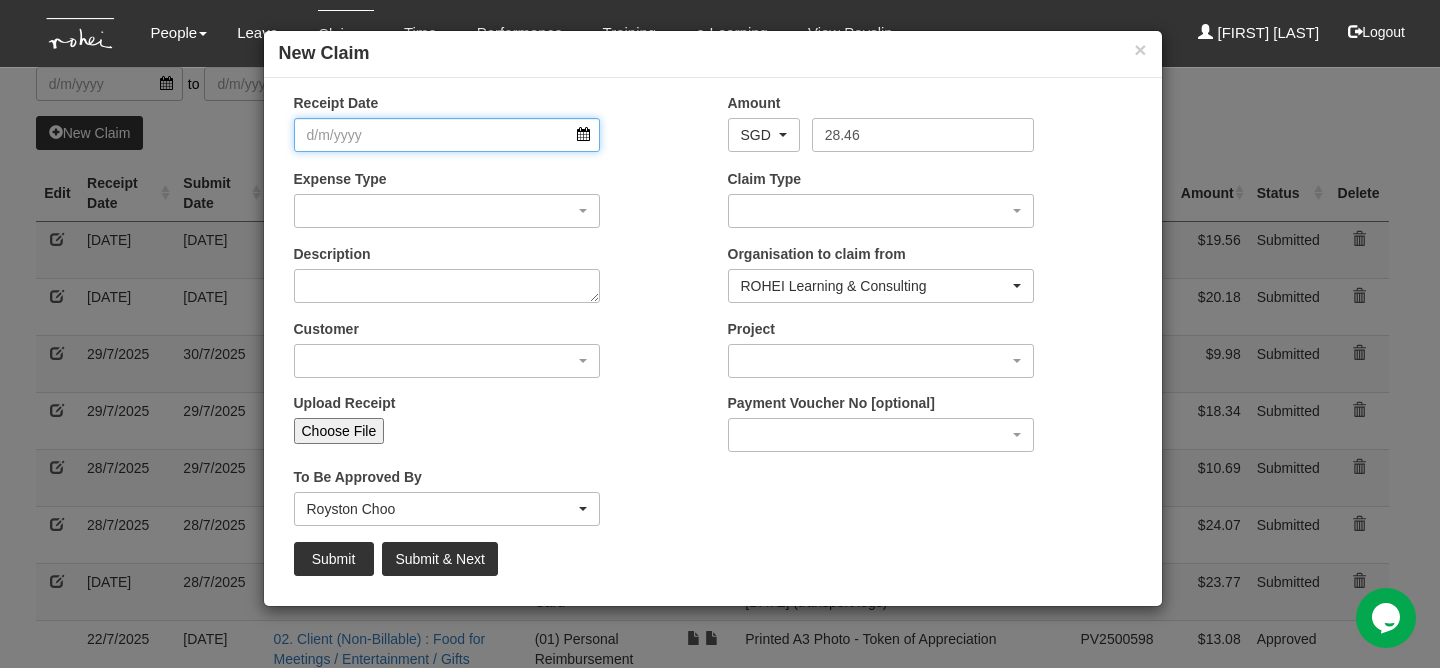 click on "Receipt Date" at bounding box center [447, 135] 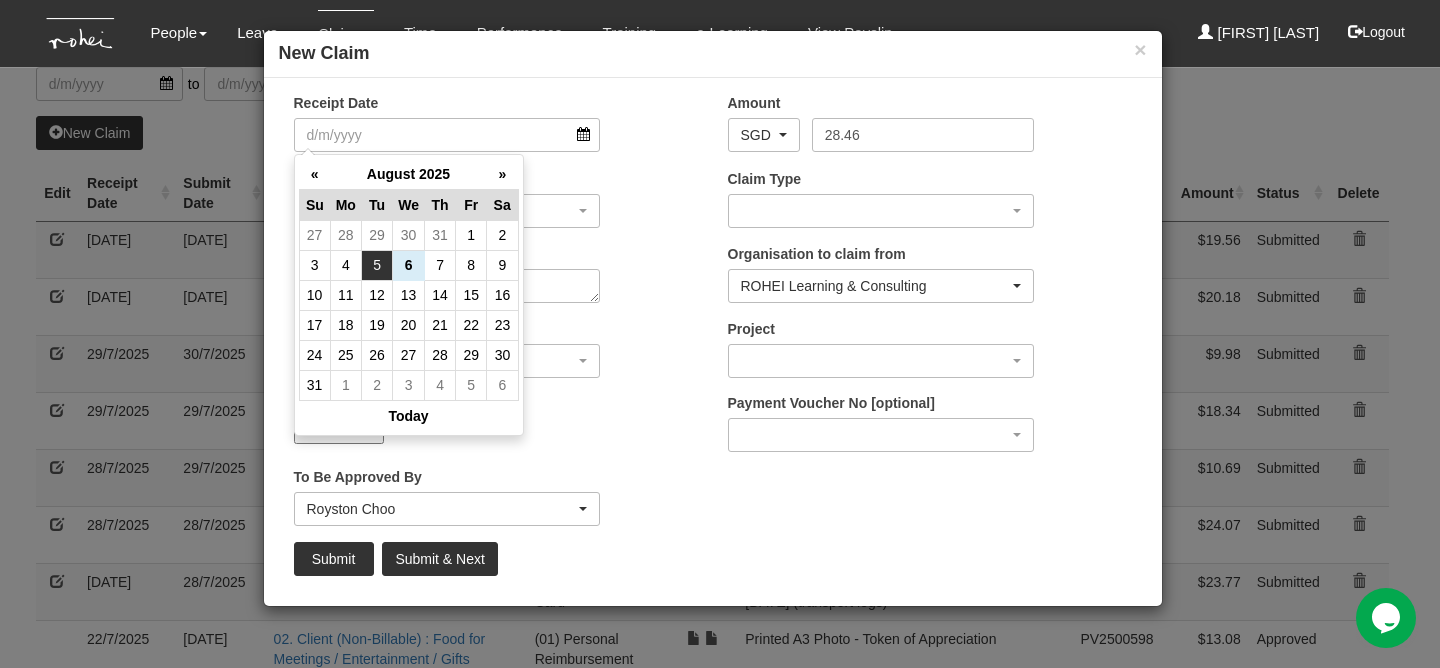 click on "5" at bounding box center [377, 265] 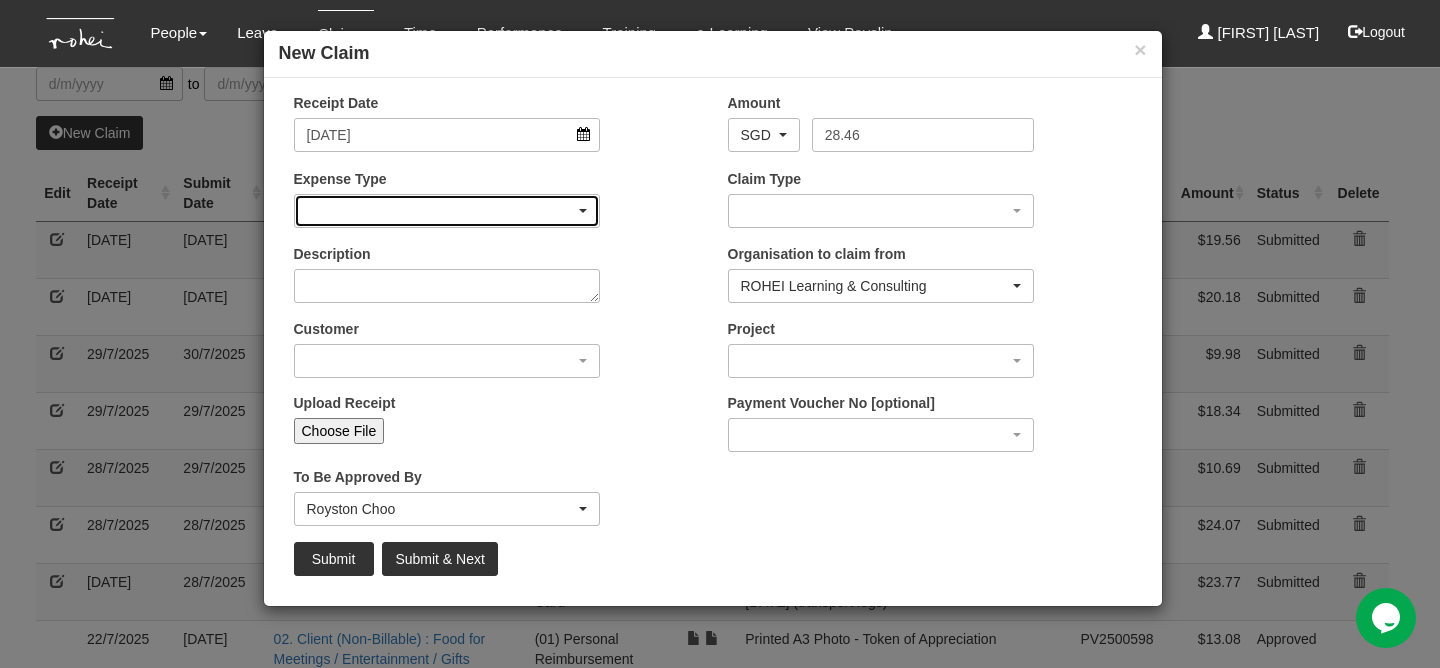 click at bounding box center [447, 211] 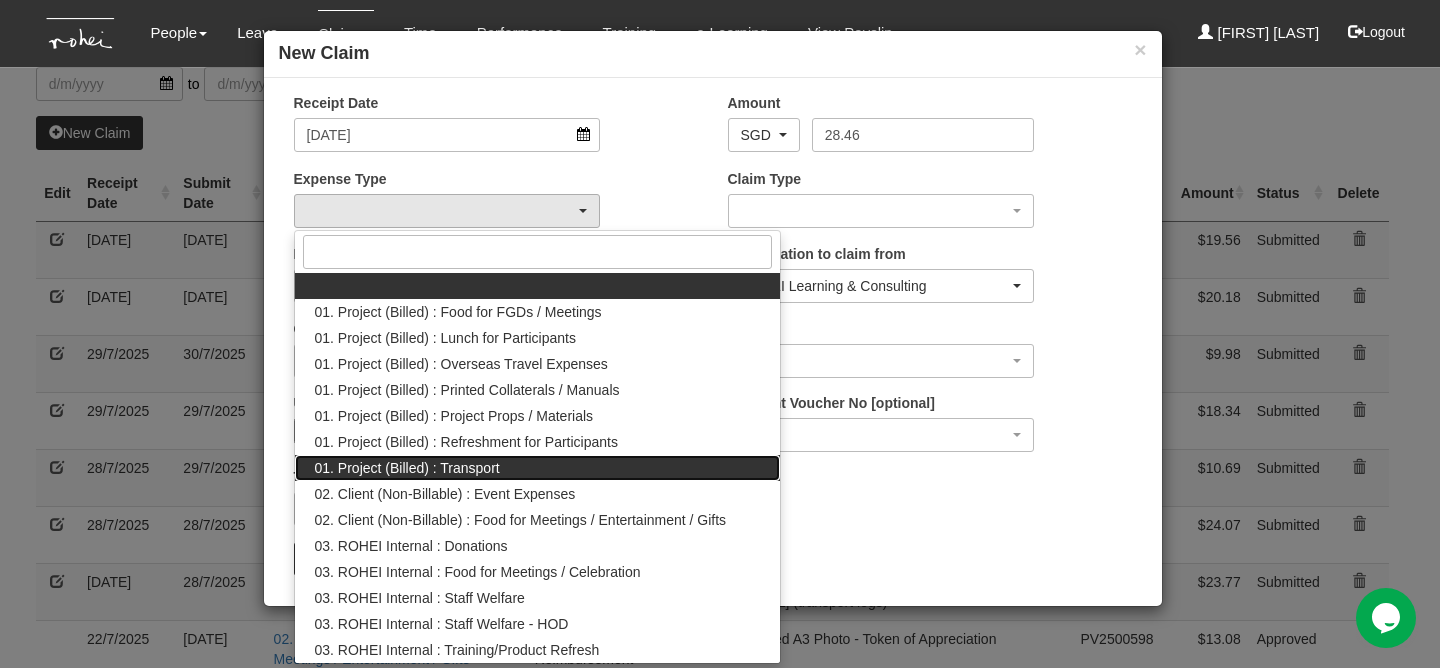 click on "01. Project (Billed) : Transport" at bounding box center (407, 468) 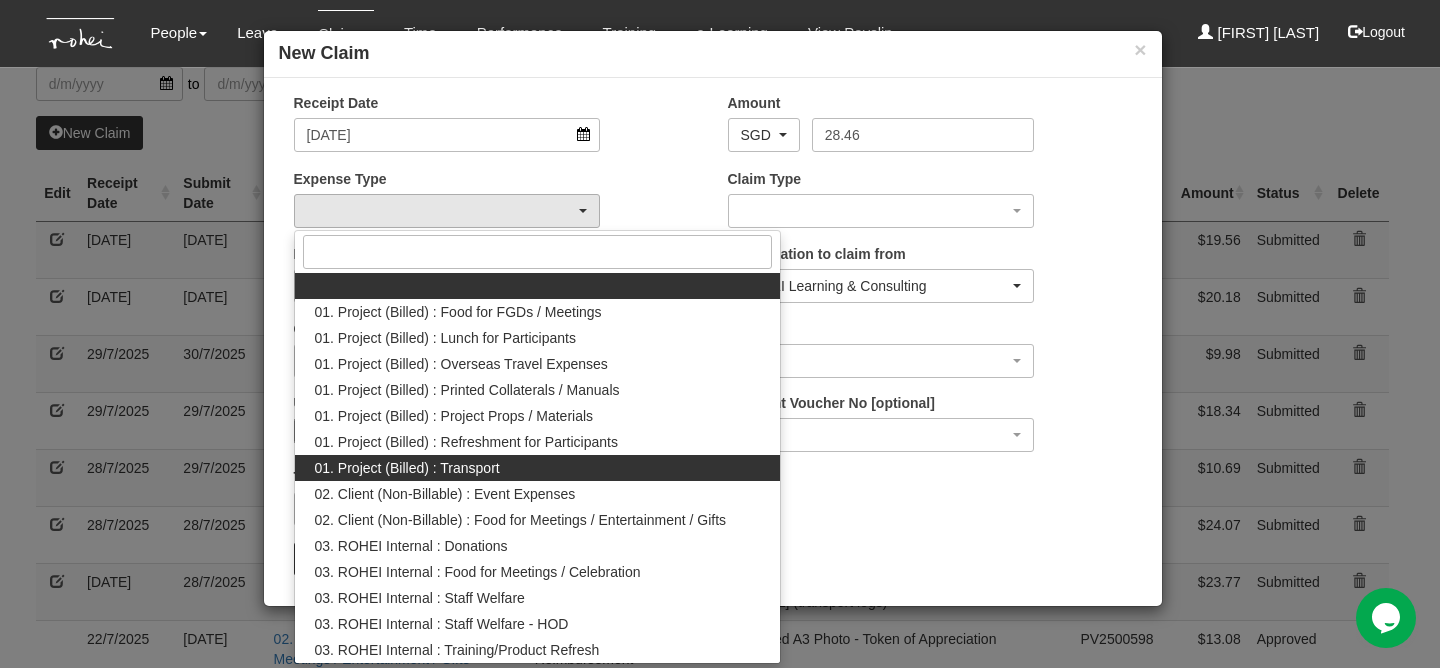 select on "135" 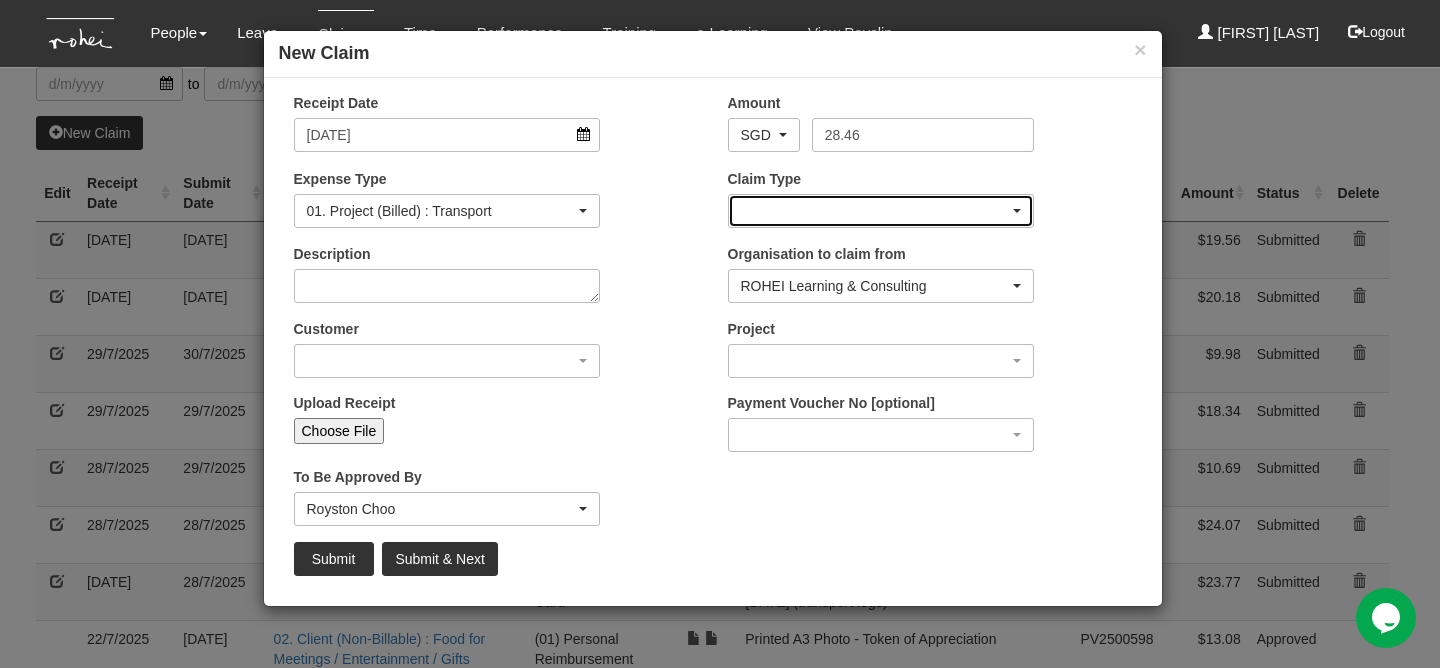 click at bounding box center (881, 211) 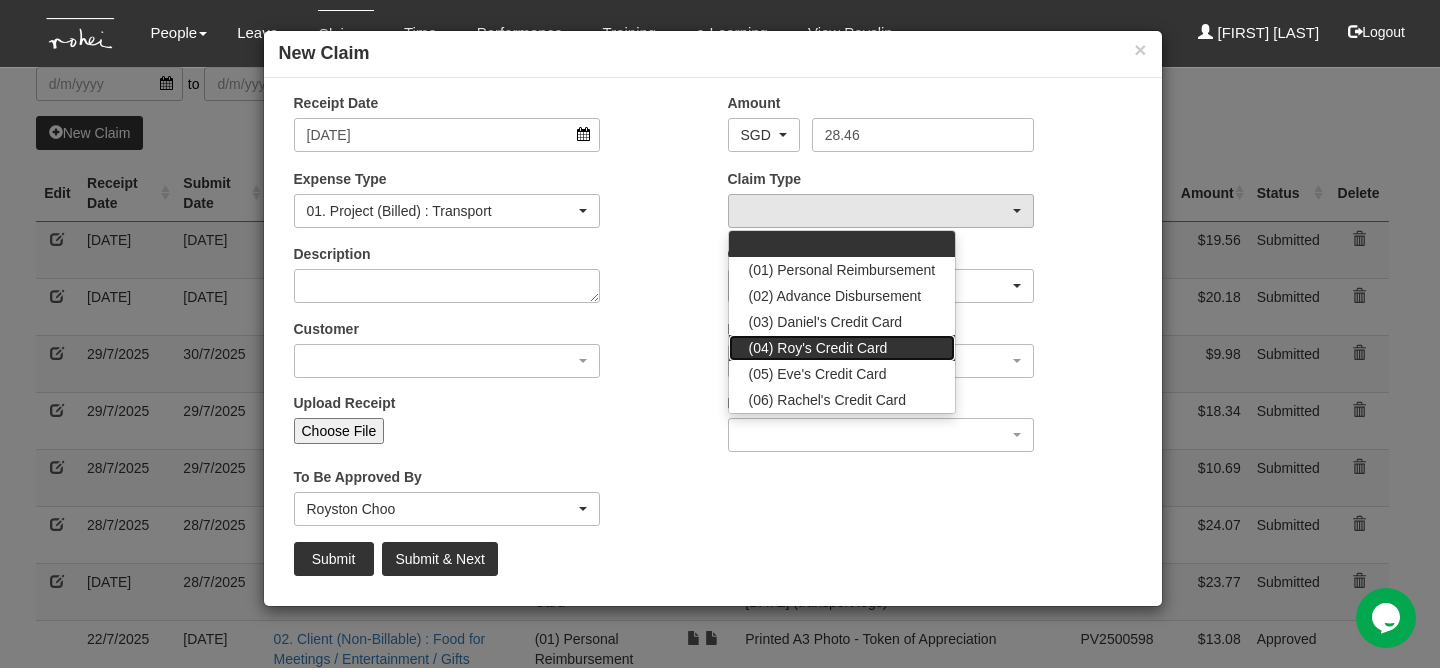 click on "(04) Roy's Credit Card" at bounding box center (818, 348) 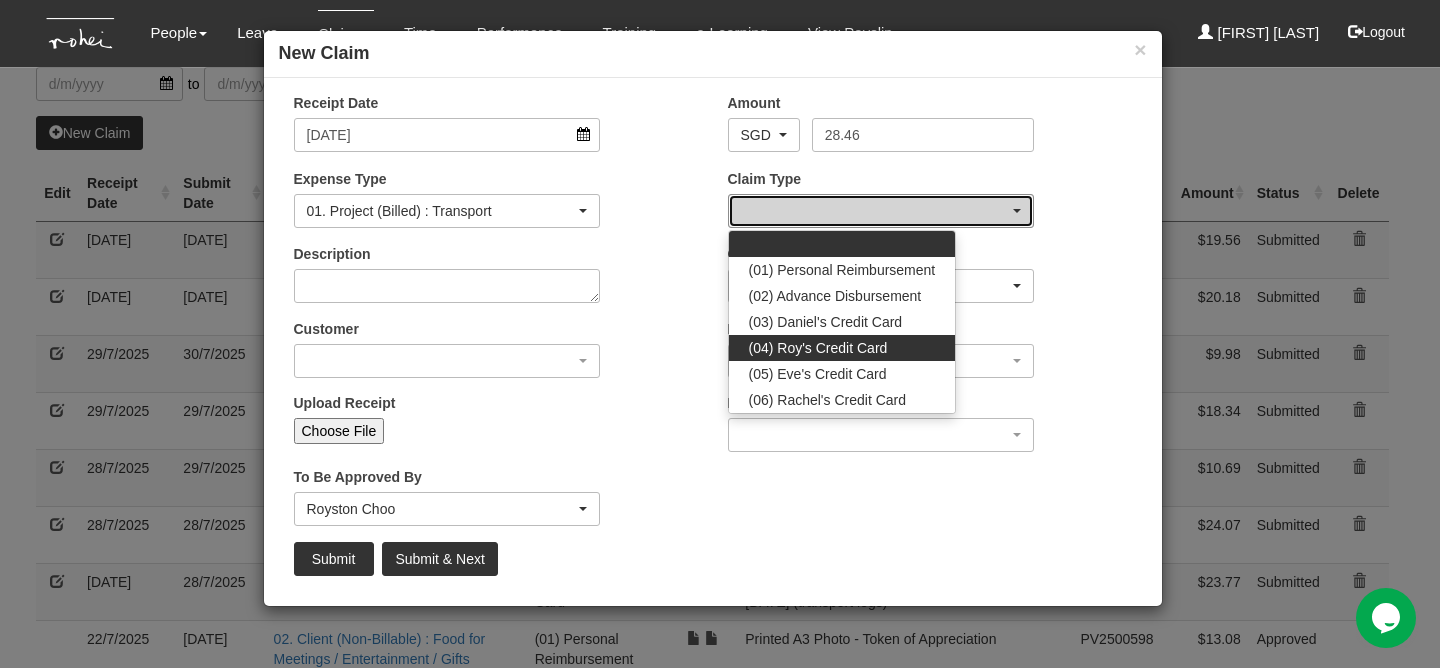 select on "16" 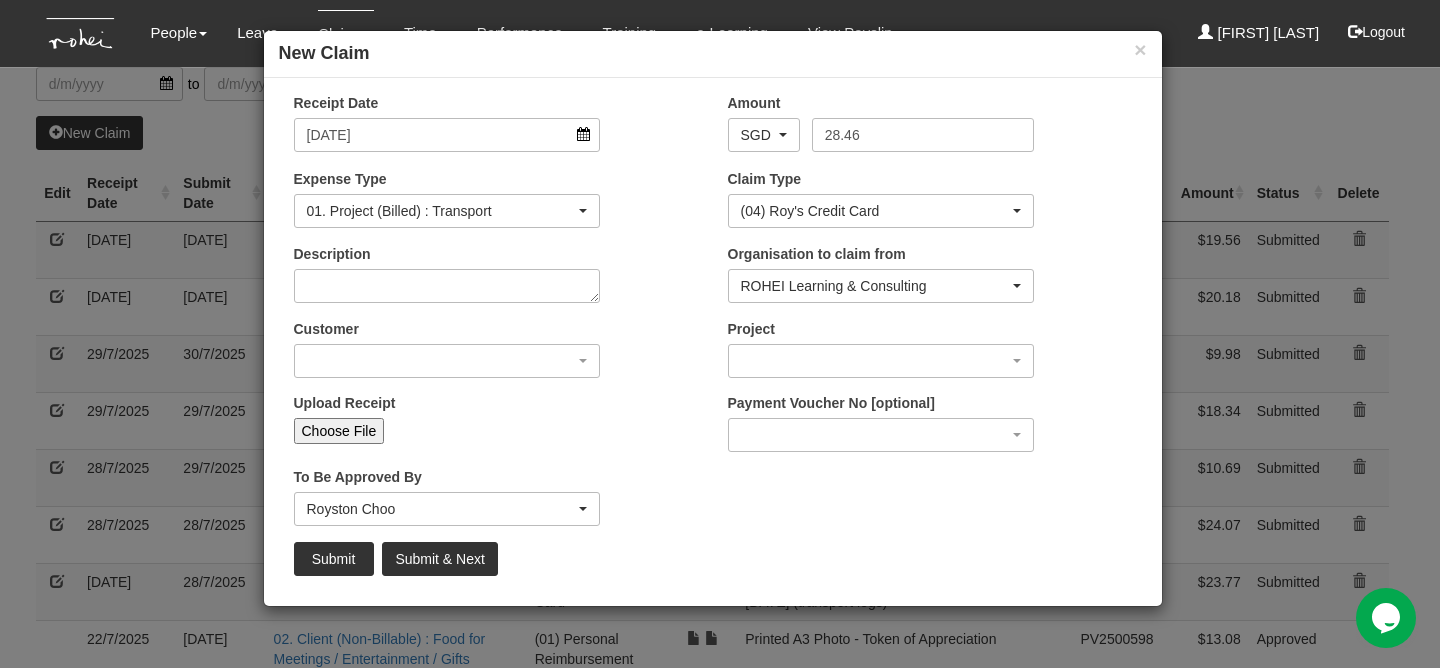 click on "Description" at bounding box center (447, 273) 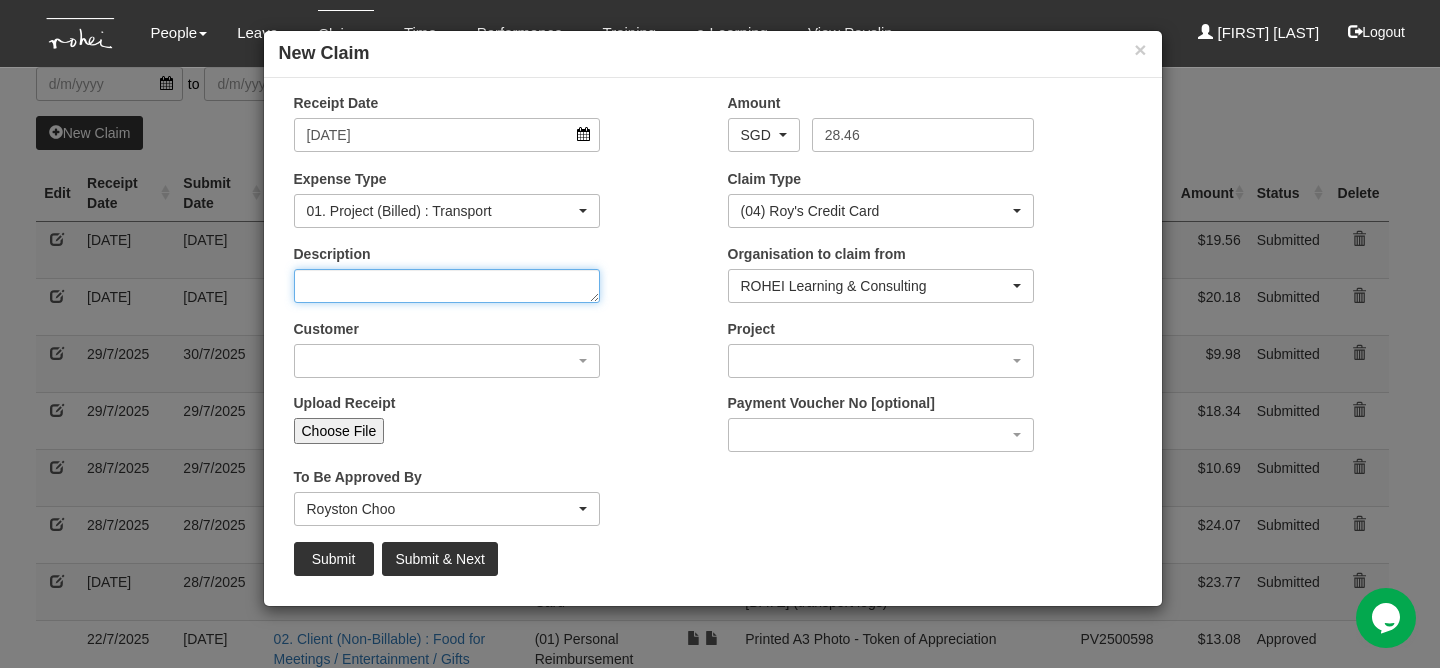 click on "Description" at bounding box center [447, 286] 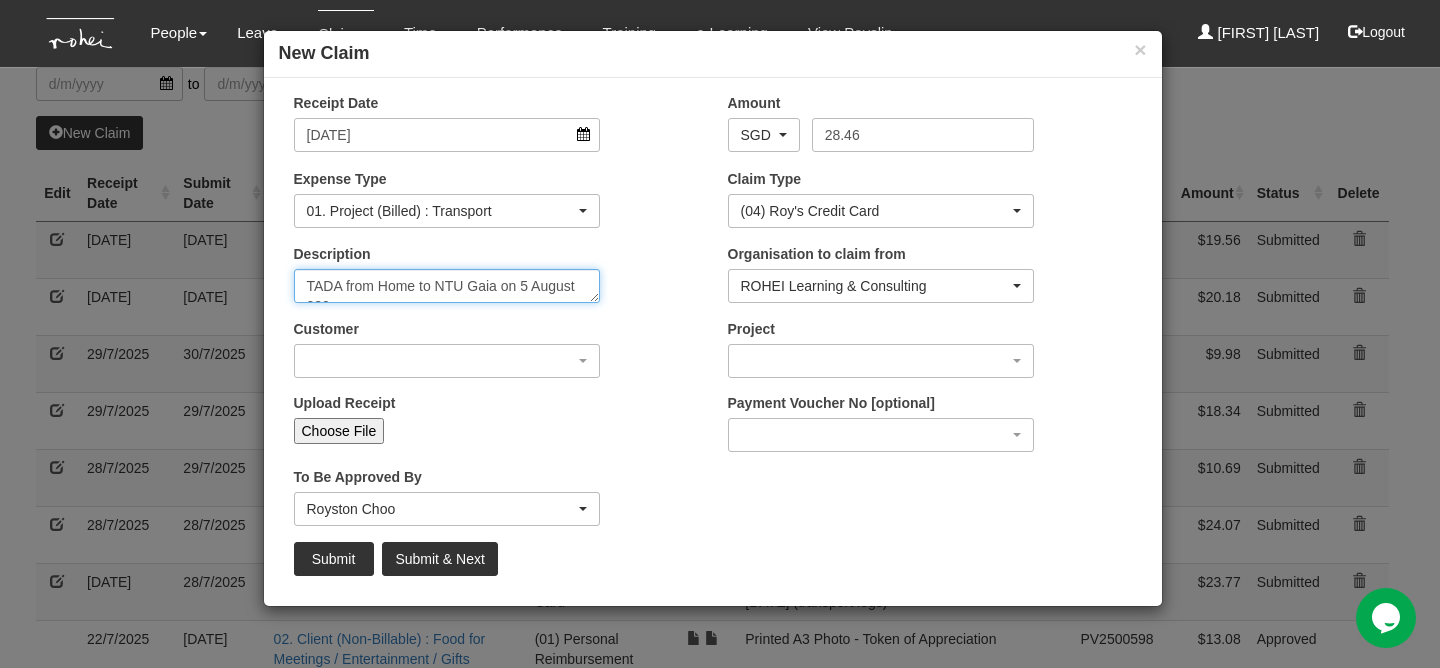 scroll, scrollTop: 12, scrollLeft: 0, axis: vertical 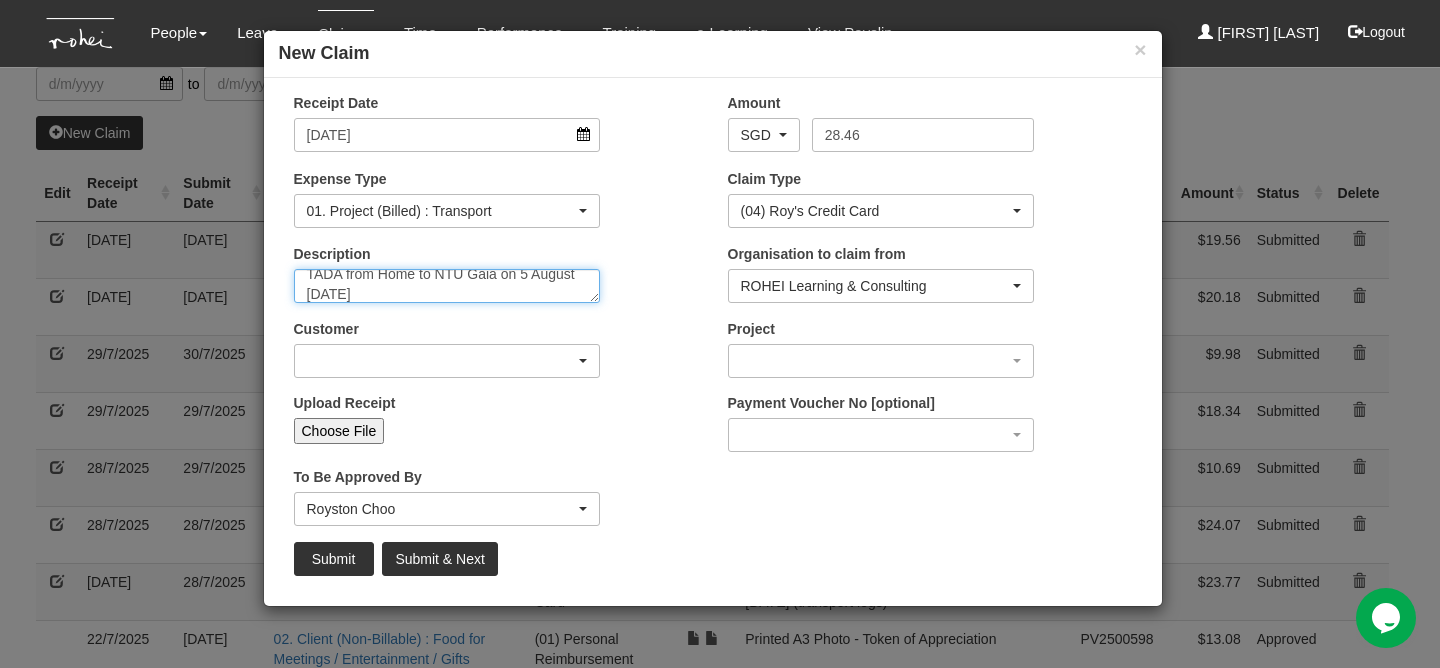 type on "TADA from Home to NTU Gaia on 5 August [DATE]" 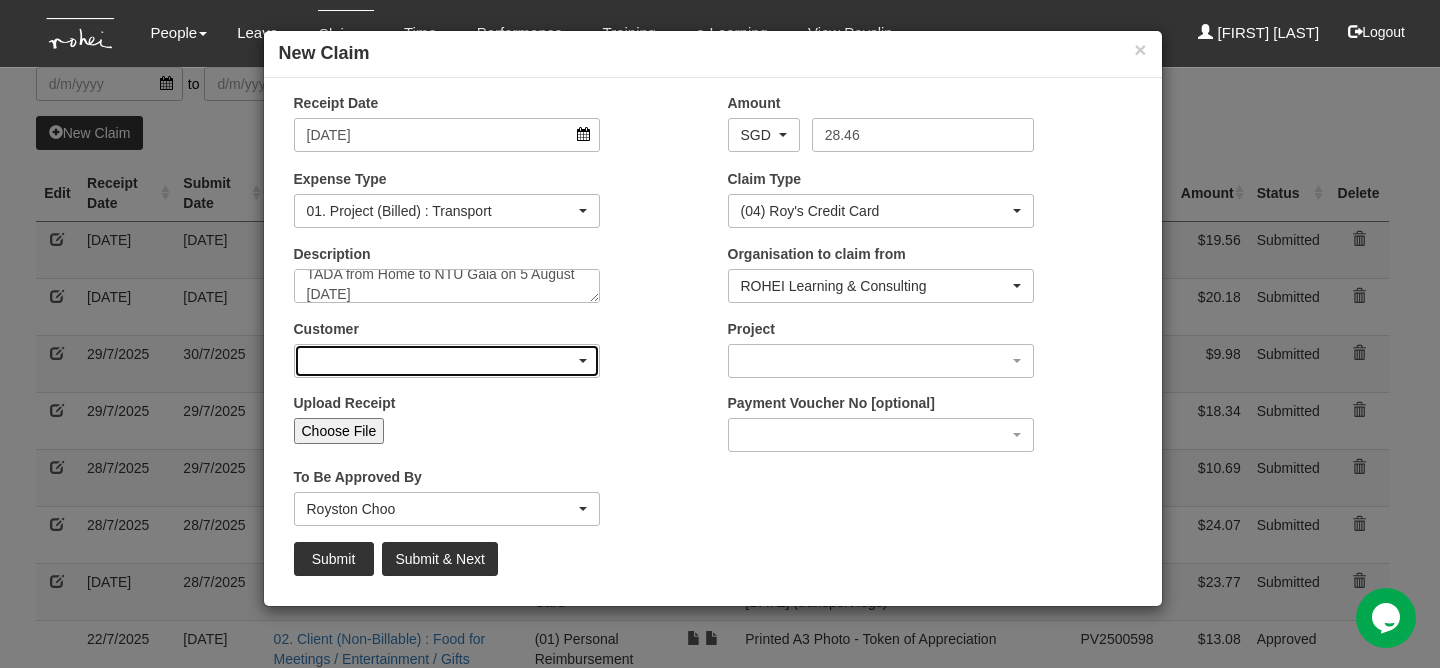 click at bounding box center (447, 361) 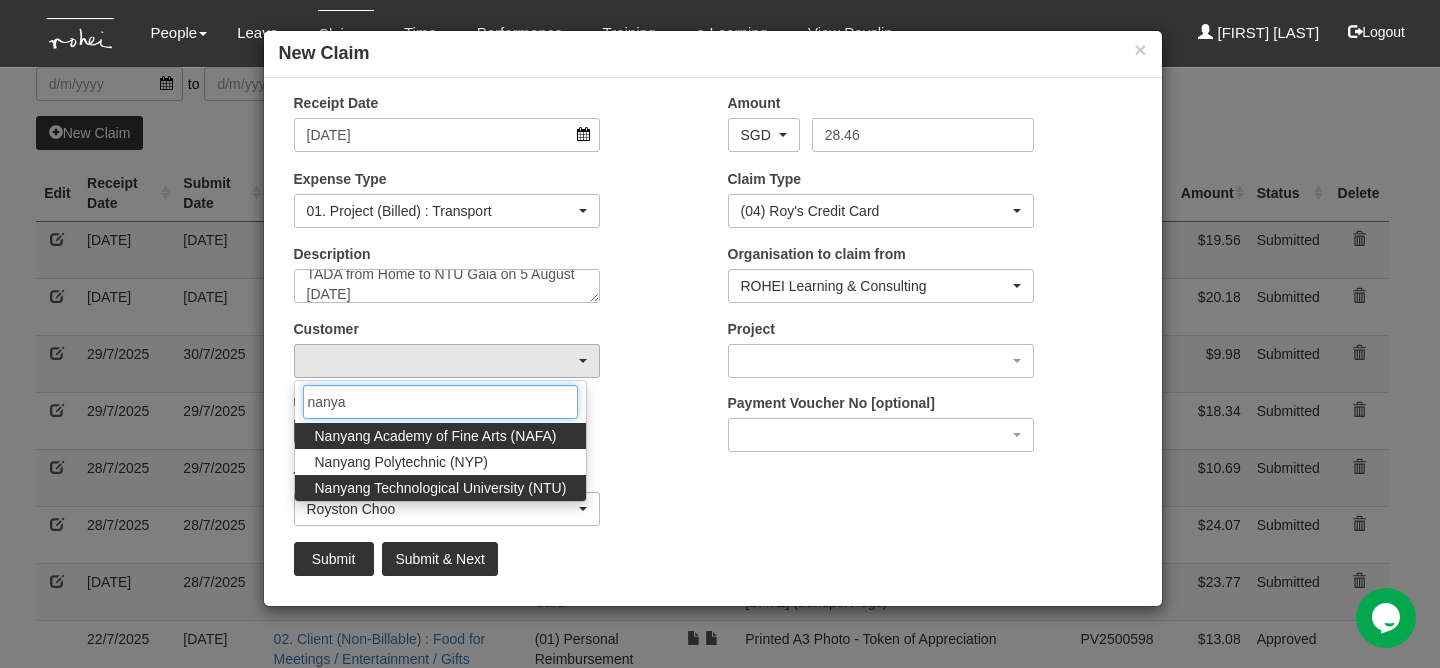type on "nanya" 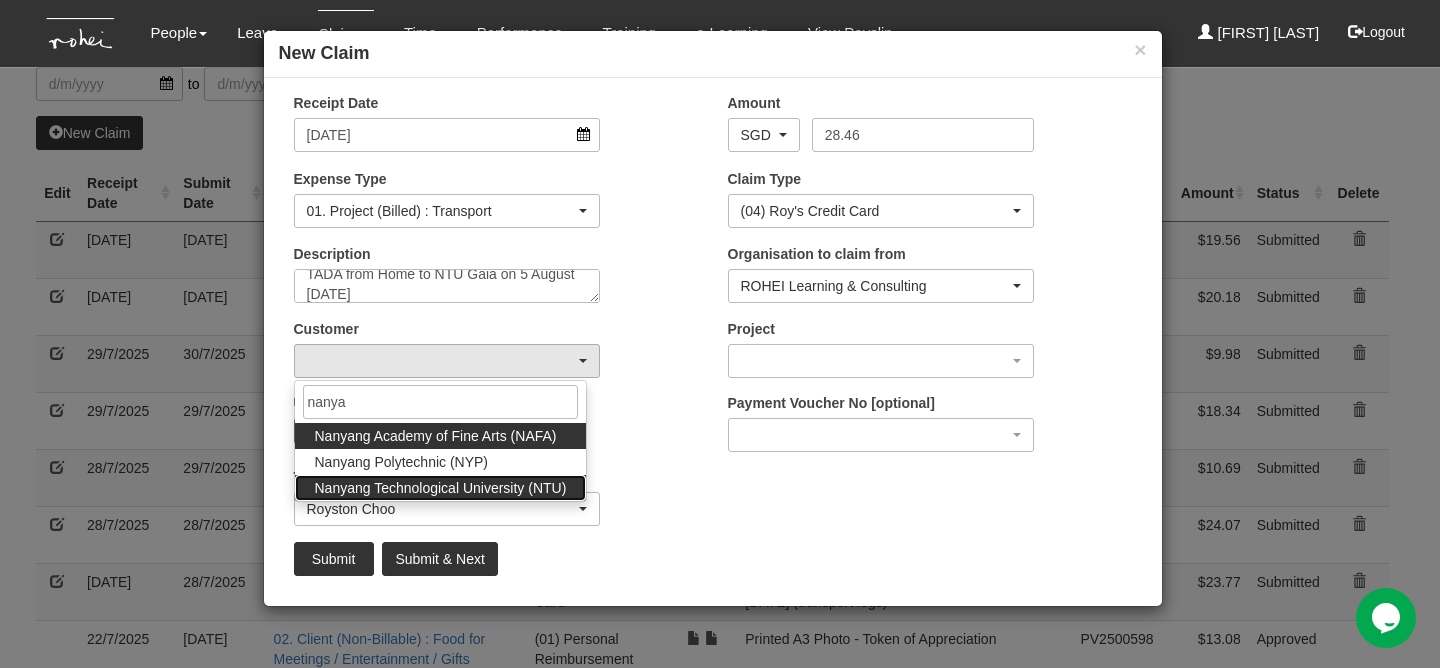 click on "Nanyang Technological University (NTU)" at bounding box center [441, 488] 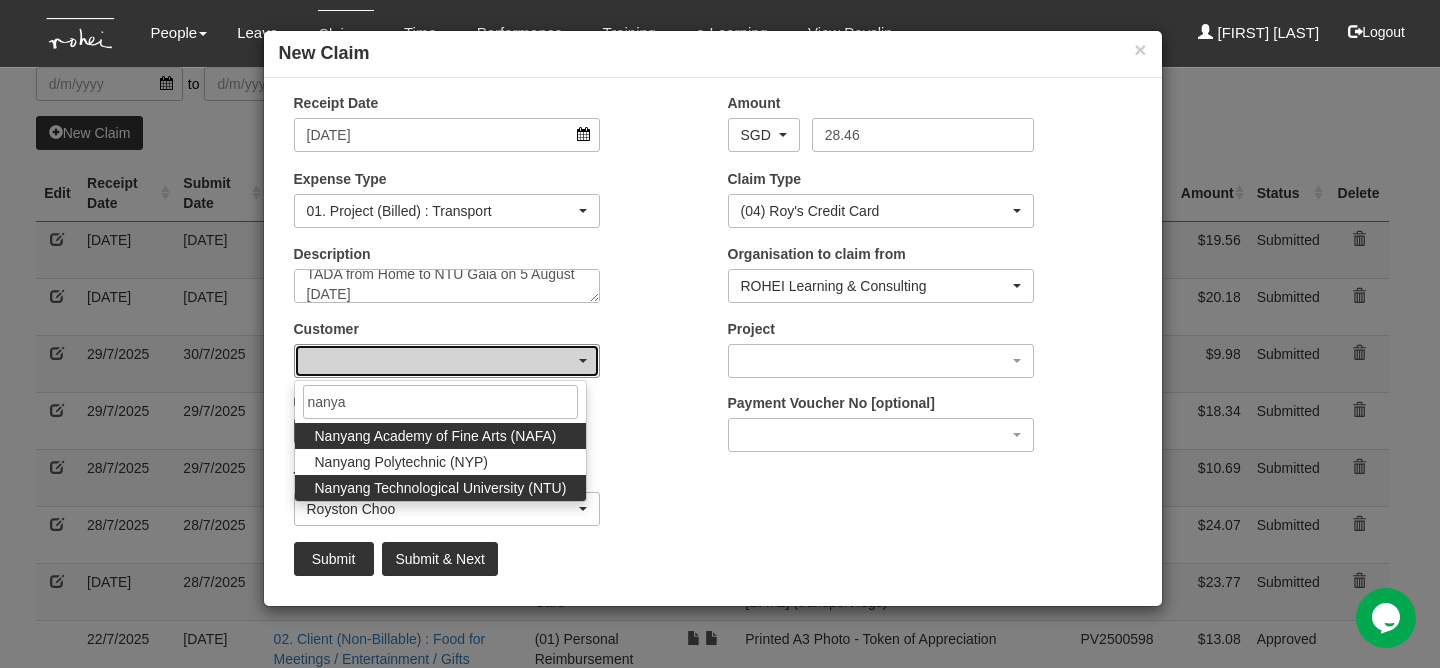 select on "59" 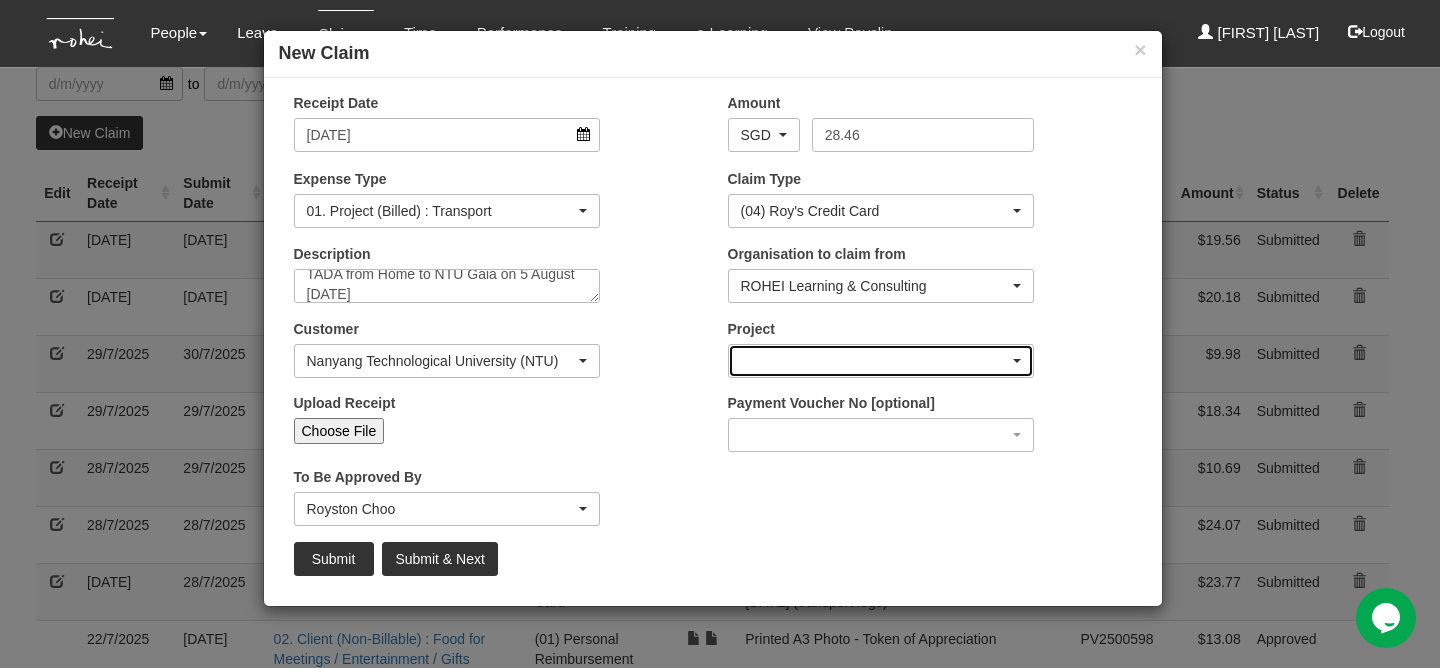click at bounding box center (881, 361) 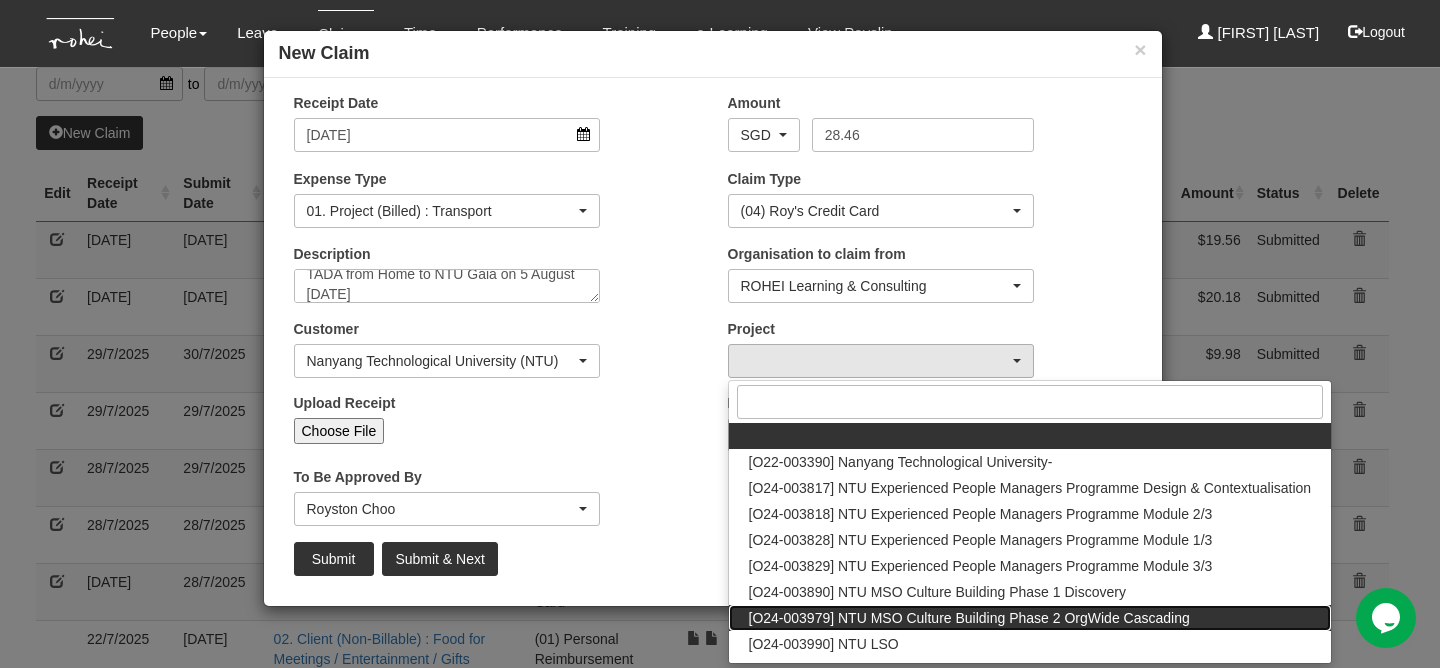 click on "[O24-003979] NTU MSO Culture Building Phase 2 OrgWide Cascading" at bounding box center (969, 618) 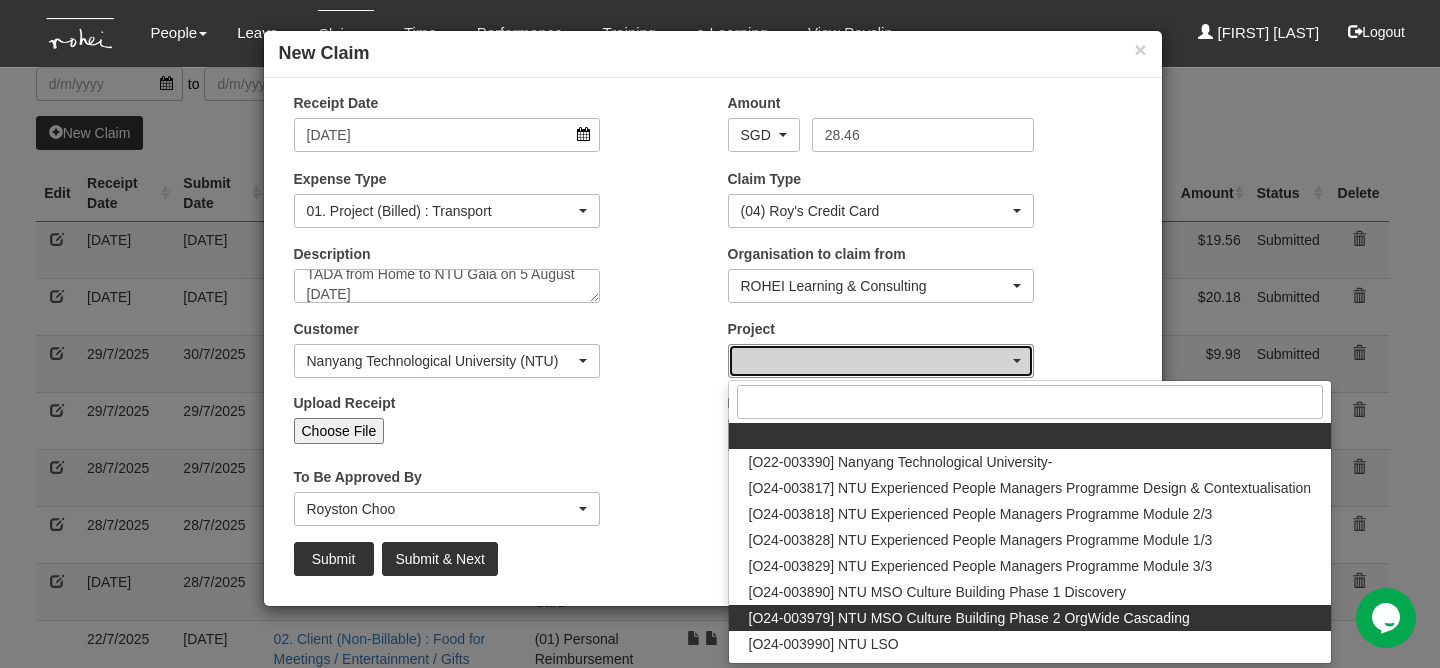 select on "2613" 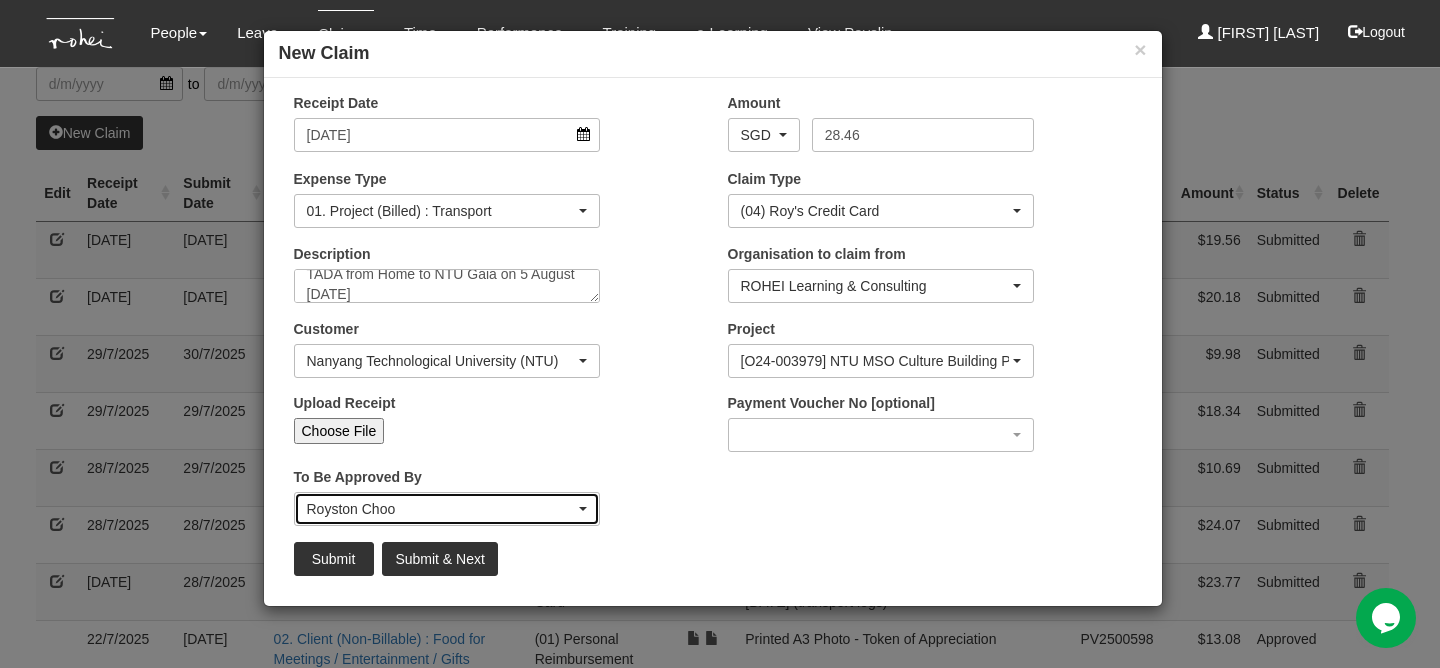 click on "Royston Choo" at bounding box center [441, 509] 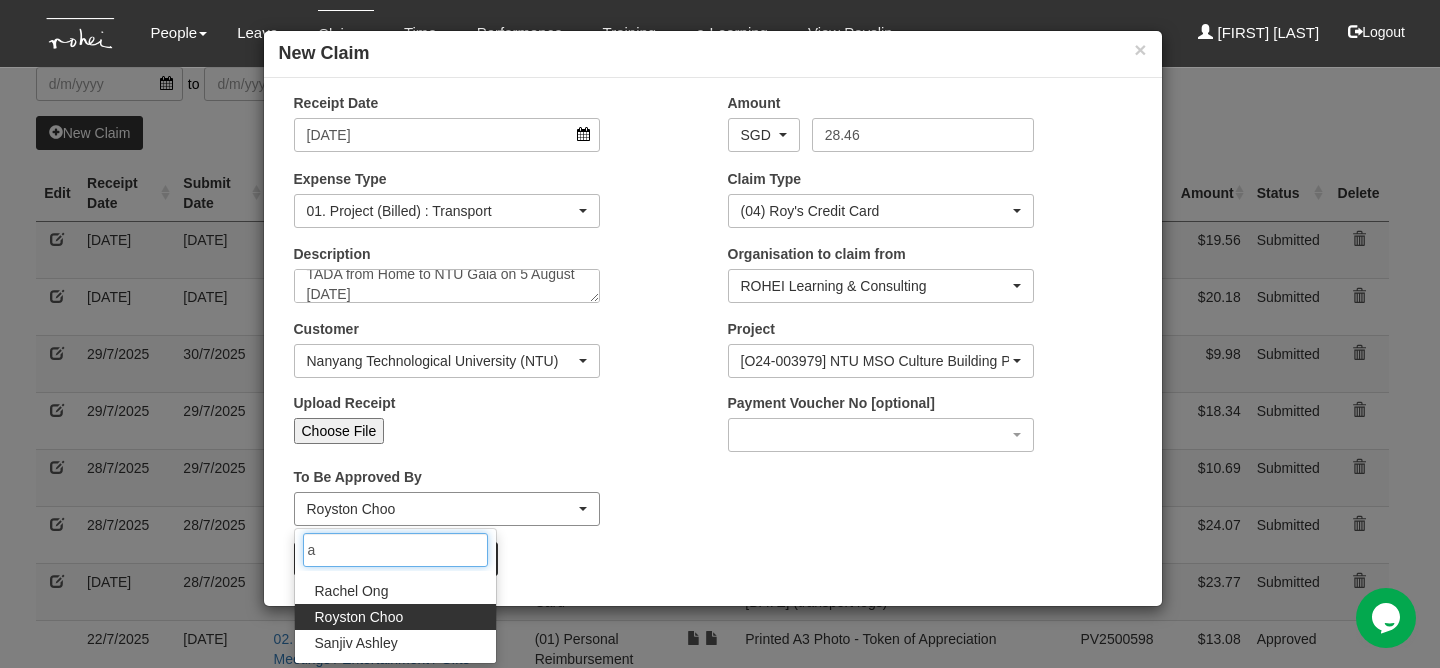 scroll, scrollTop: 0, scrollLeft: 0, axis: both 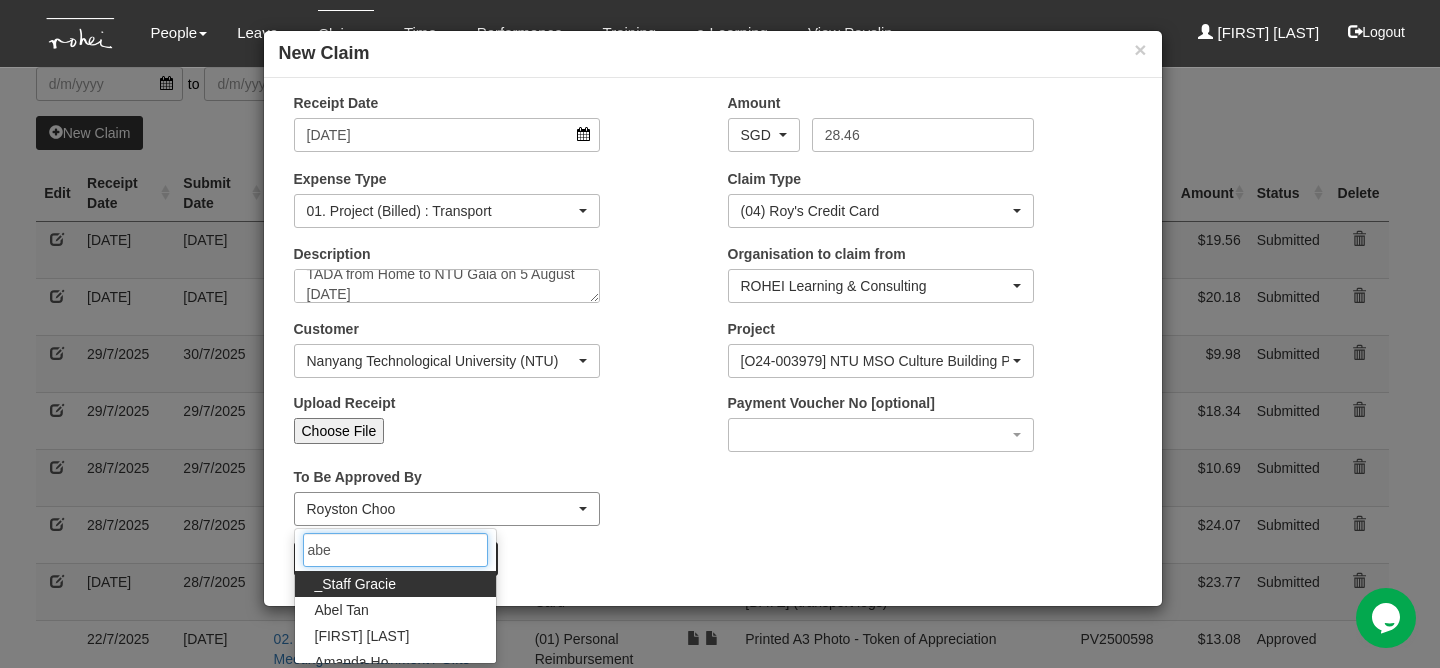 type on "[LAST]" 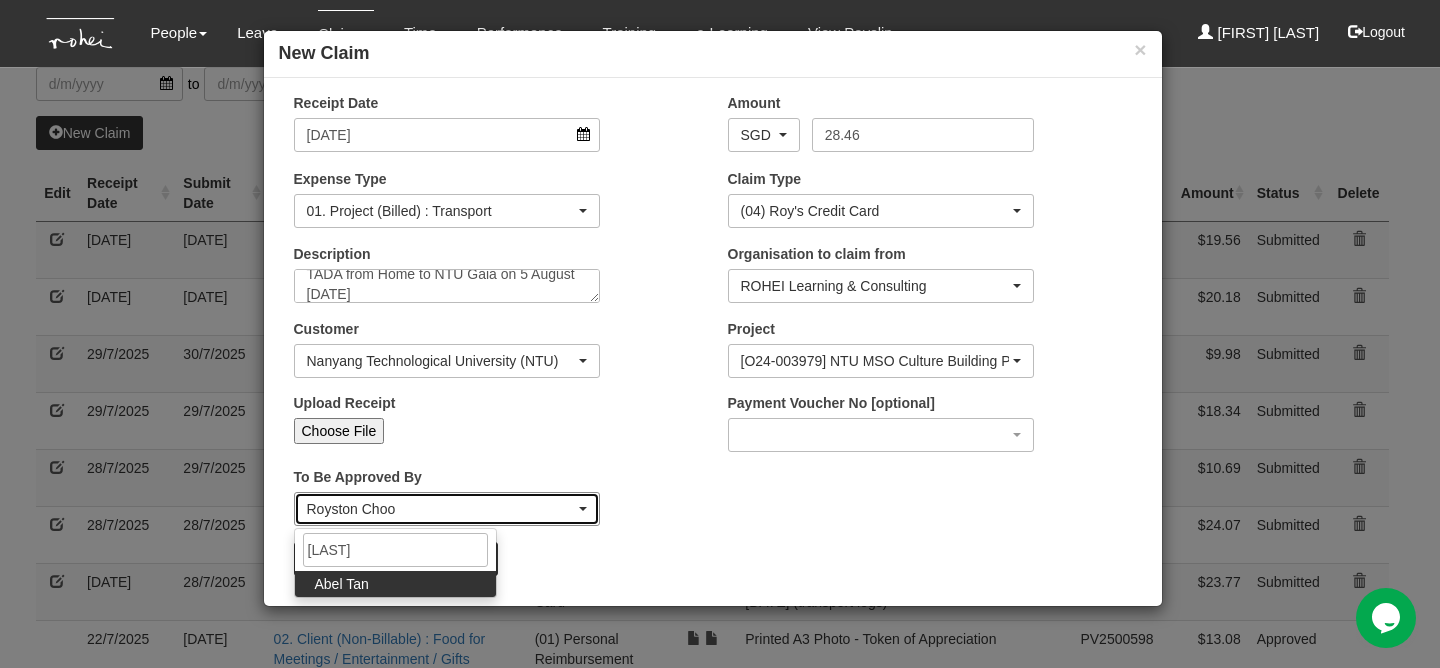 select on "bab5243c-beed-41fc-b362-49a7e6e66dc1" 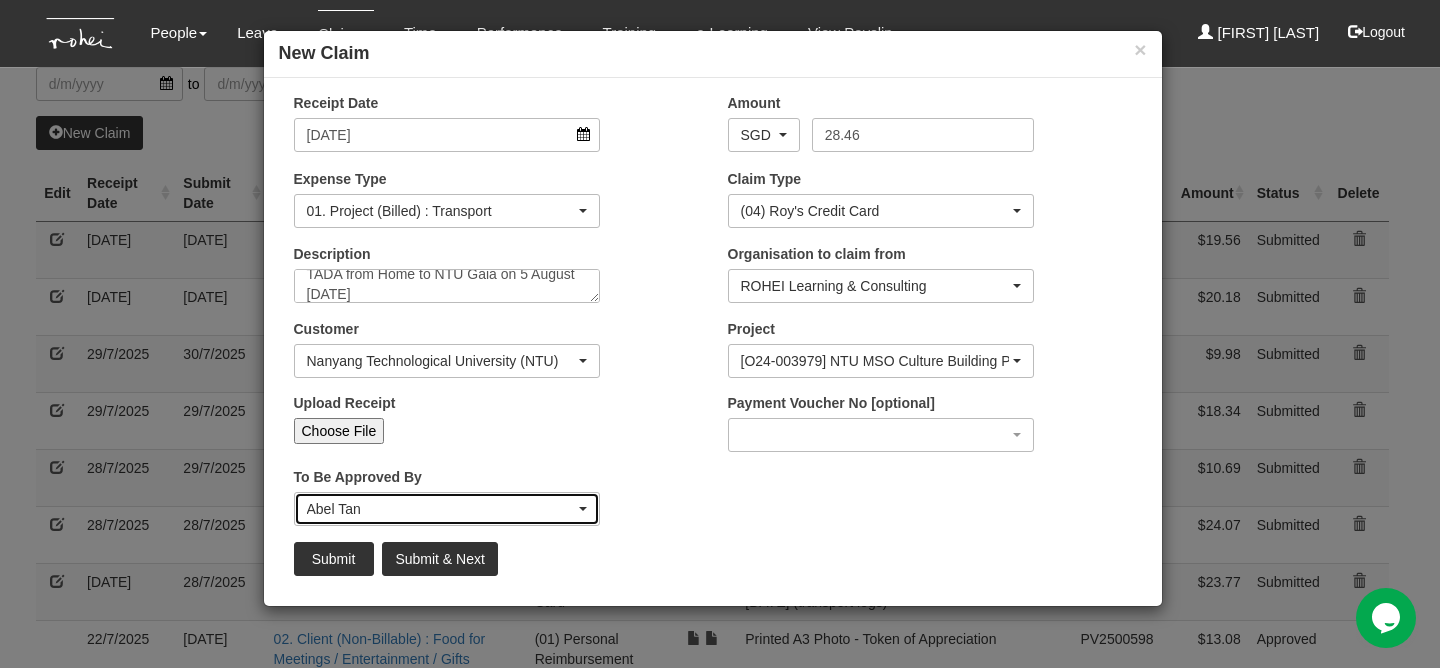 type 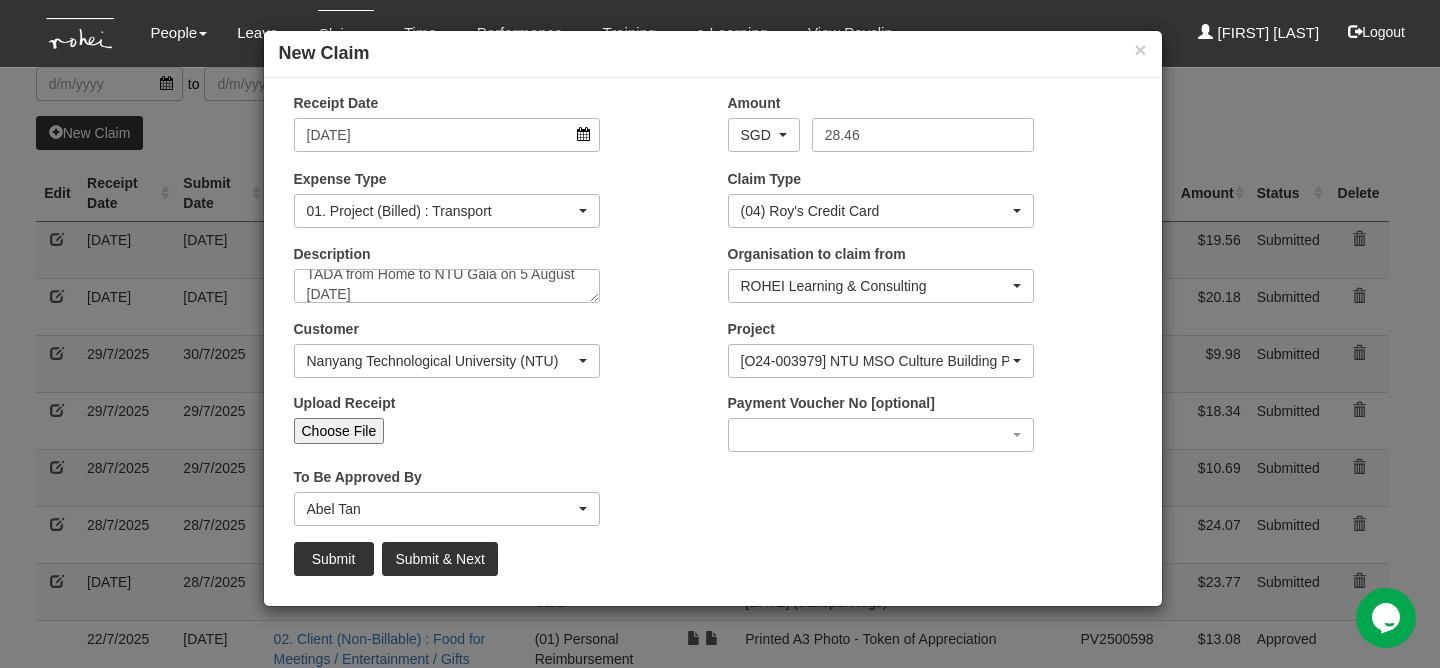 click on "Upload Receipt
Choose File" at bounding box center (496, 426) 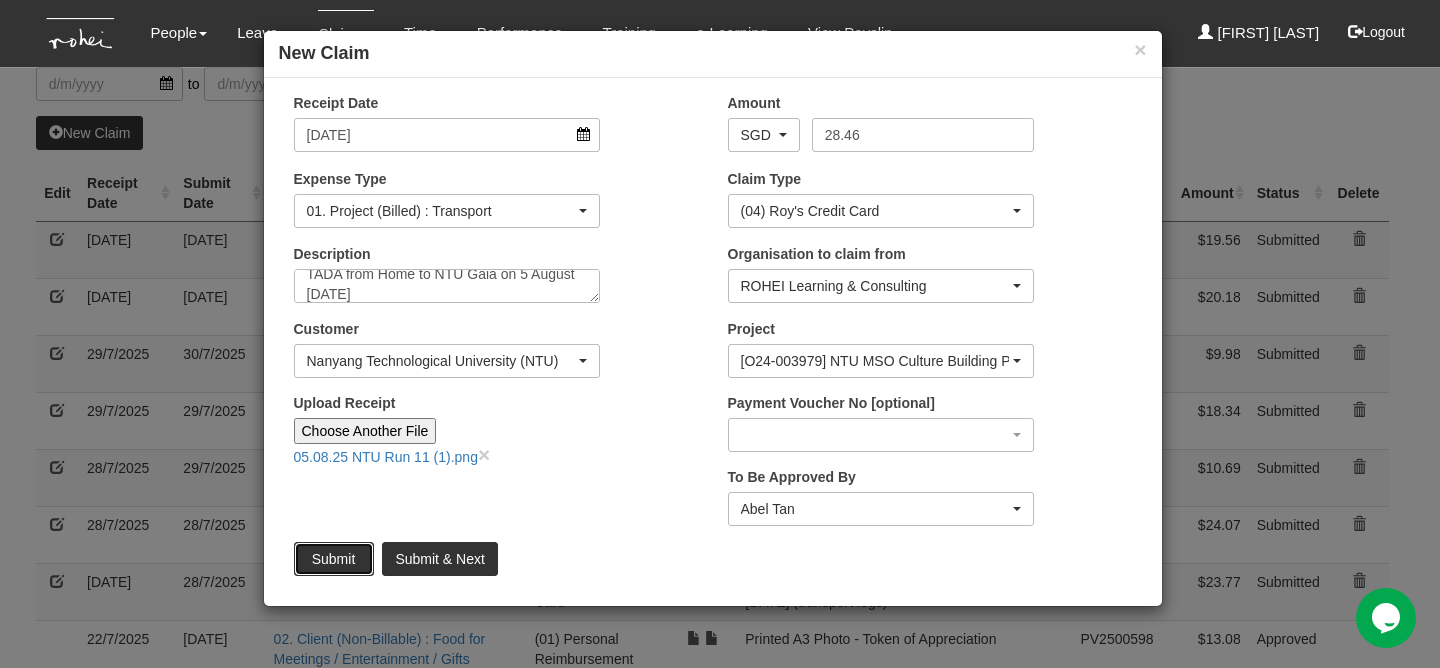 click on "Submit" at bounding box center [334, 559] 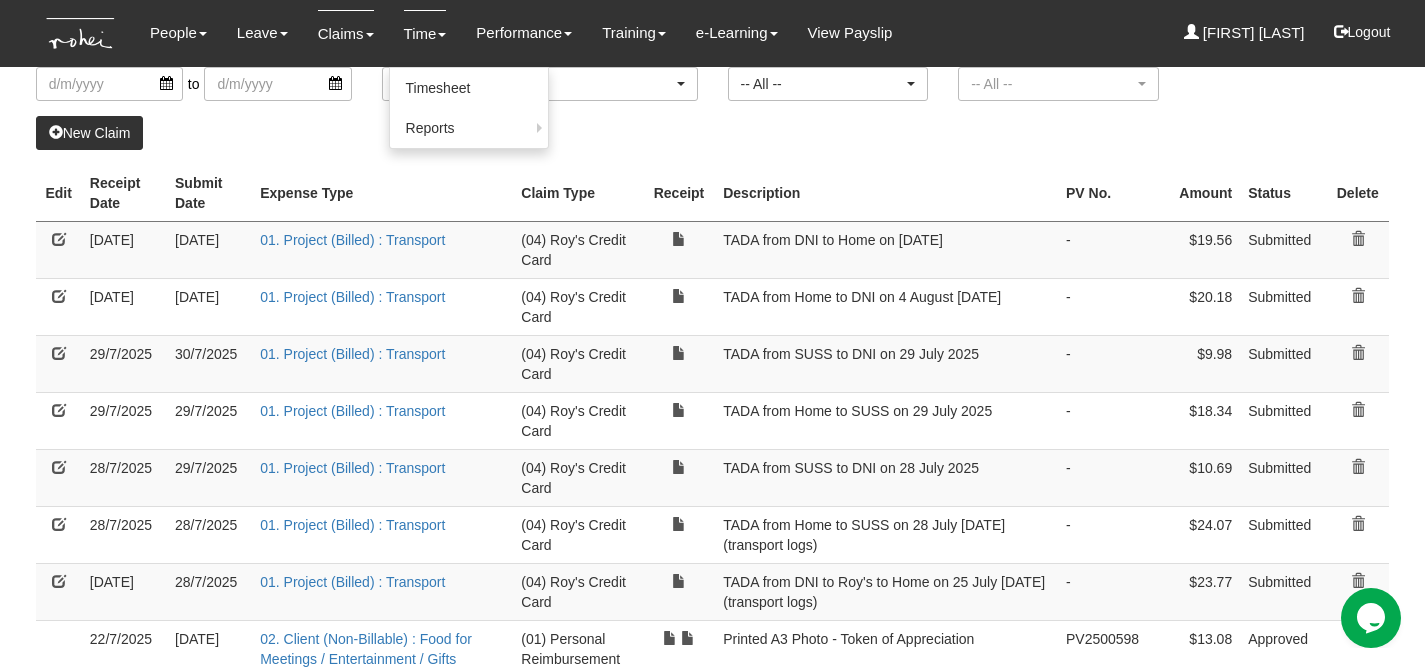 select on "50" 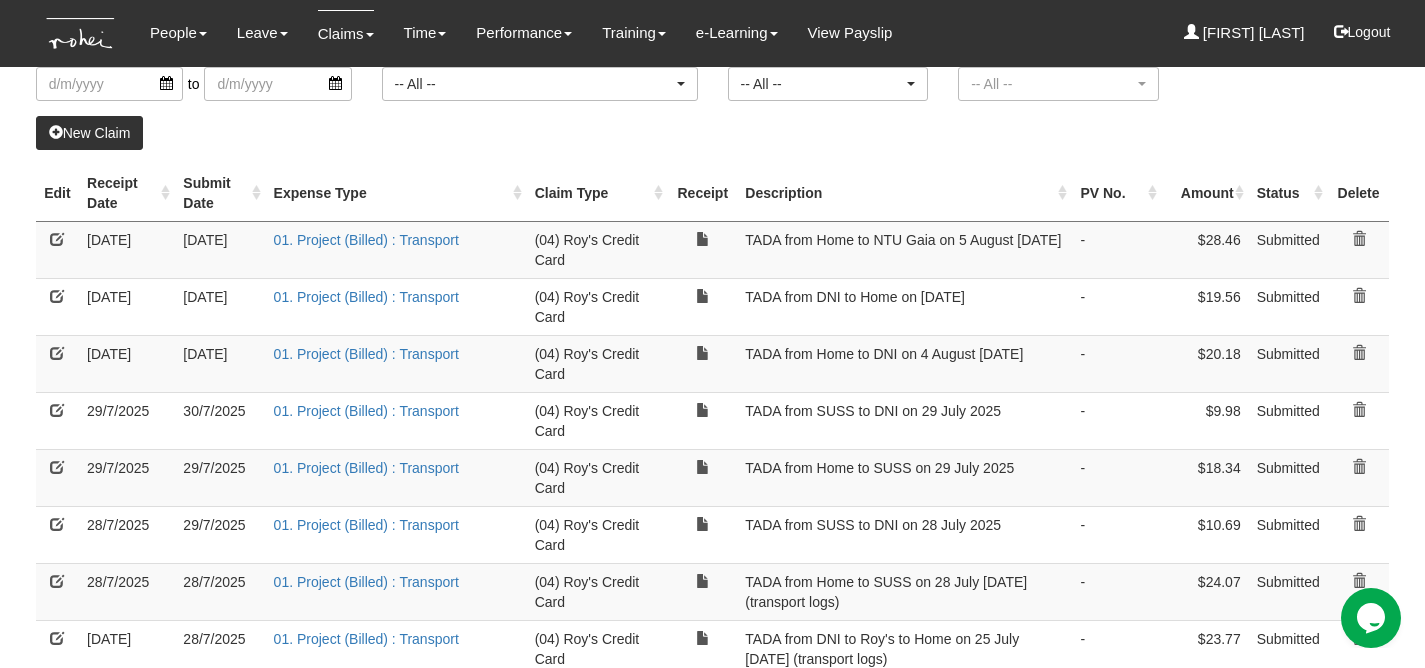 click on "New Claim" at bounding box center [90, 133] 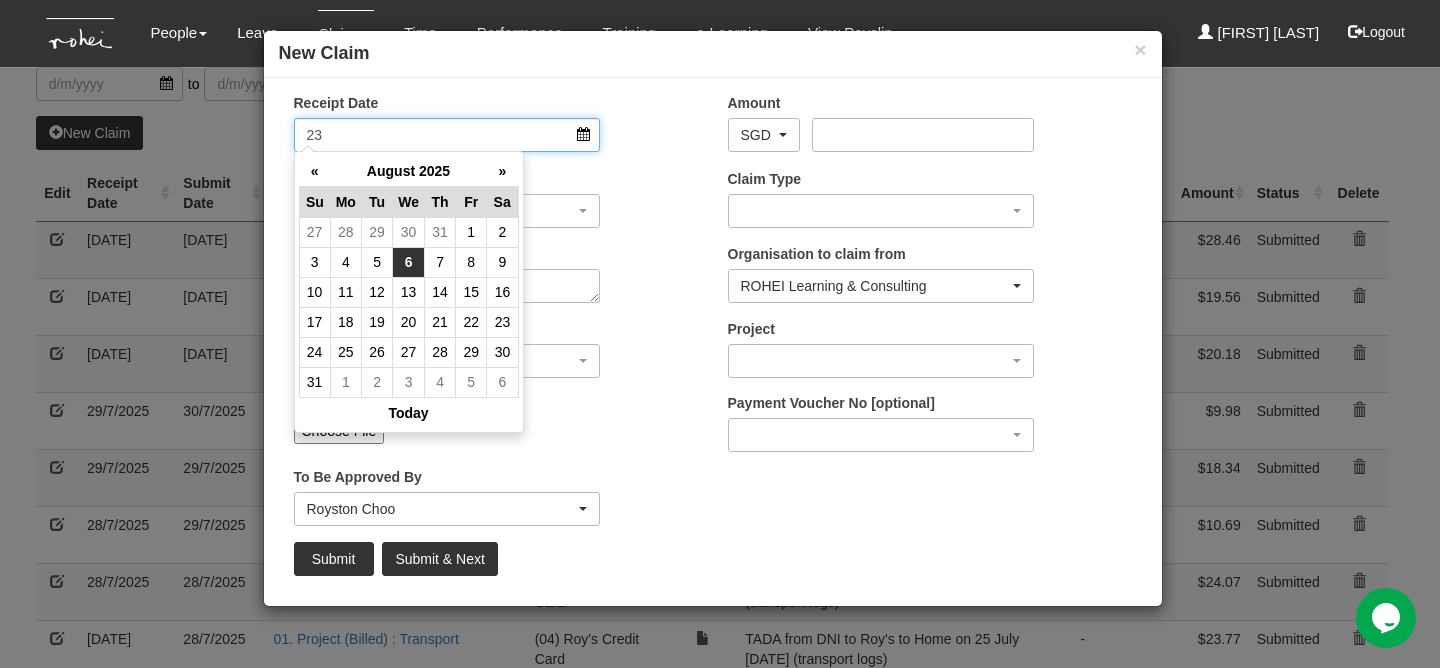 type on "2" 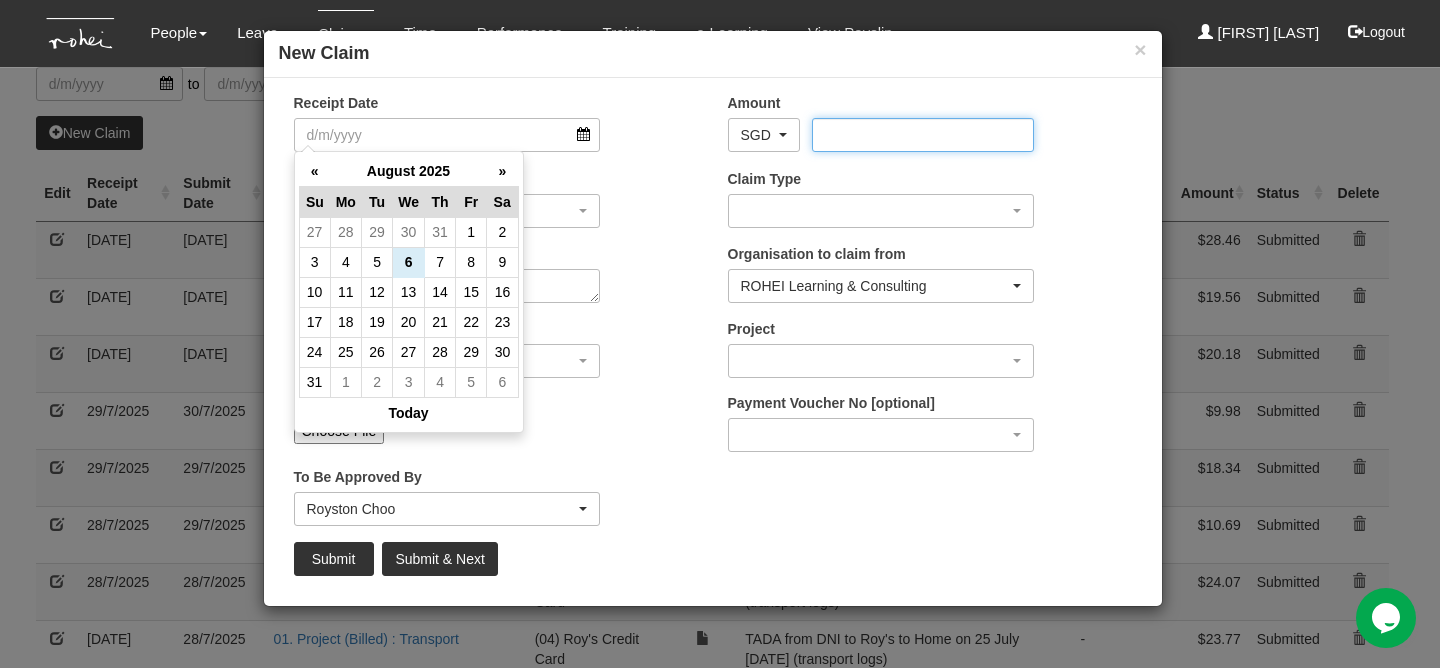 type on "[DATE]" 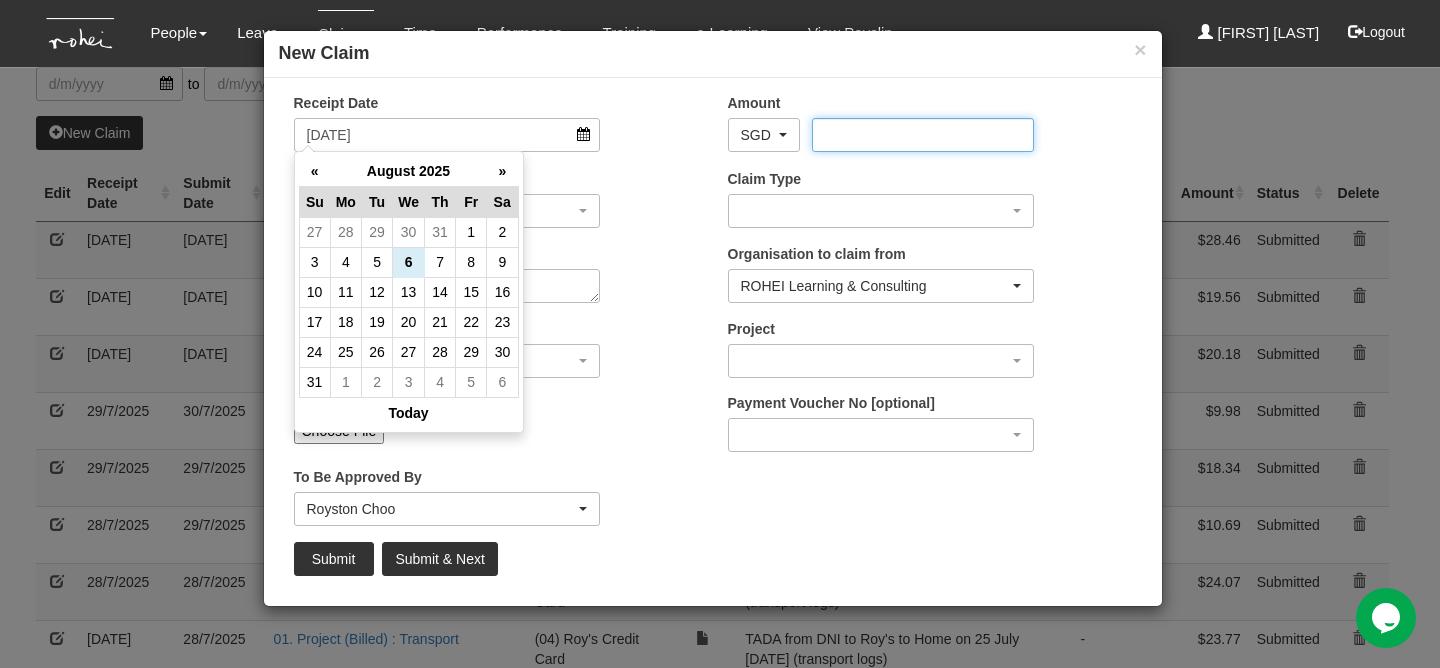 click on "Amount" at bounding box center [923, 135] 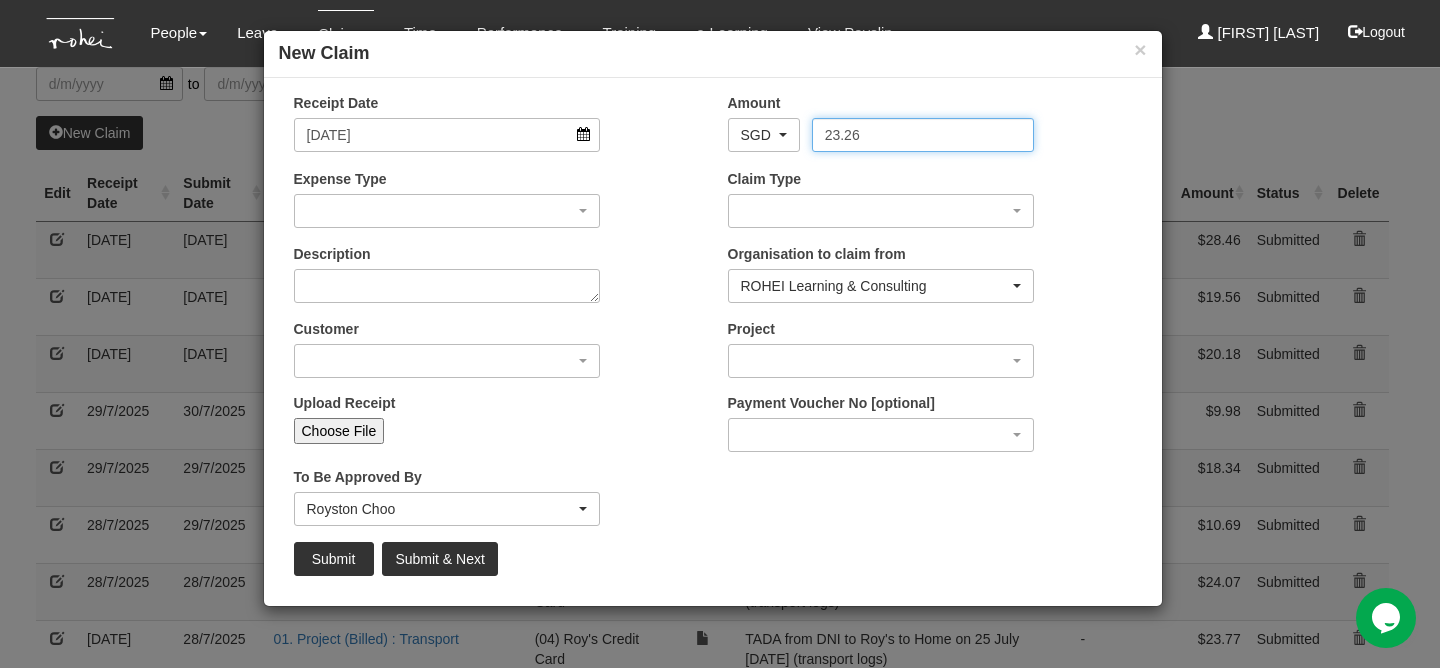 type on "23.26" 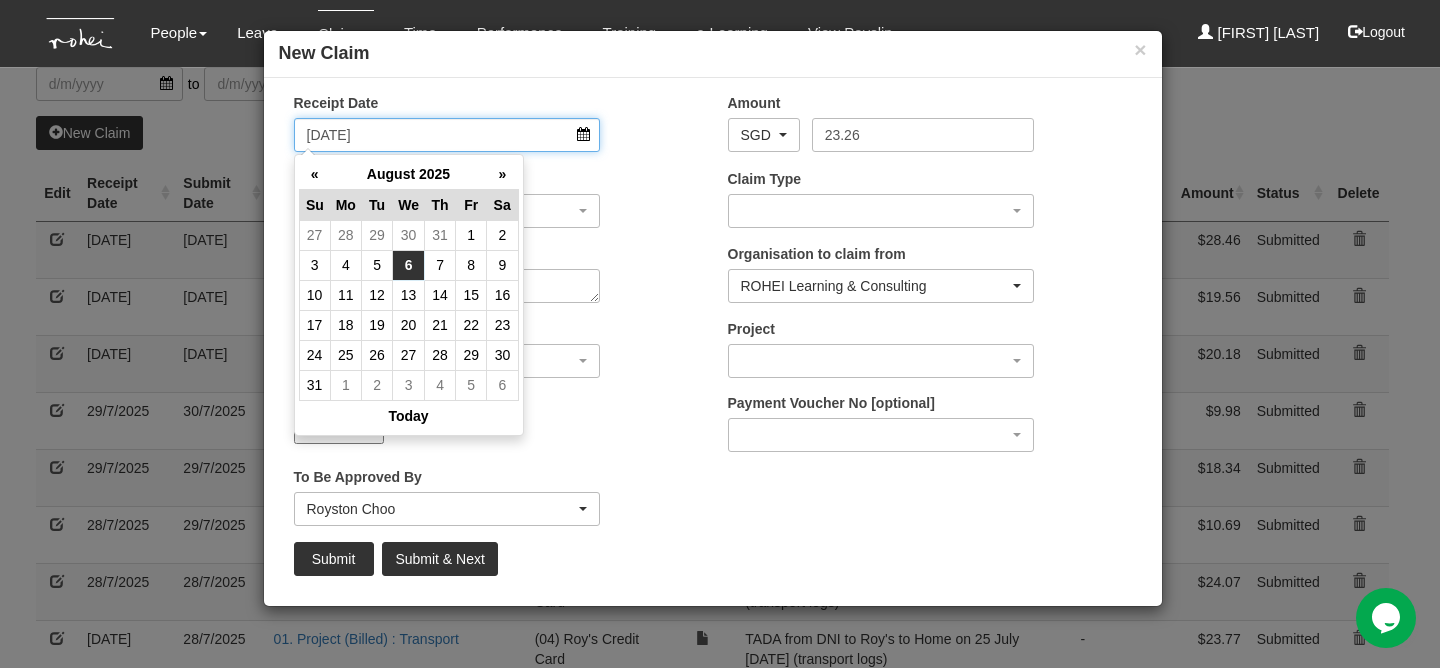 click on "[DATE]" at bounding box center (447, 135) 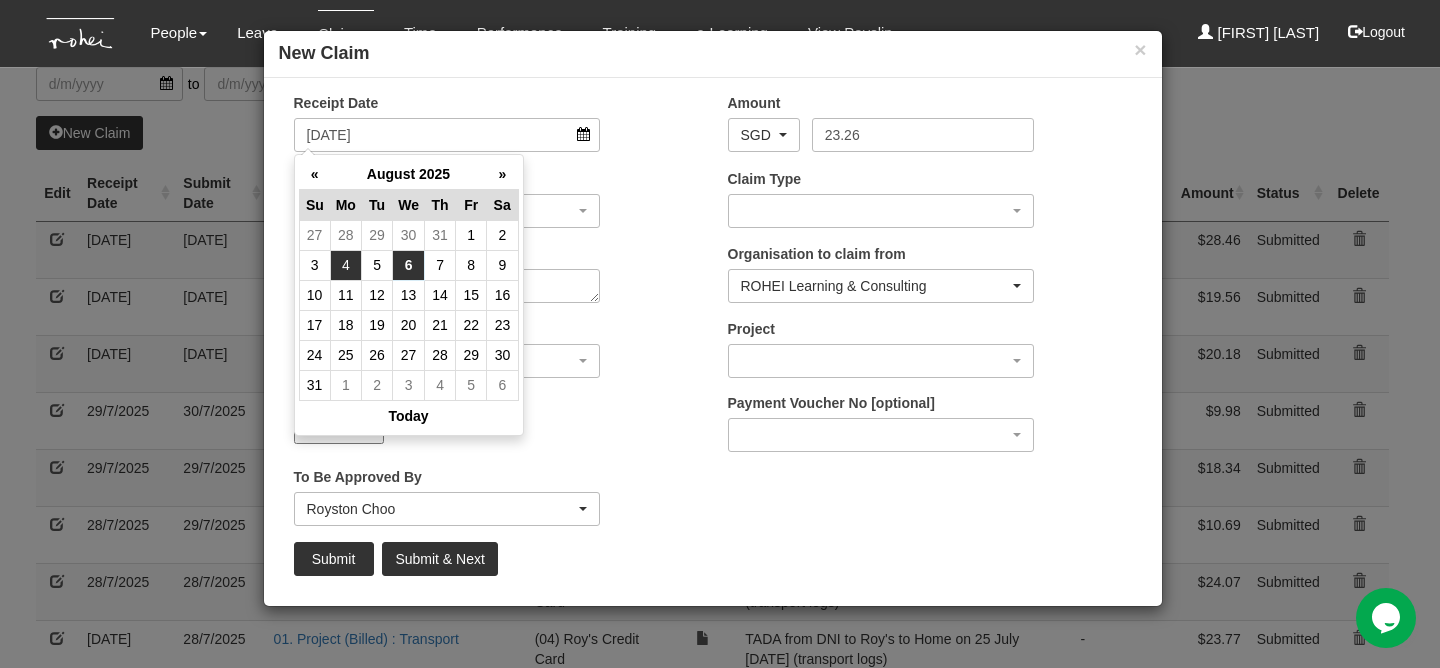 click on "4" at bounding box center [345, 265] 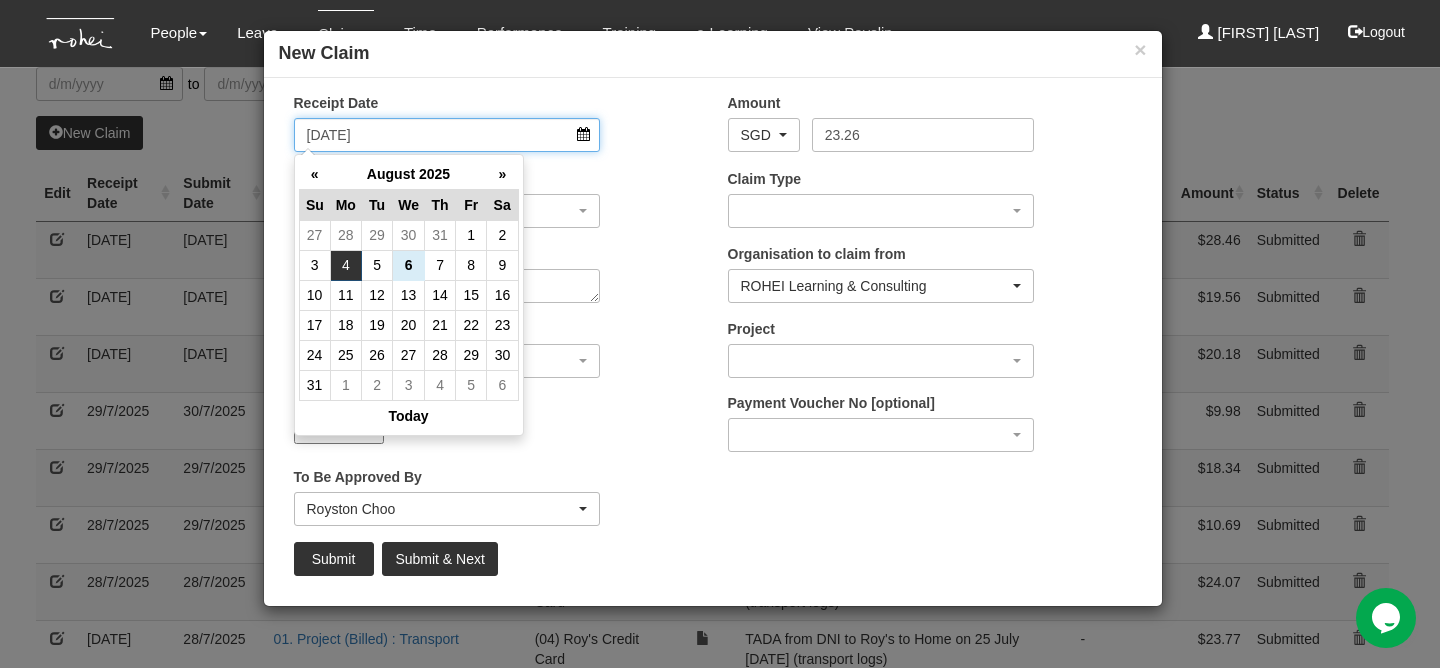 click on "[DATE]" at bounding box center [447, 135] 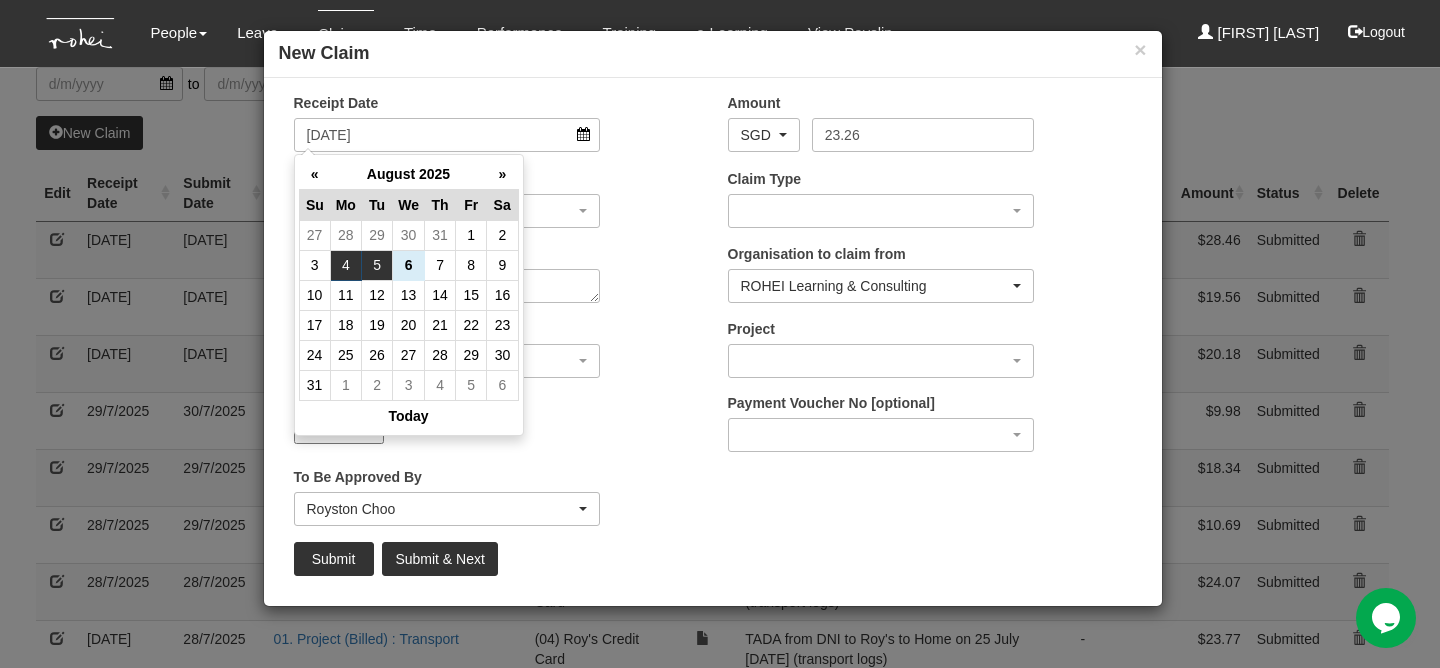 click on "5" at bounding box center [377, 265] 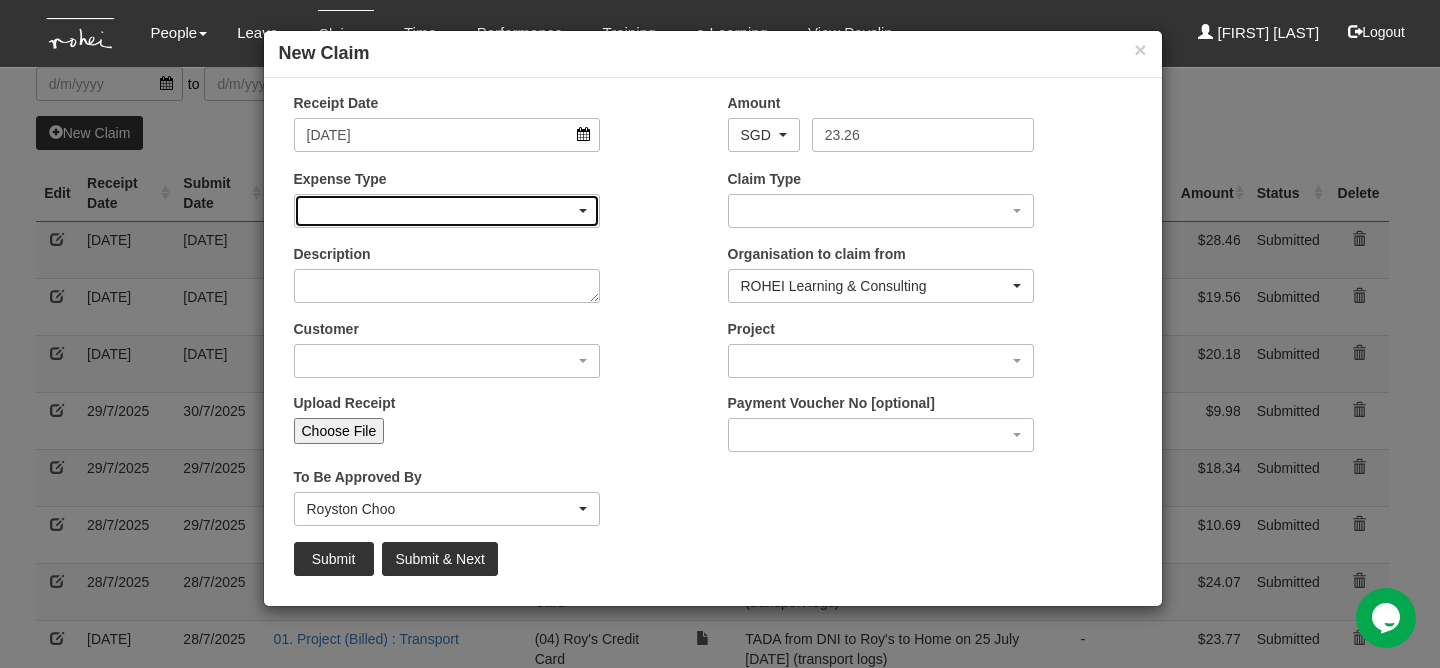 click at bounding box center (447, 211) 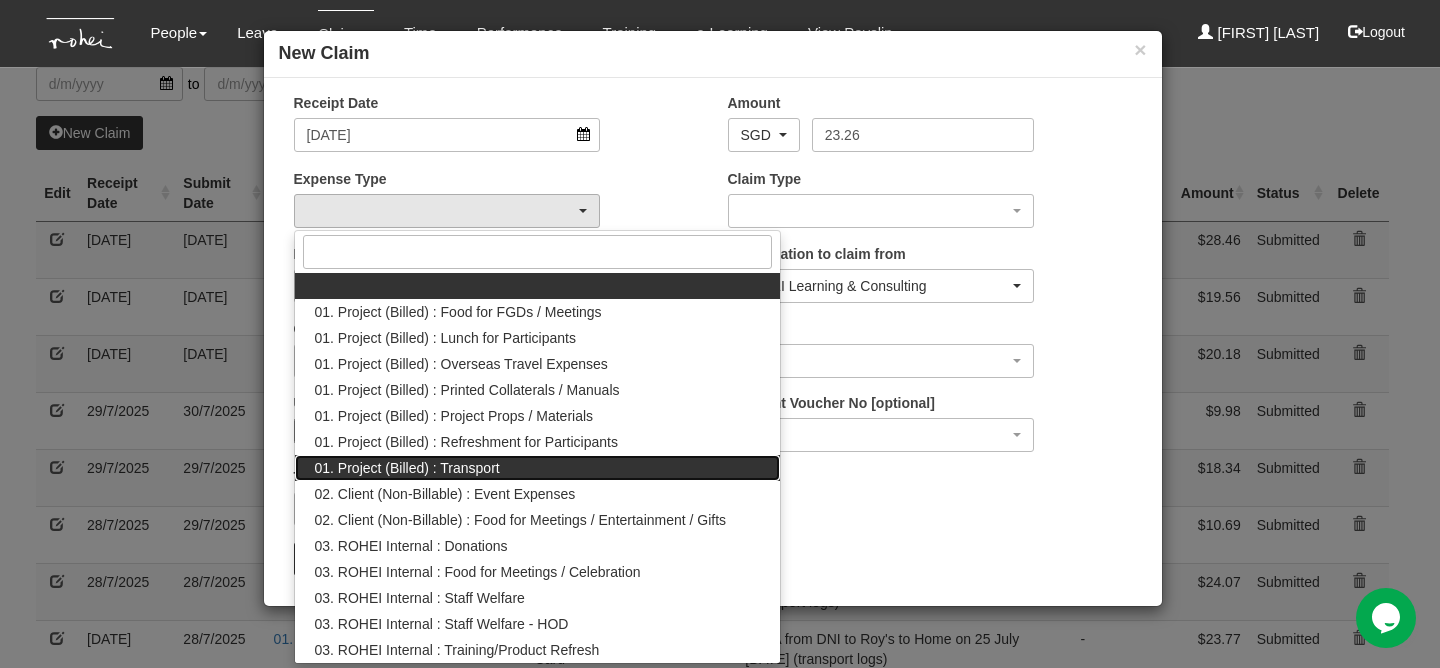click on "01. Project (Billed) : Transport" at bounding box center (538, 468) 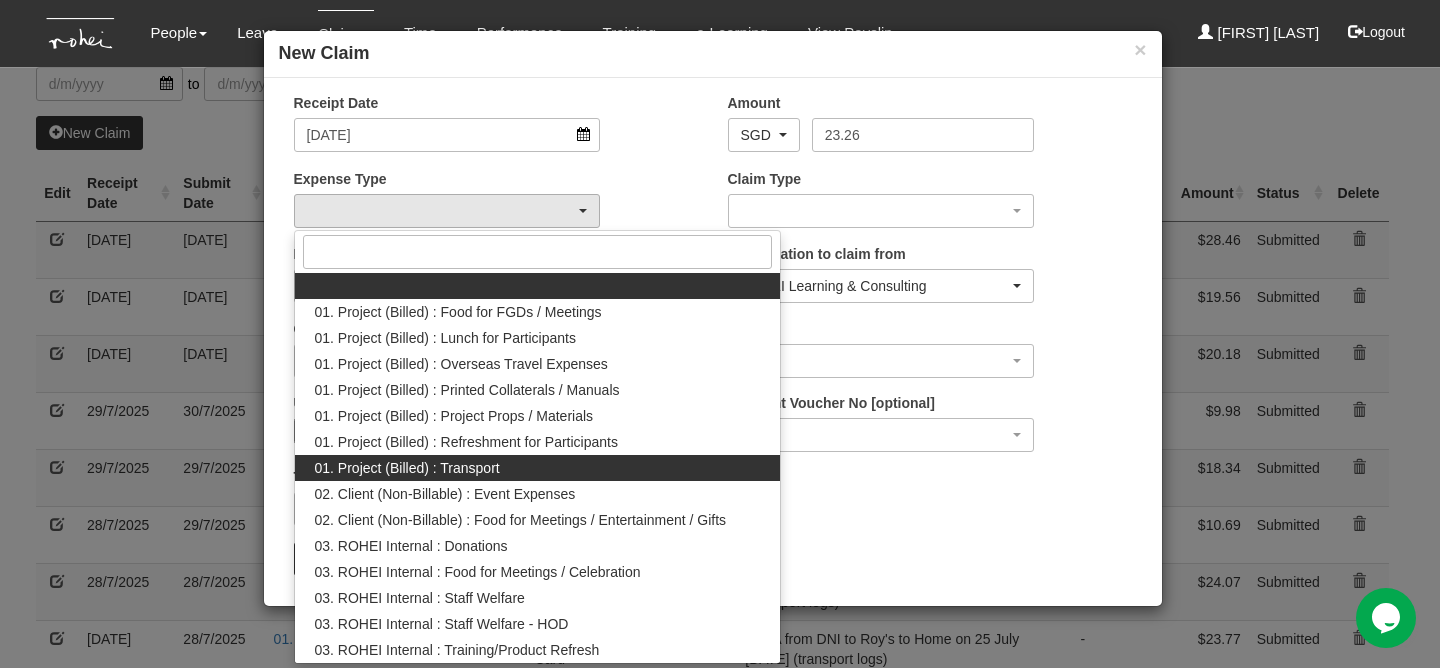 select on "135" 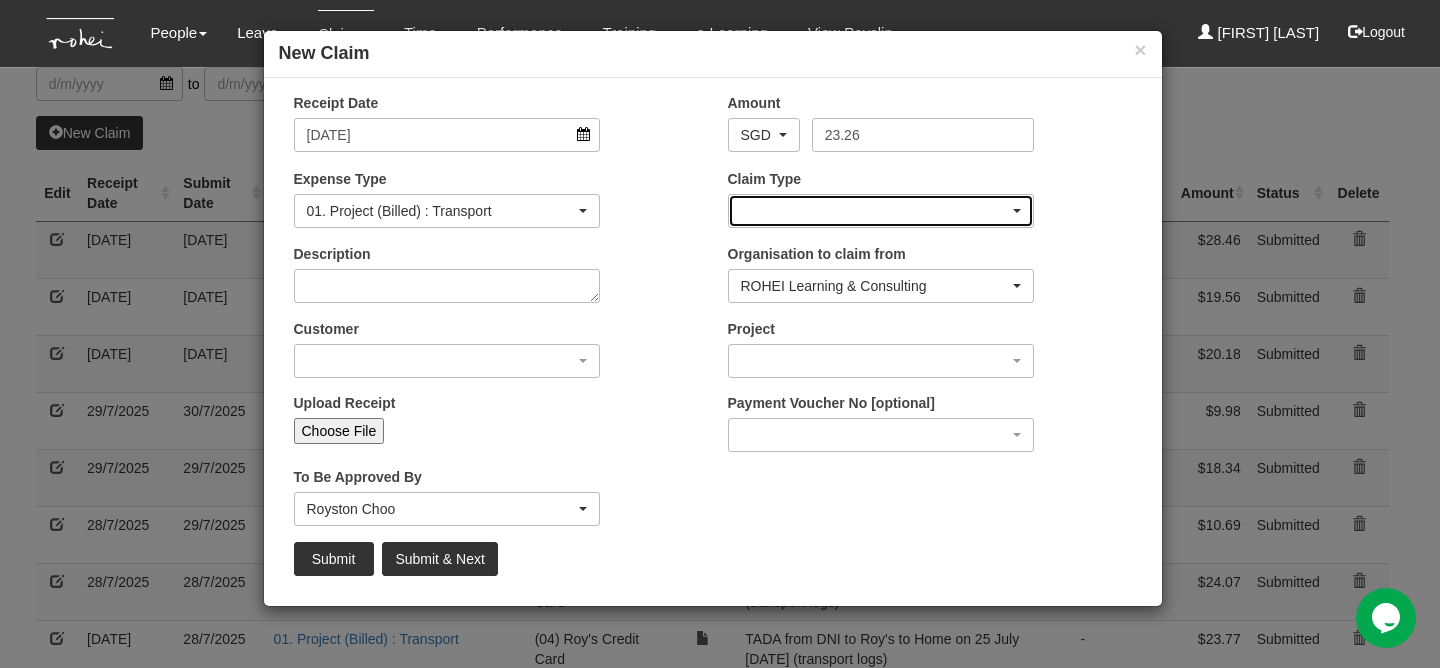 click at bounding box center [881, 211] 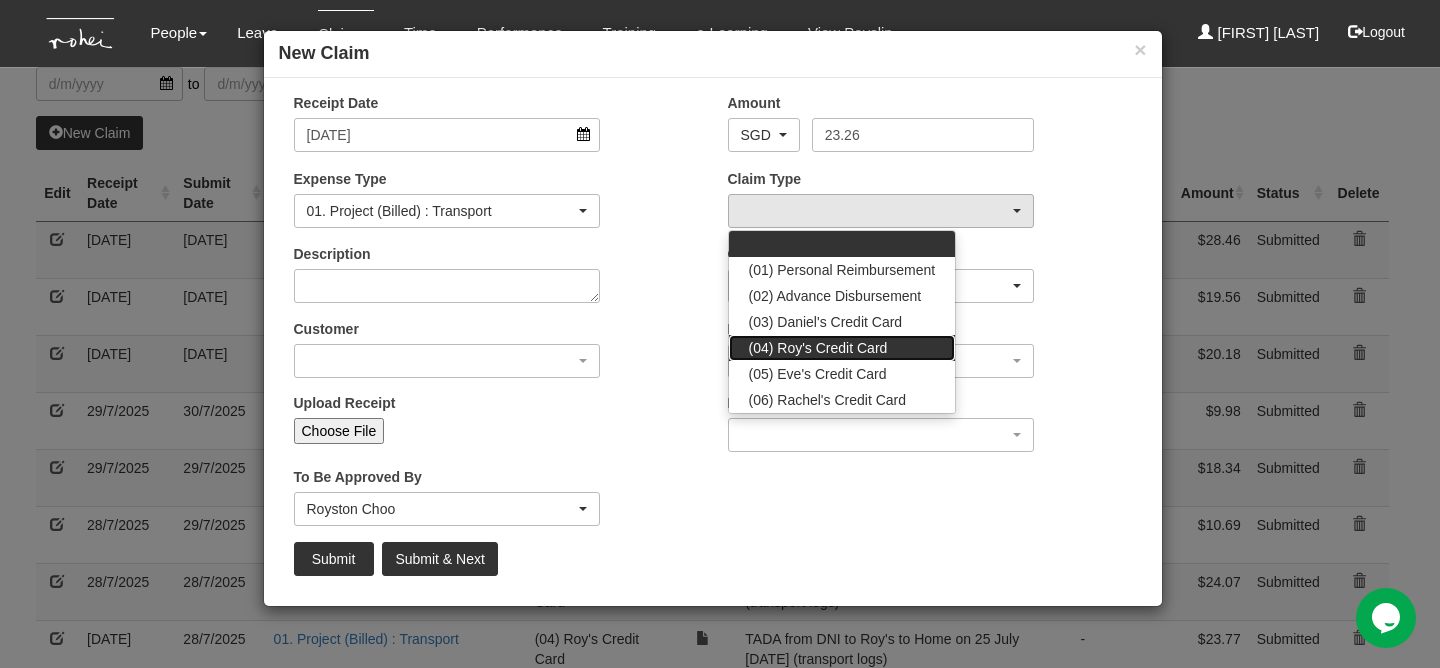 click on "(04) Roy's Credit Card" at bounding box center (818, 348) 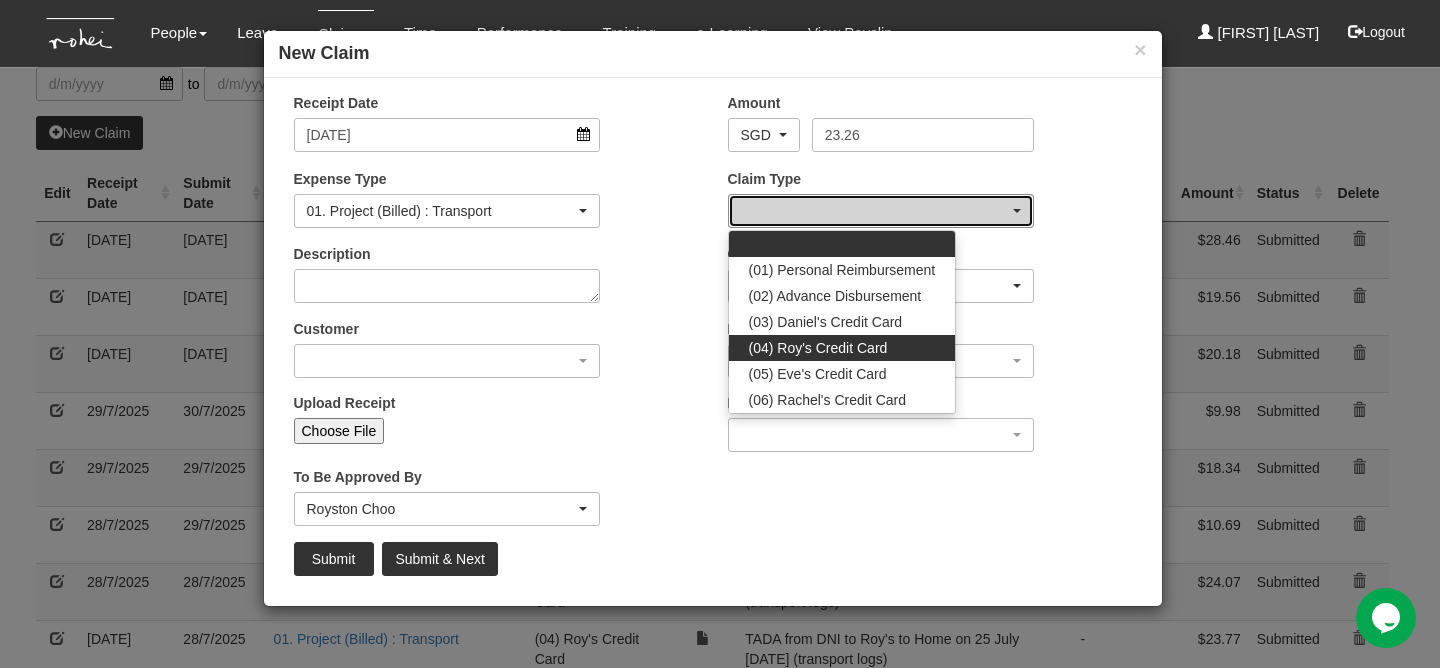 select on "16" 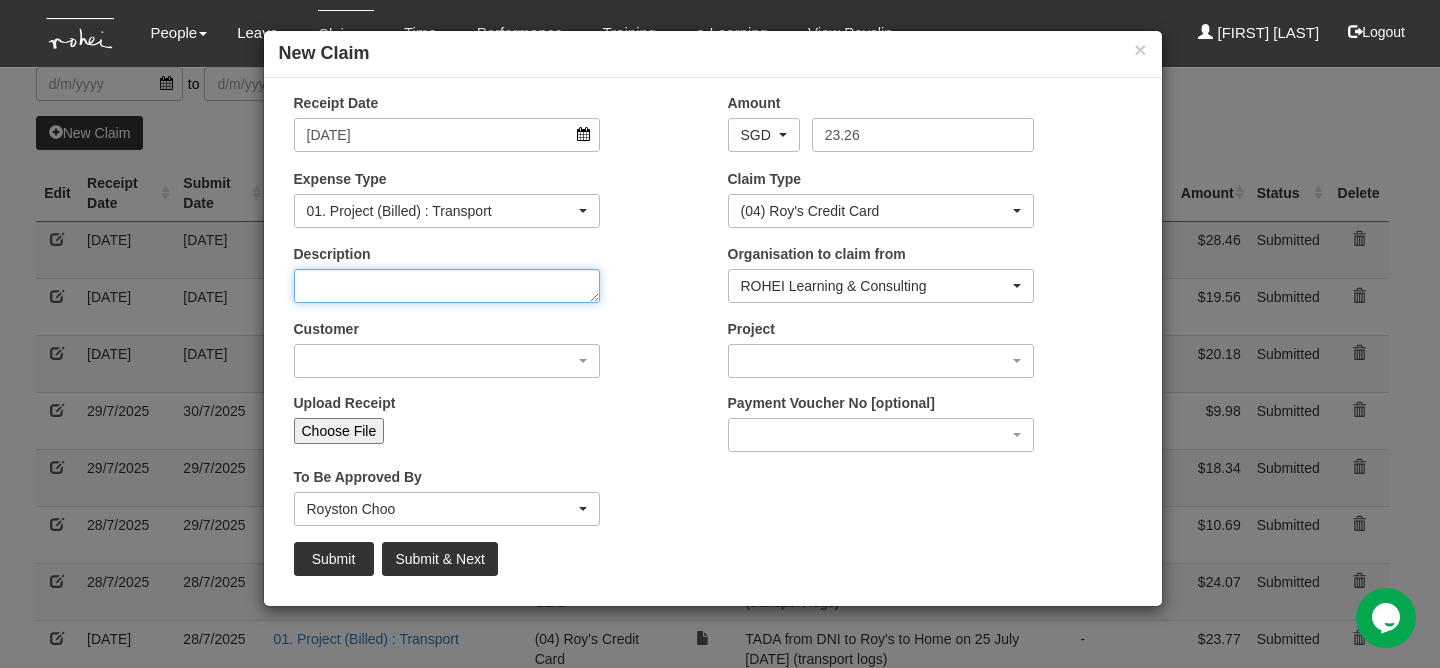 click on "Description" at bounding box center [447, 286] 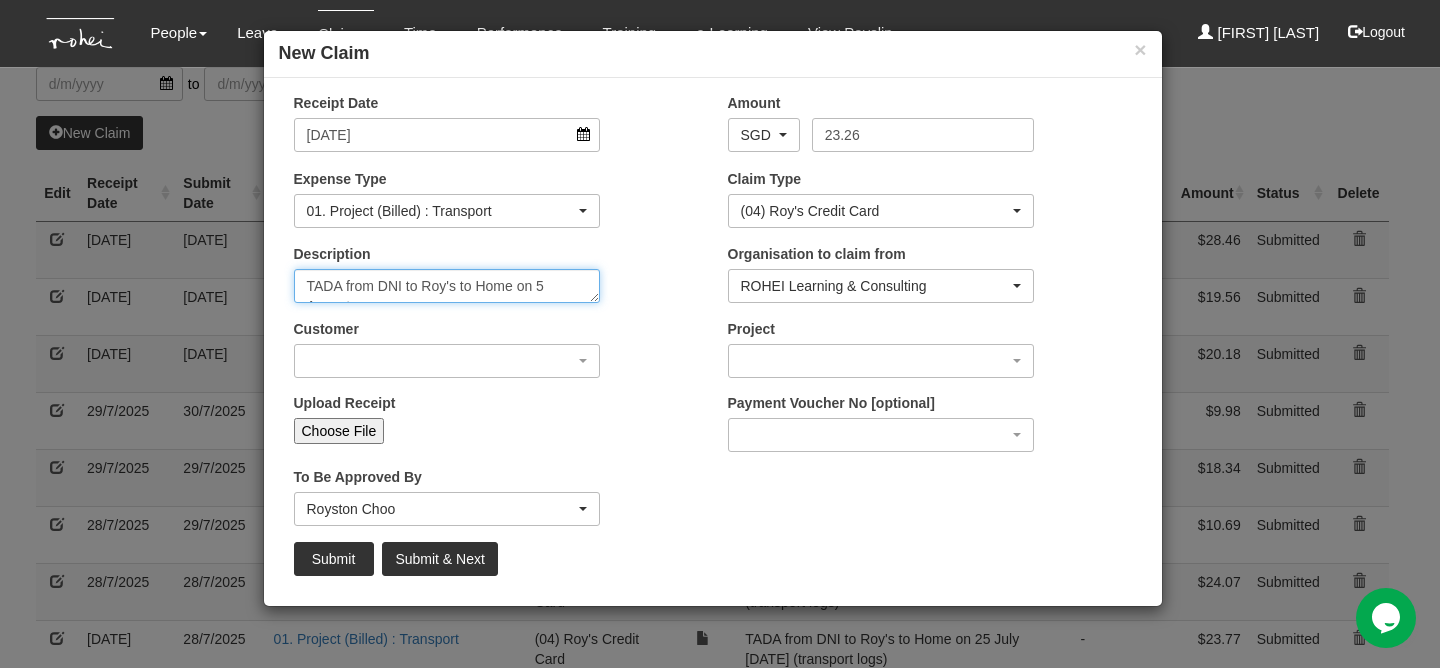 scroll, scrollTop: 12, scrollLeft: 0, axis: vertical 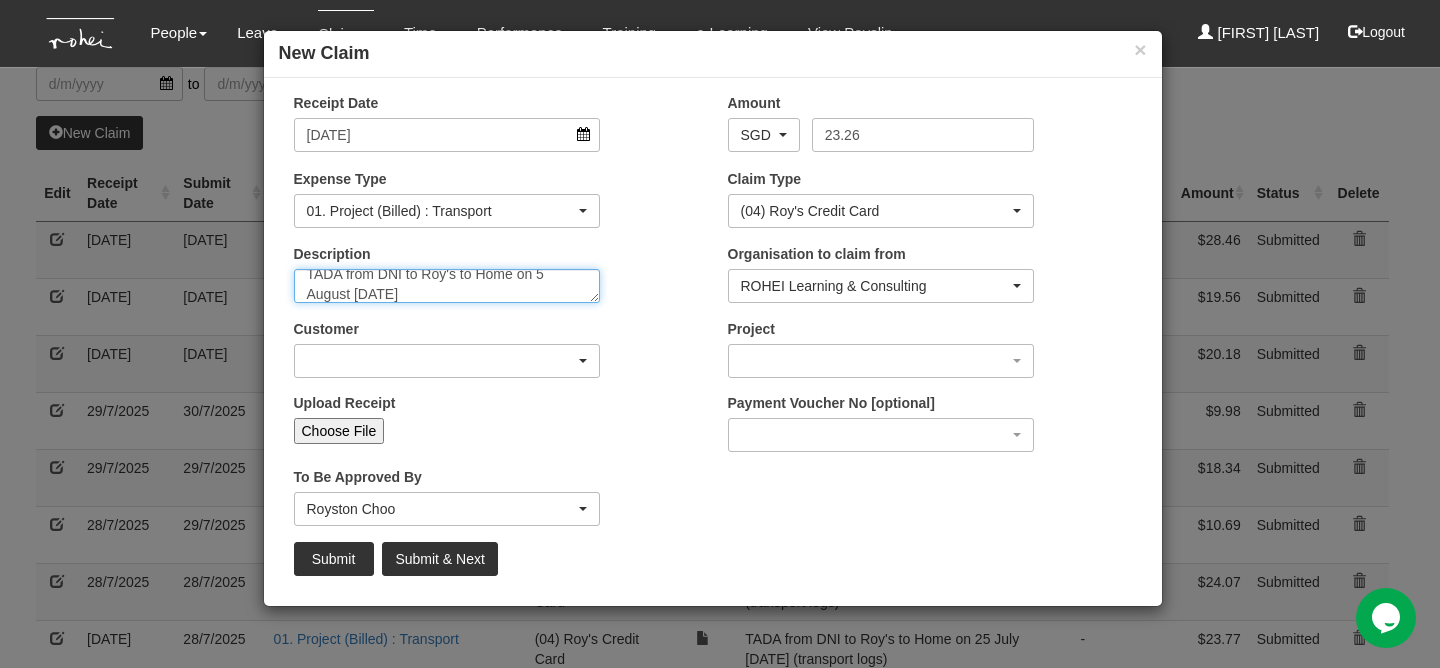 type on "TADA from DNI to Roy's to Home on 5 August [DATE]" 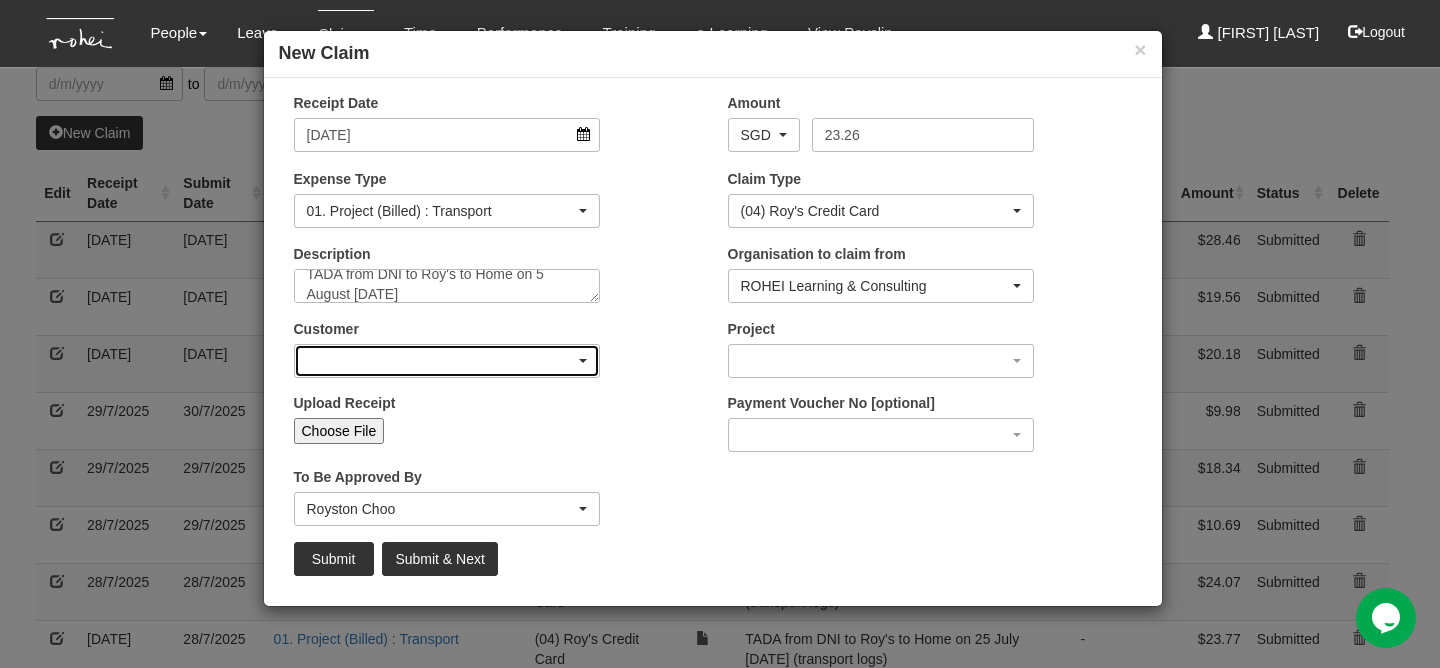 click at bounding box center [447, 361] 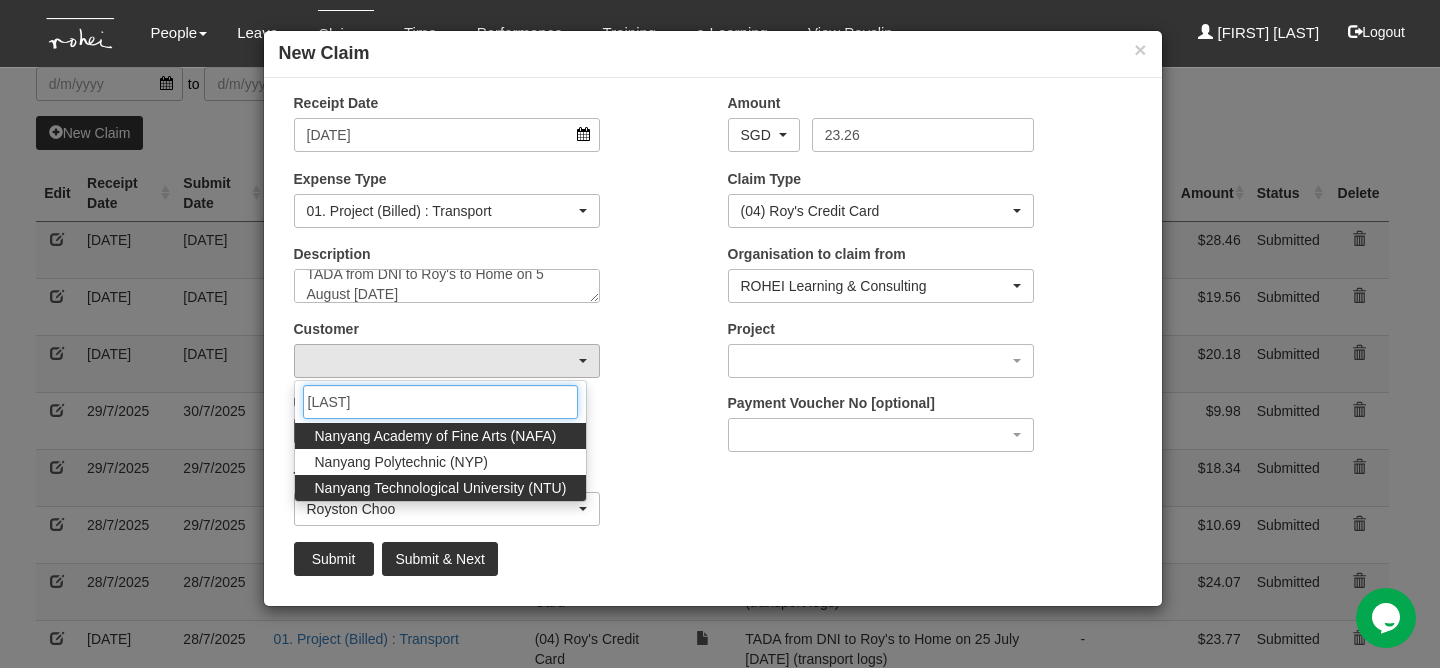 type on "[LAST]" 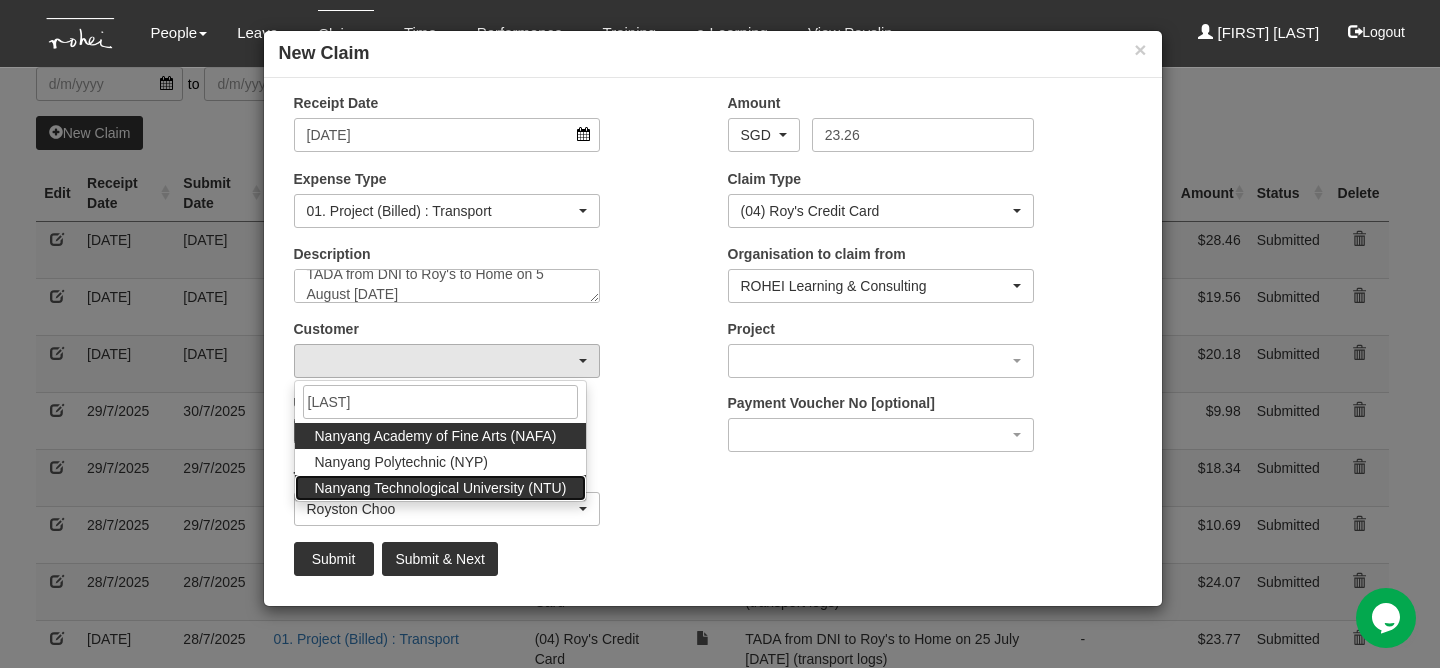 click on "Nanyang Technological University (NTU)" at bounding box center (441, 488) 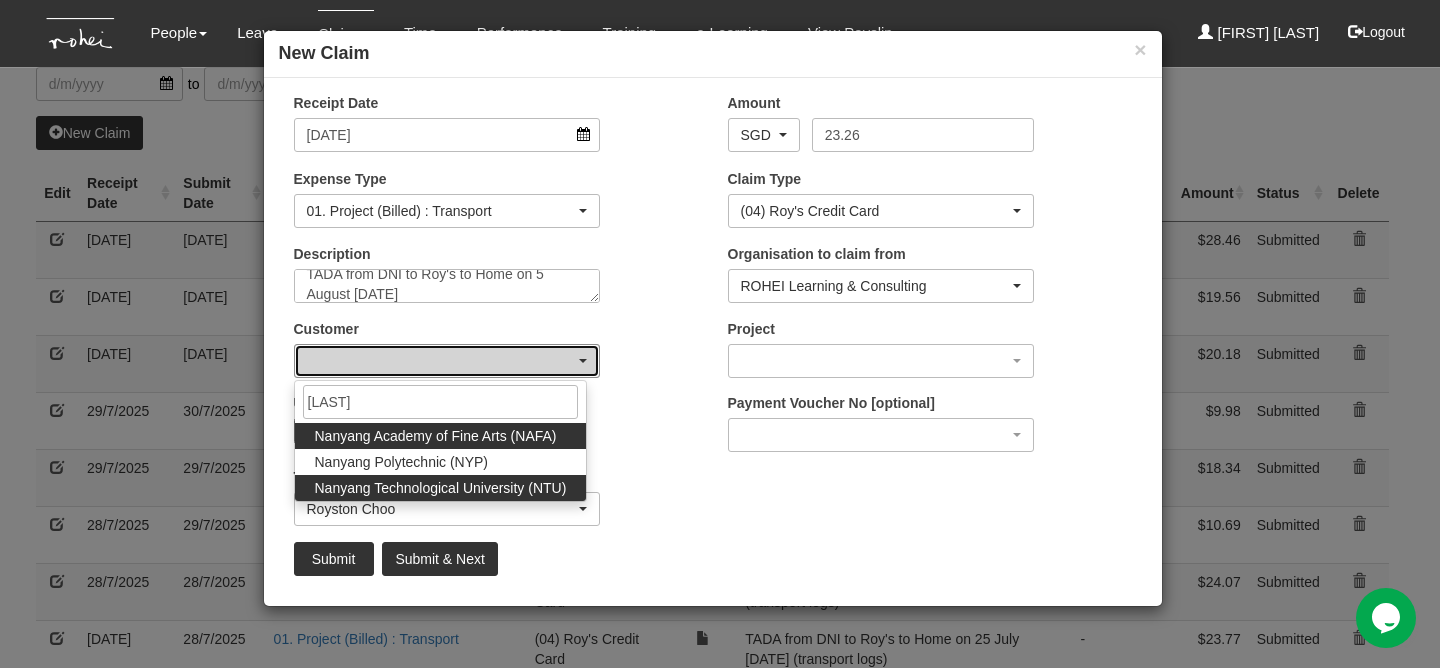 select on "59" 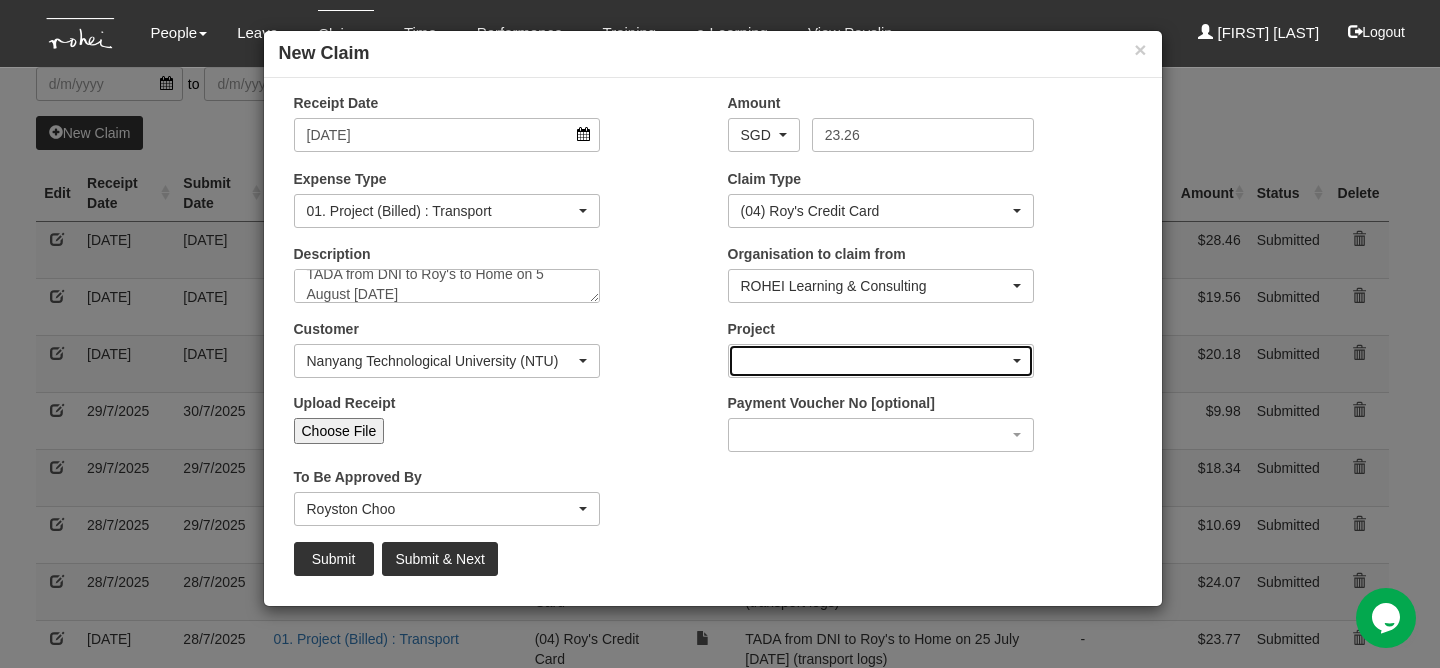 click at bounding box center (881, 361) 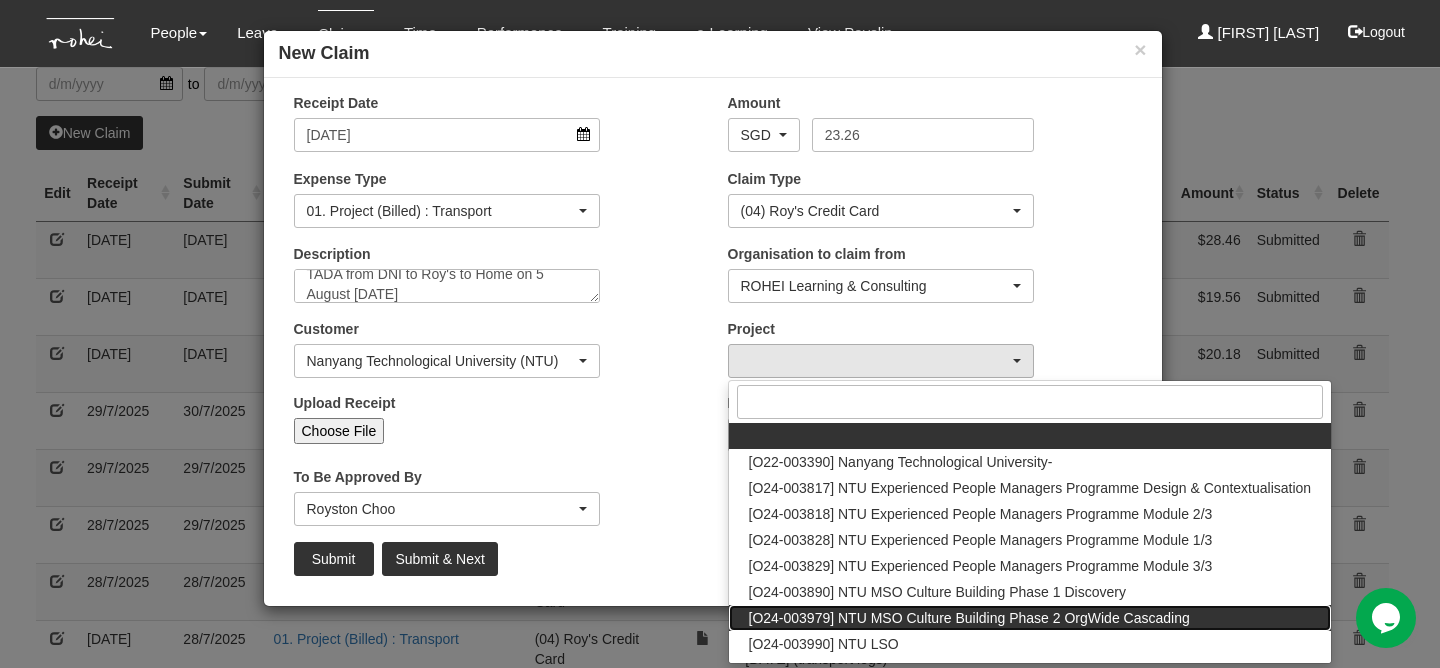 click on "[O24-003979] NTU MSO Culture Building Phase 2 OrgWide Cascading" at bounding box center (969, 618) 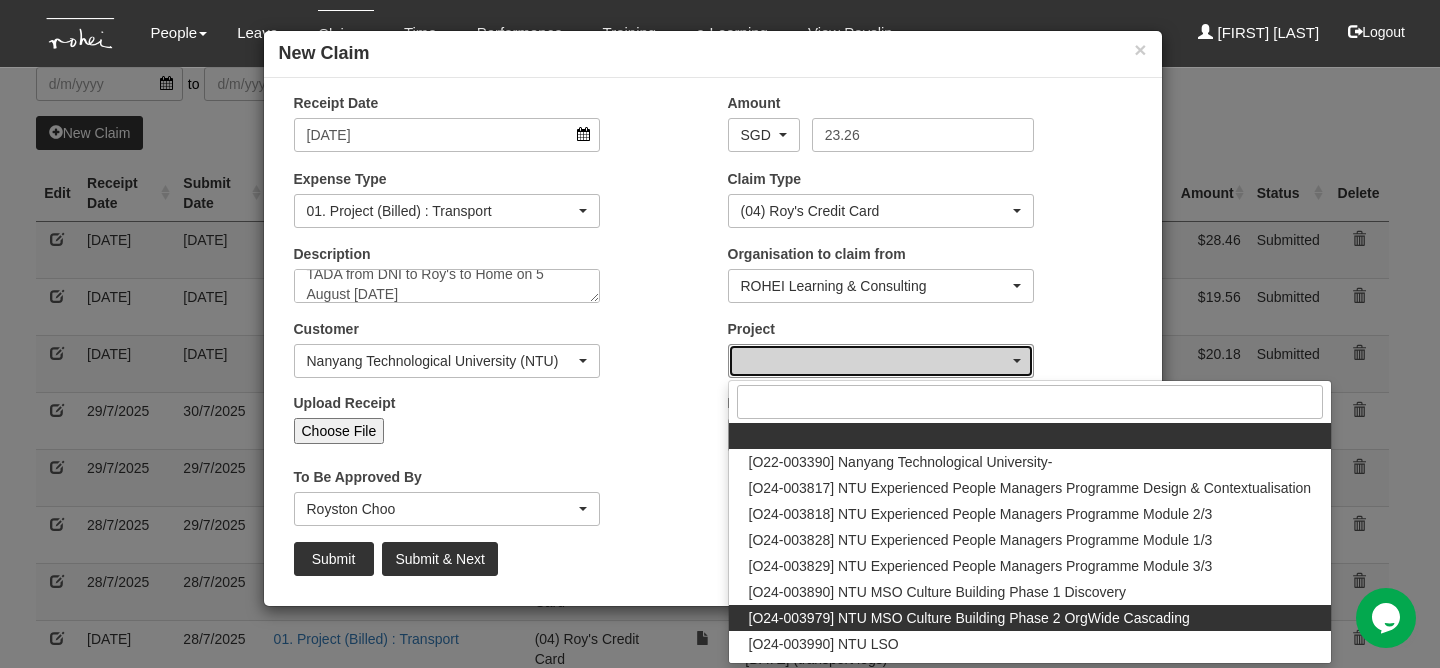select on "2613" 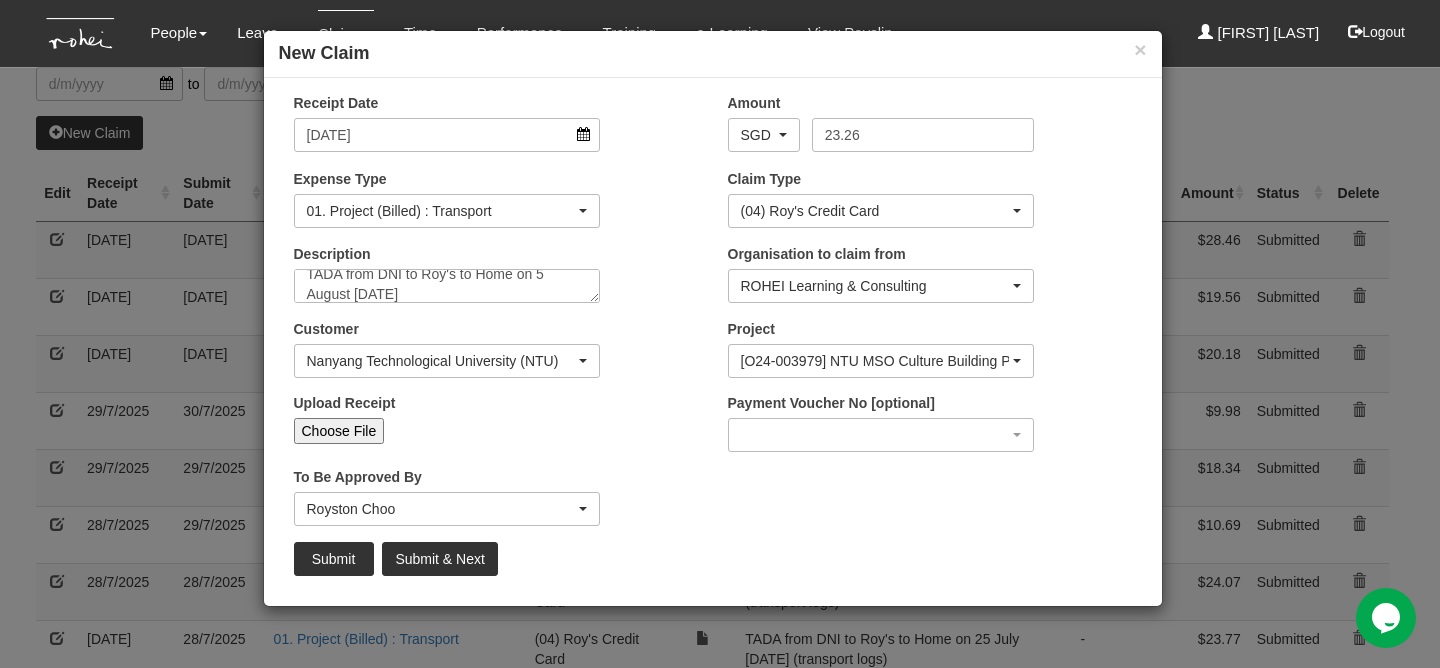 click on "Choose File" at bounding box center (339, 431) 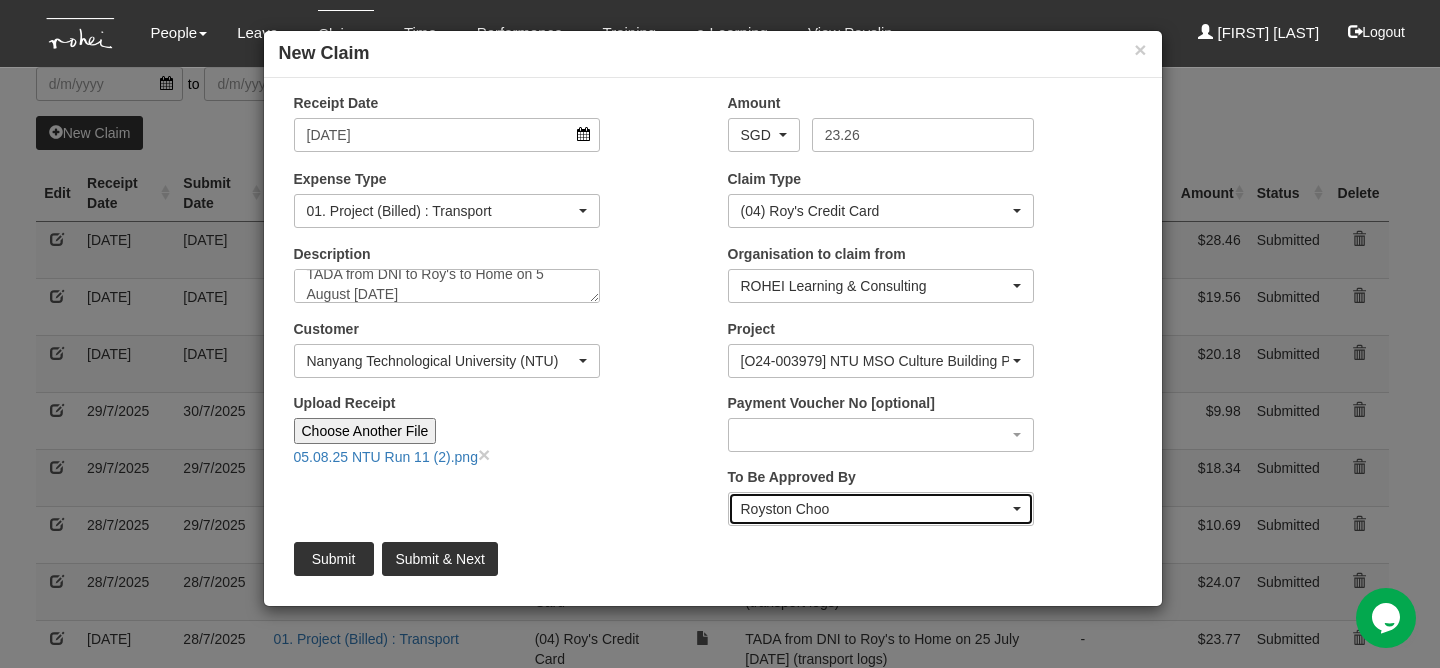 click on "Royston Choo" at bounding box center [875, 509] 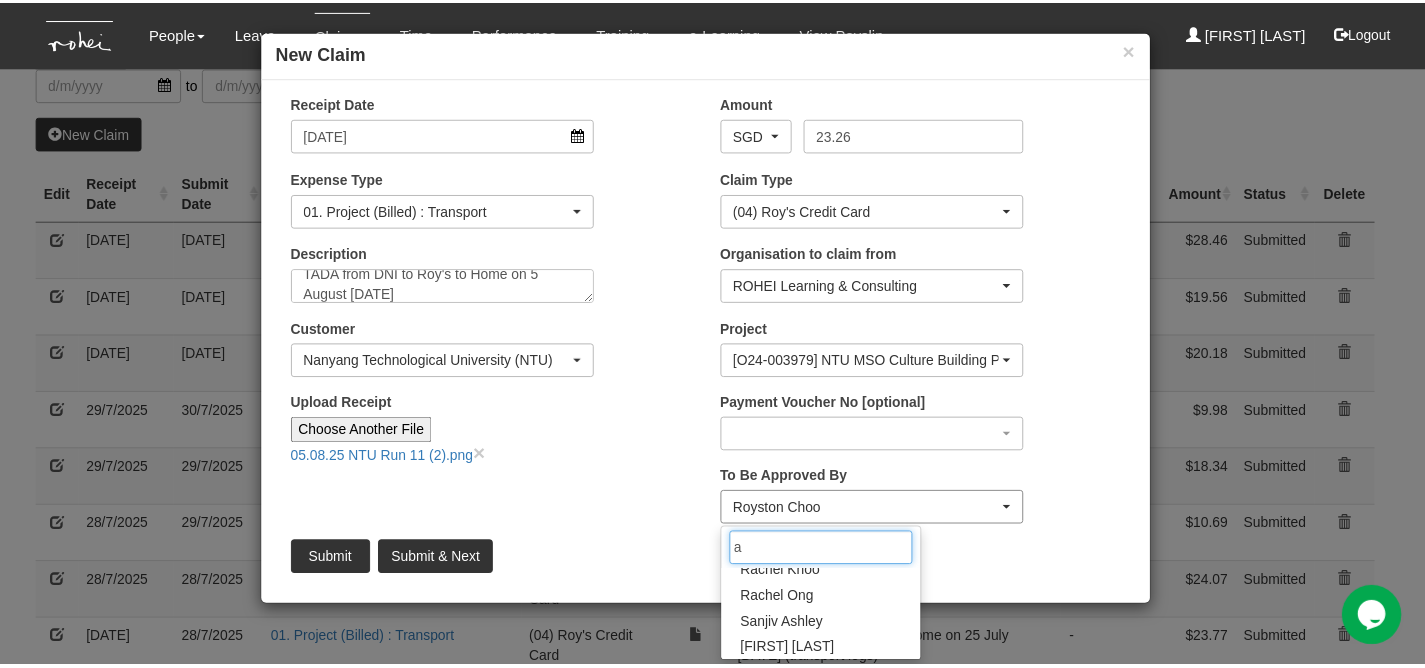 scroll, scrollTop: 0, scrollLeft: 0, axis: both 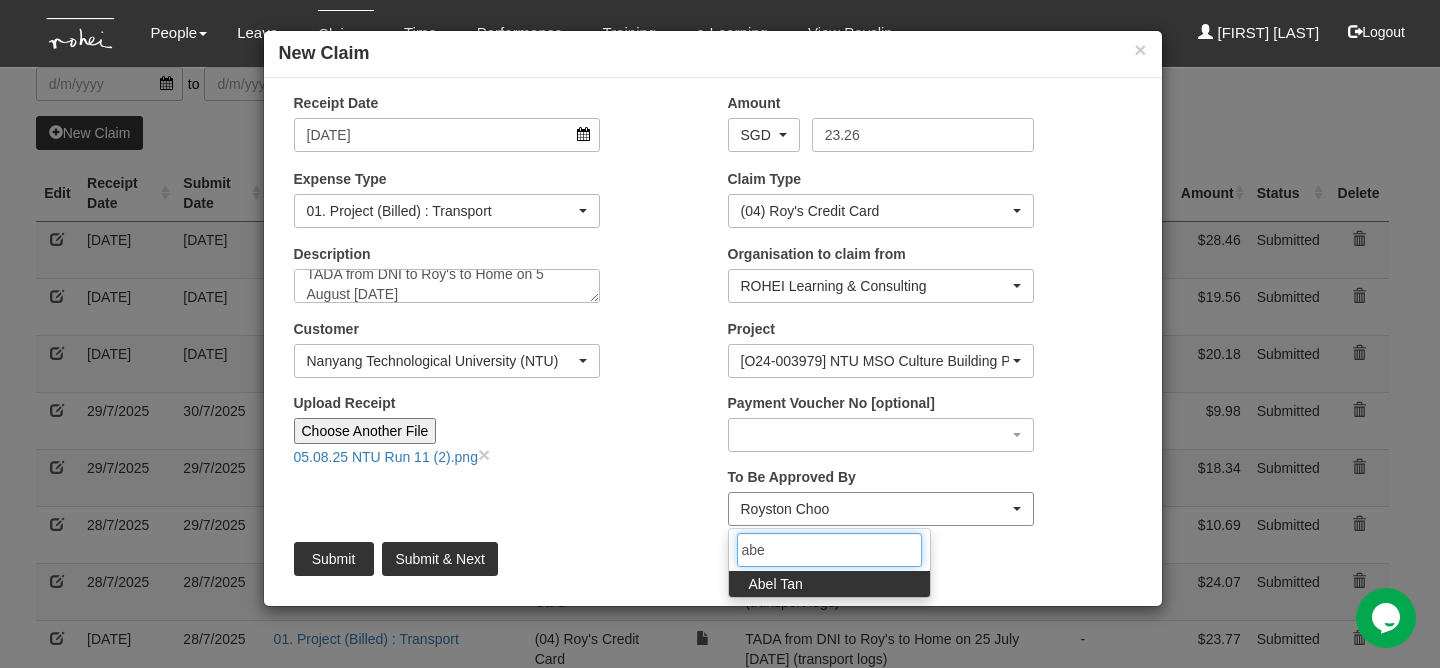 type on "[LAST]" 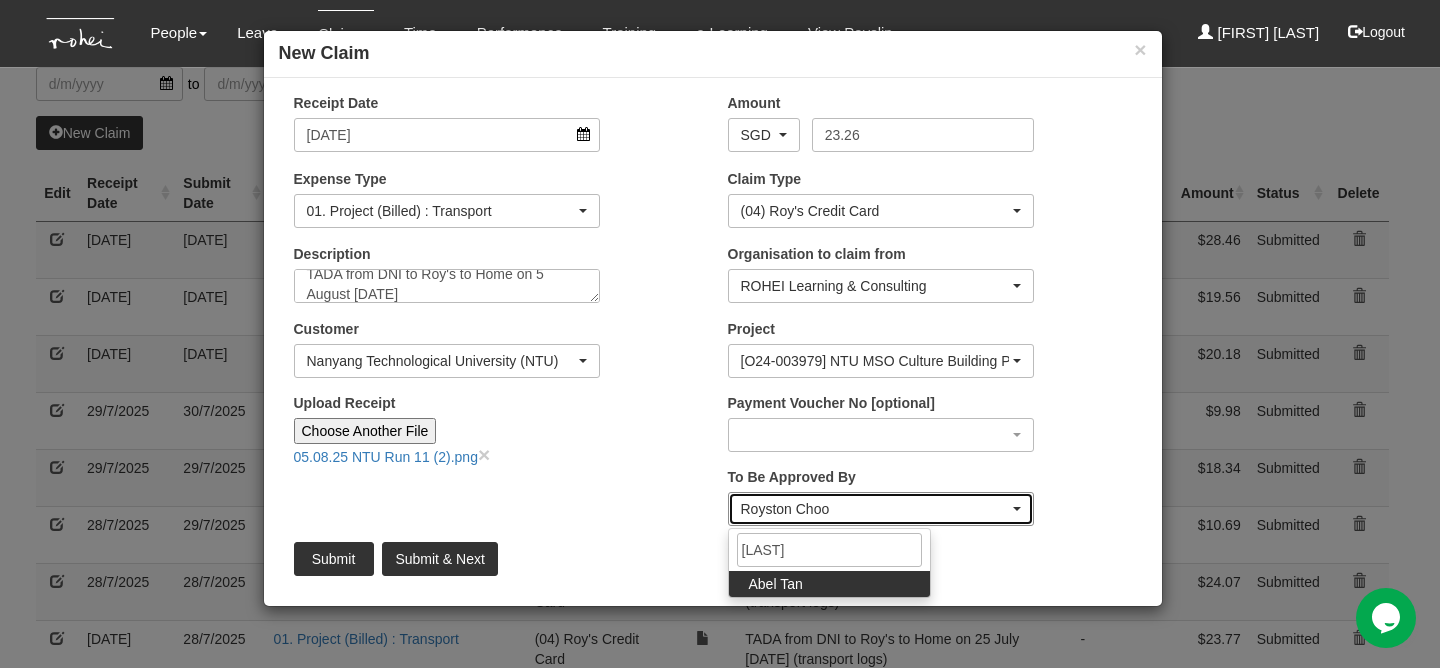 select on "bab5243c-beed-41fc-b362-49a7e6e66dc1" 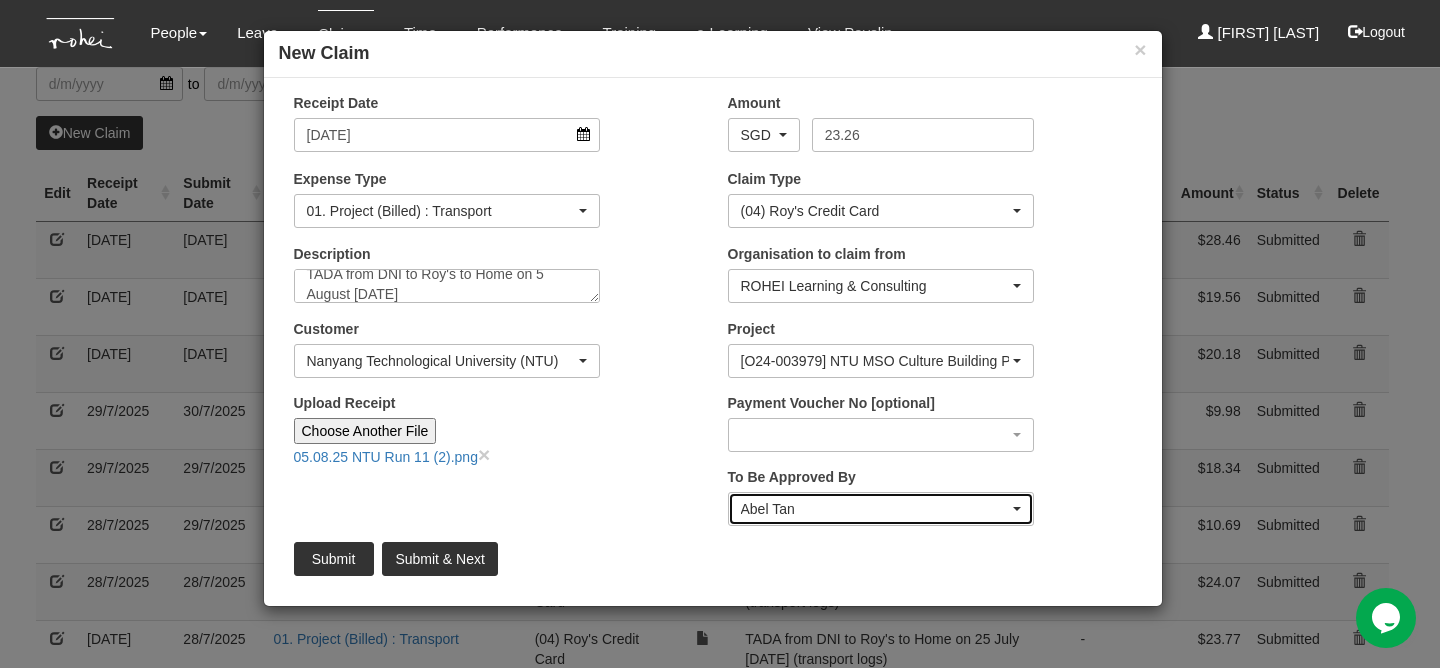 type 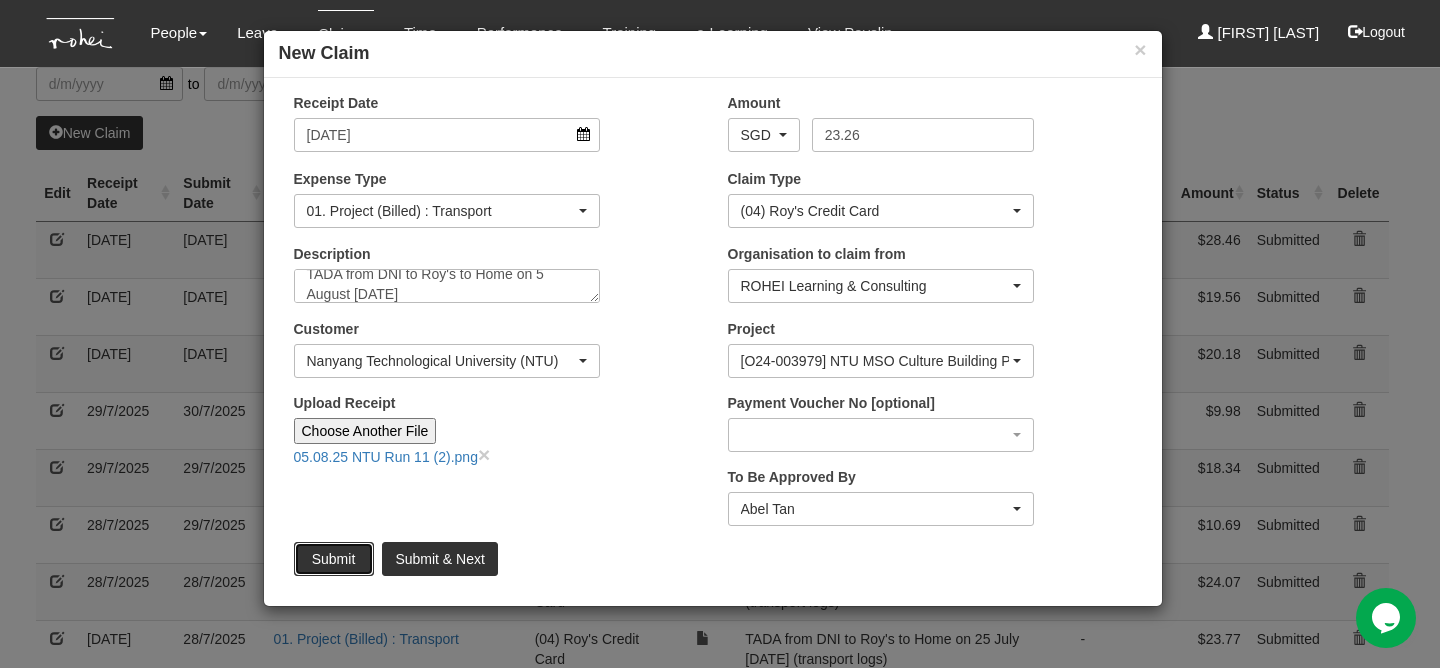 click on "Submit" at bounding box center [334, 559] 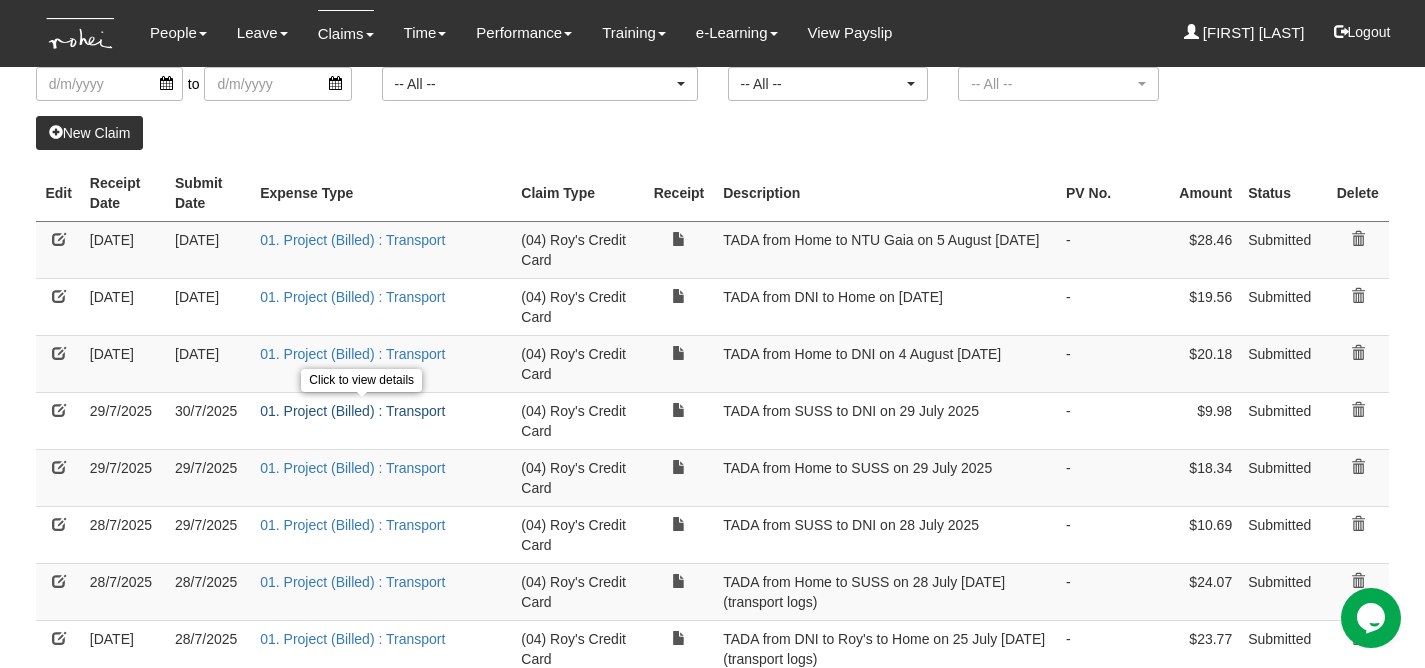 select on "50" 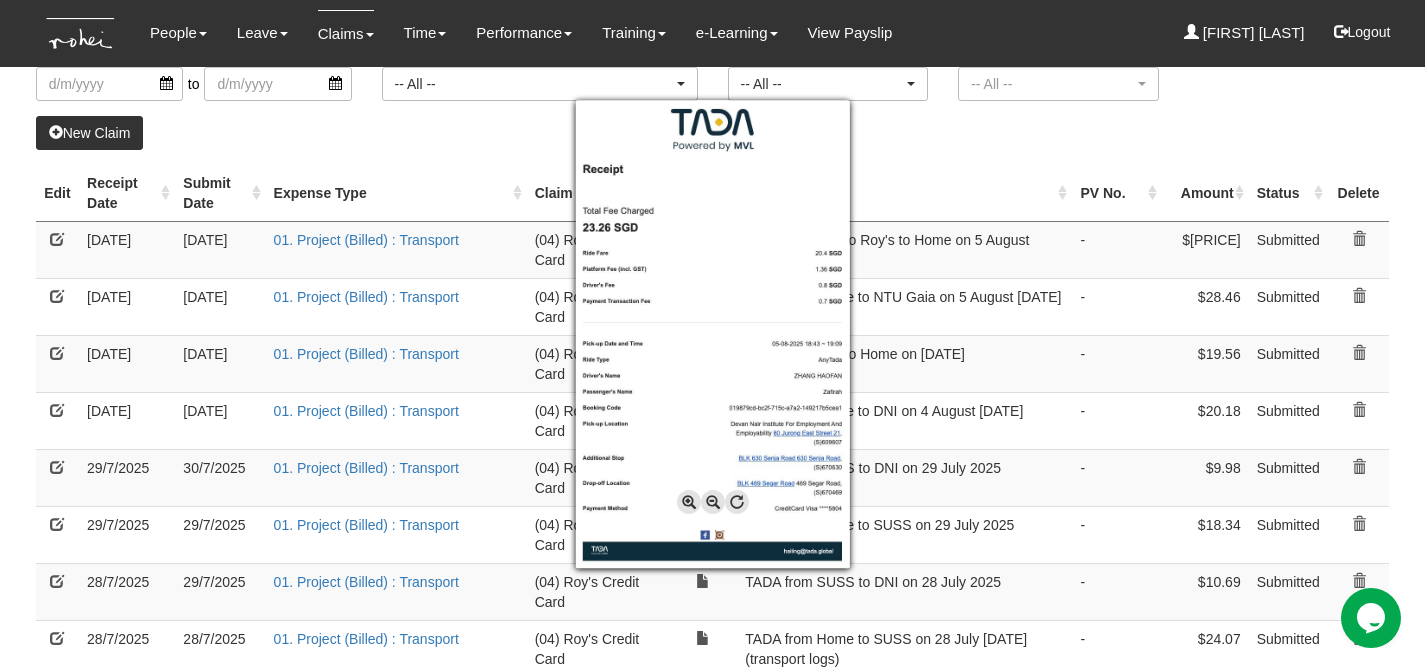 click at bounding box center (712, 334) 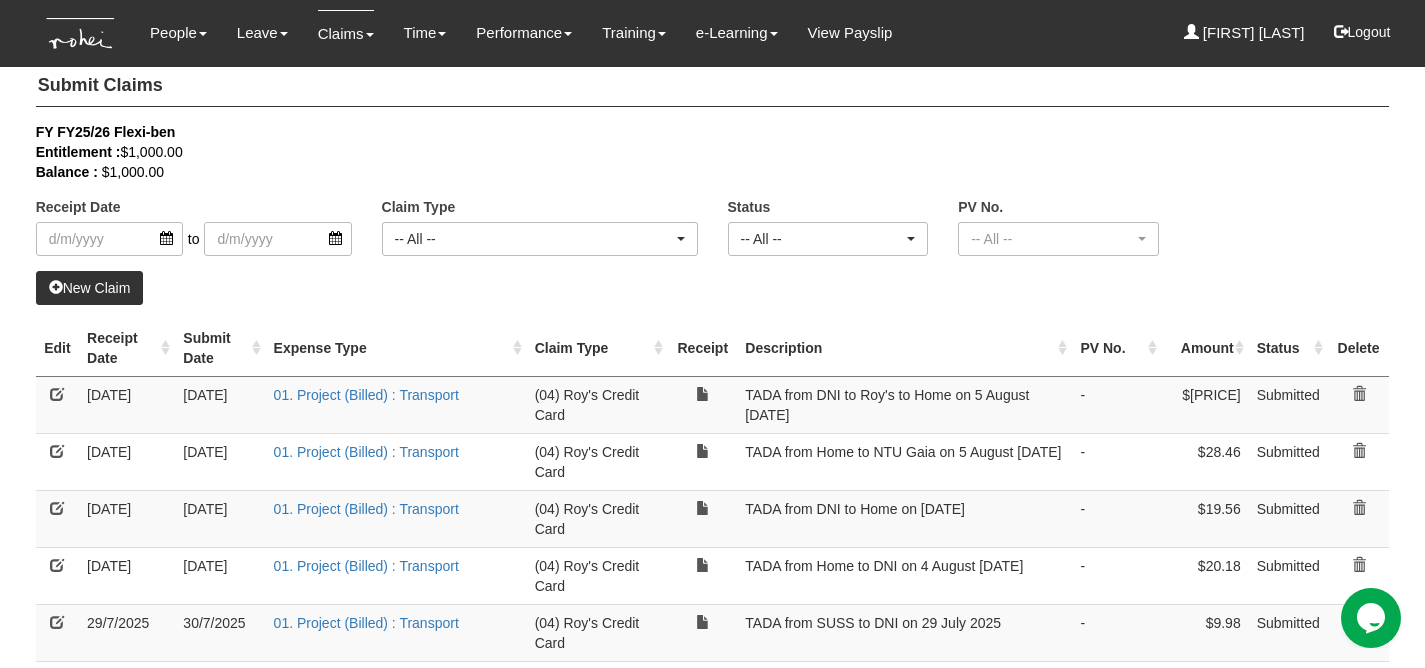 scroll, scrollTop: 0, scrollLeft: 0, axis: both 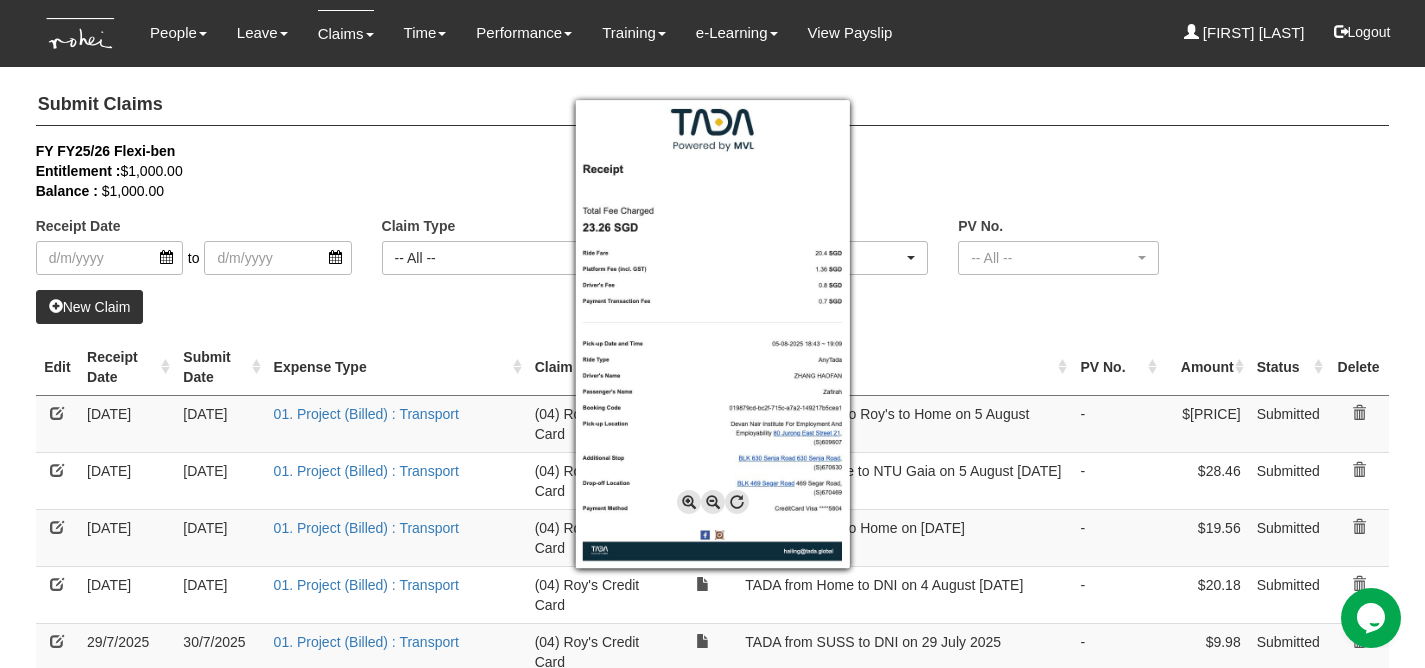click at bounding box center (712, 334) 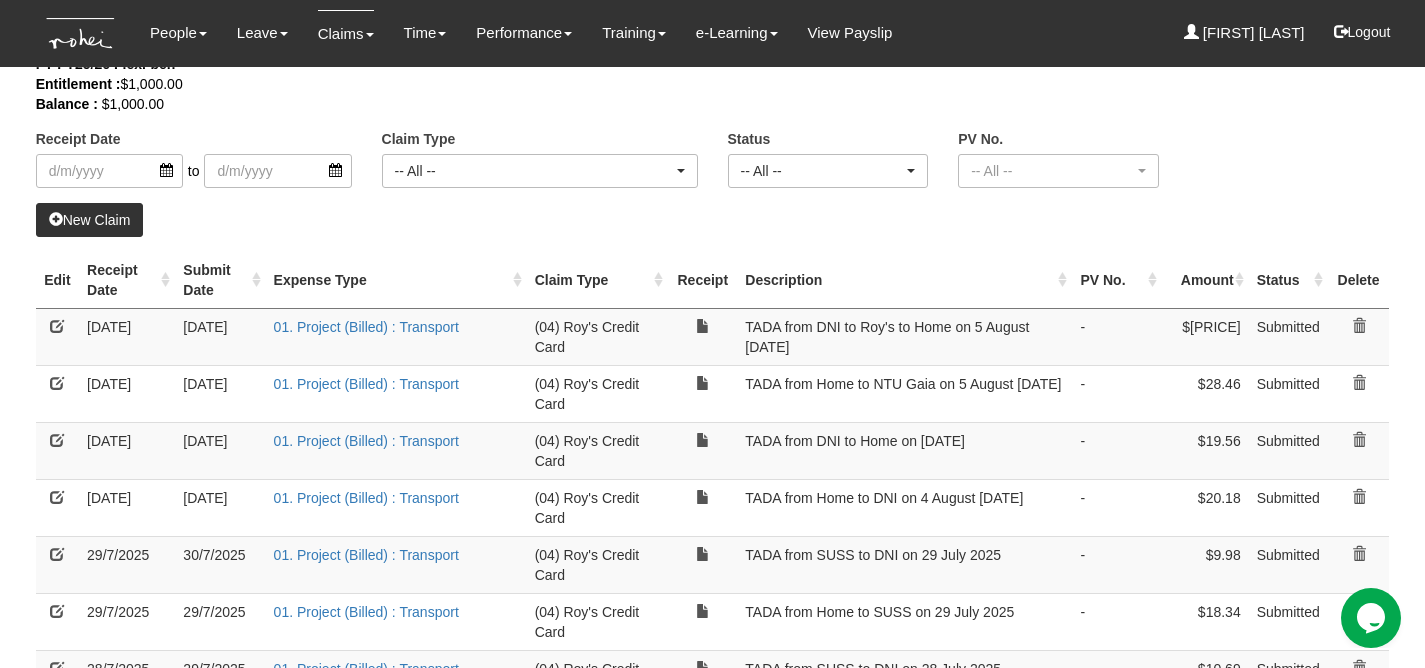 scroll, scrollTop: 102, scrollLeft: 0, axis: vertical 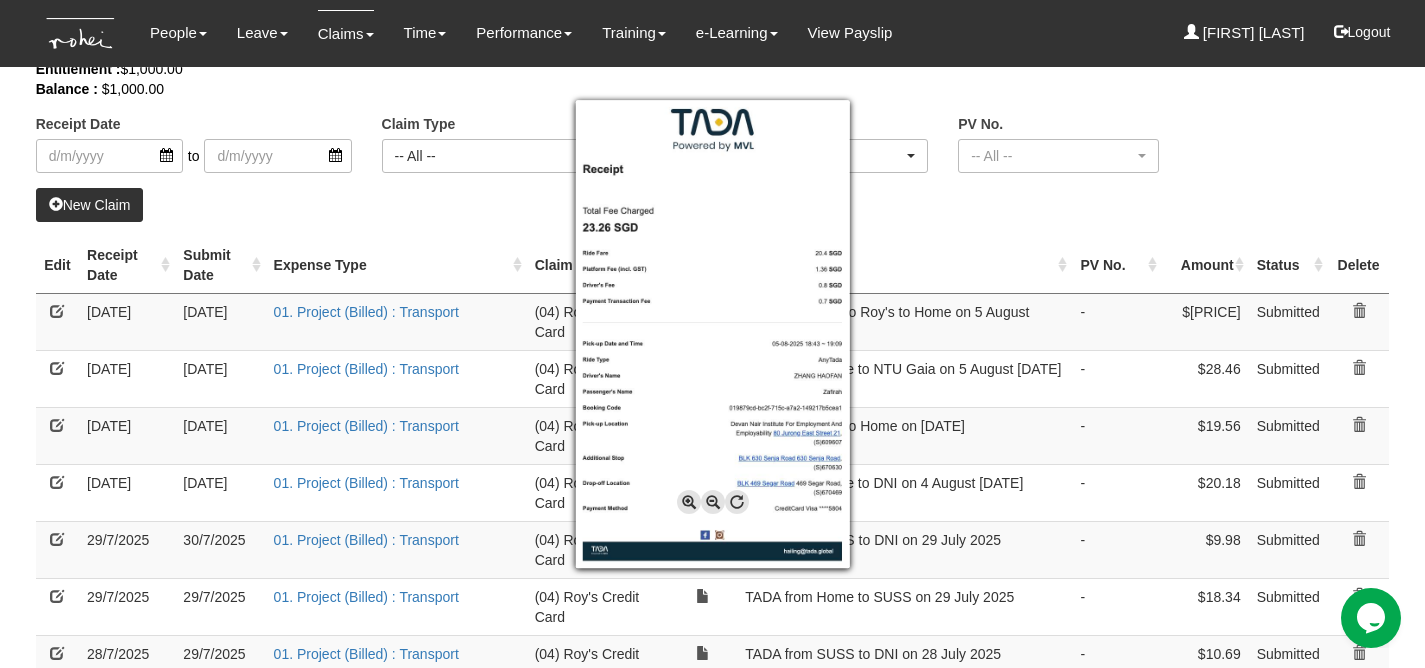 click at bounding box center (712, 334) 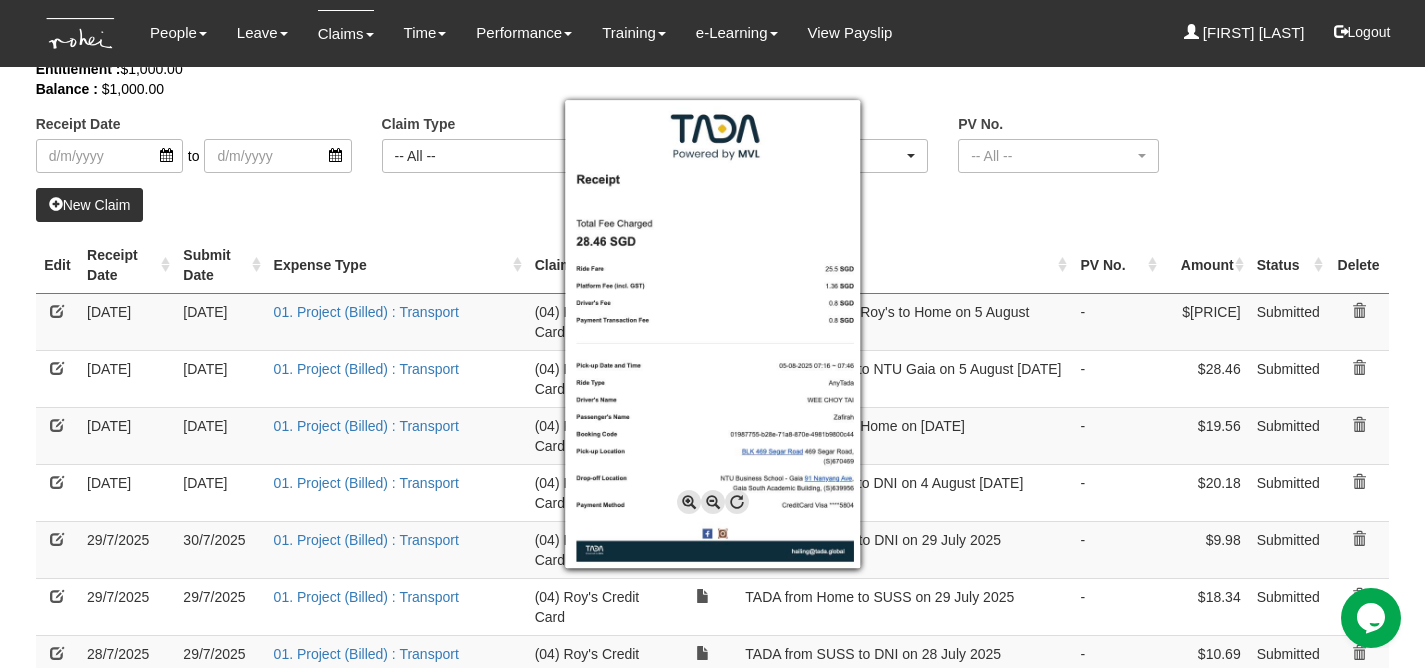 click at bounding box center [712, 334] 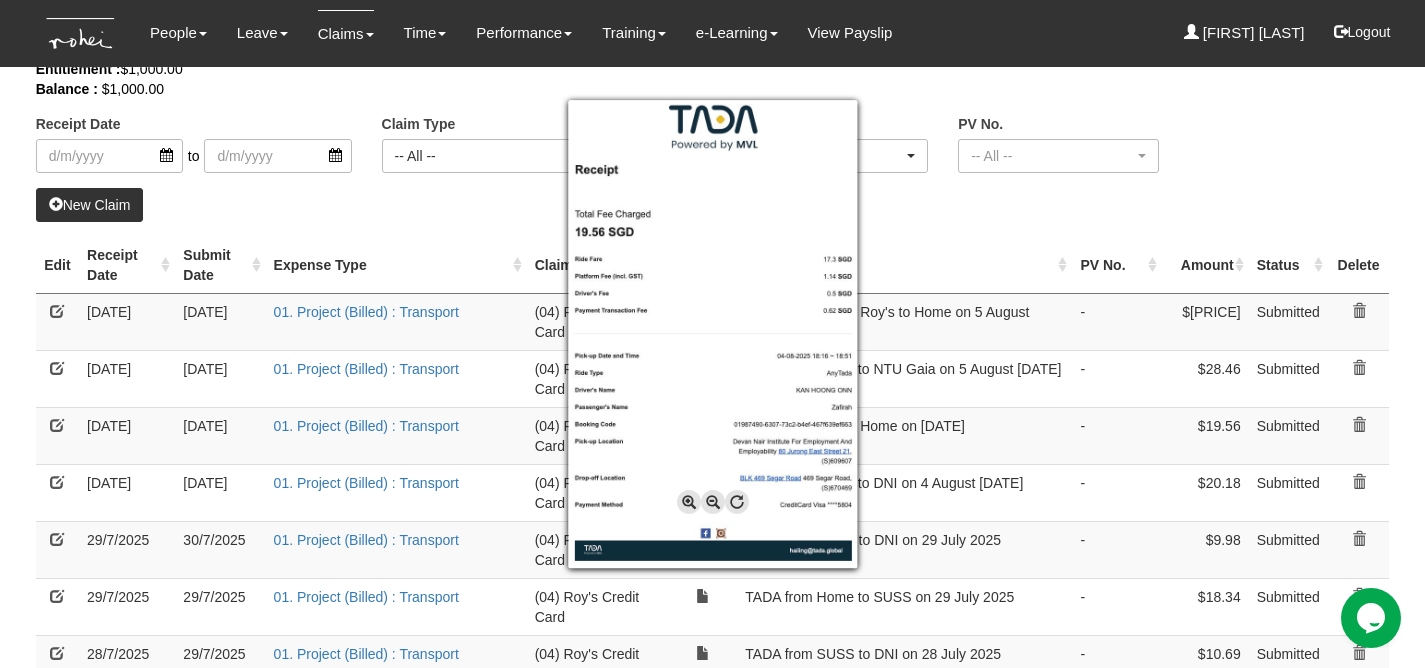 click at bounding box center (712, 334) 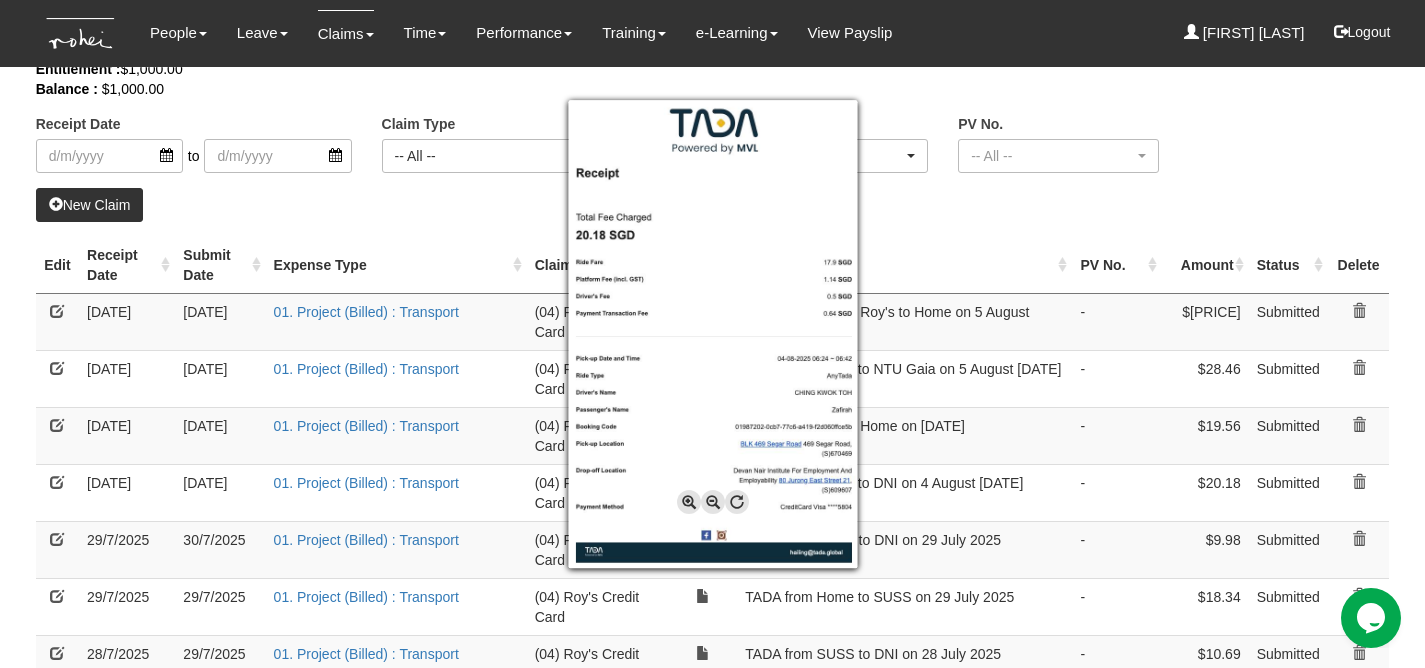 click at bounding box center (712, 334) 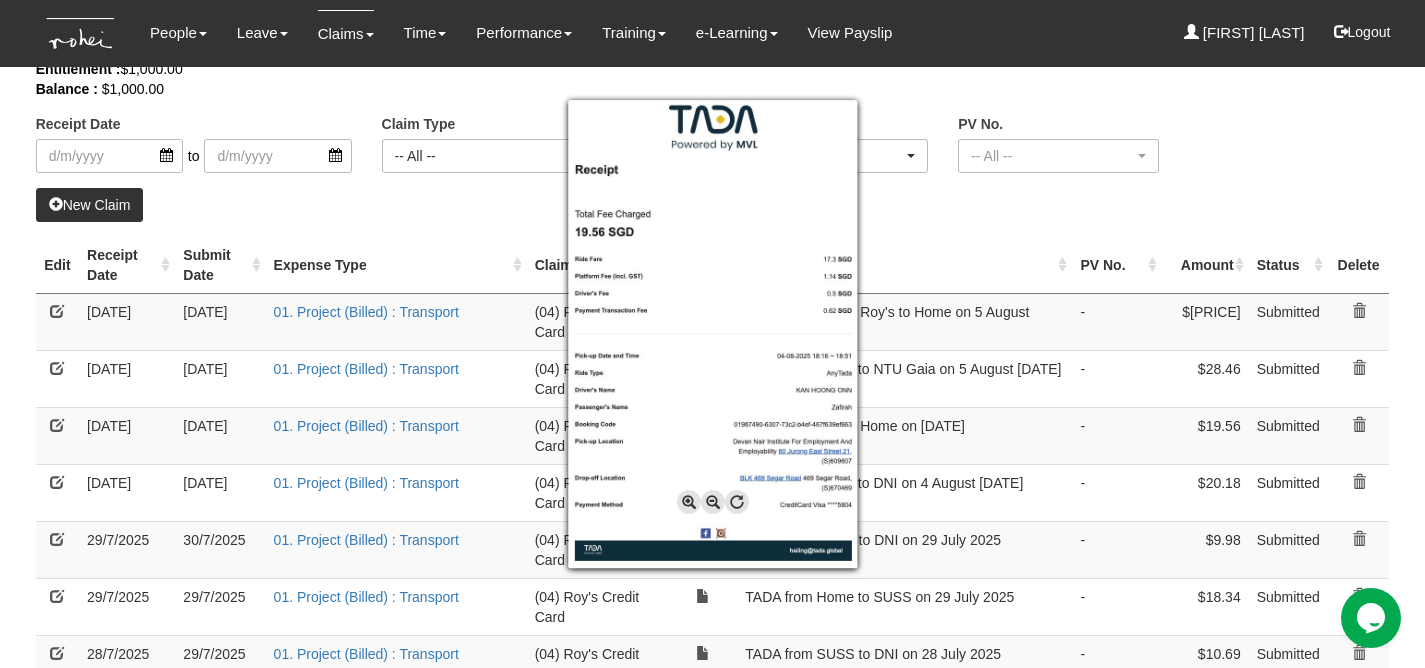 click at bounding box center [712, 334] 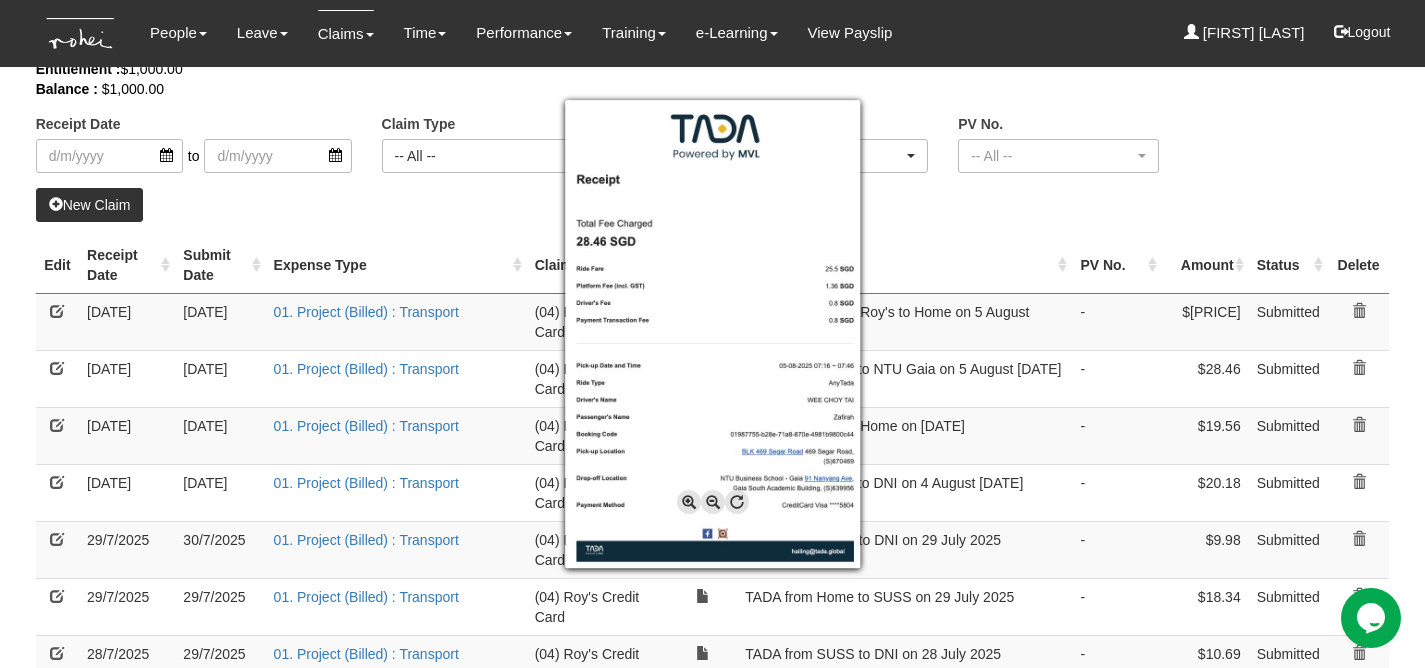 click at bounding box center [712, 334] 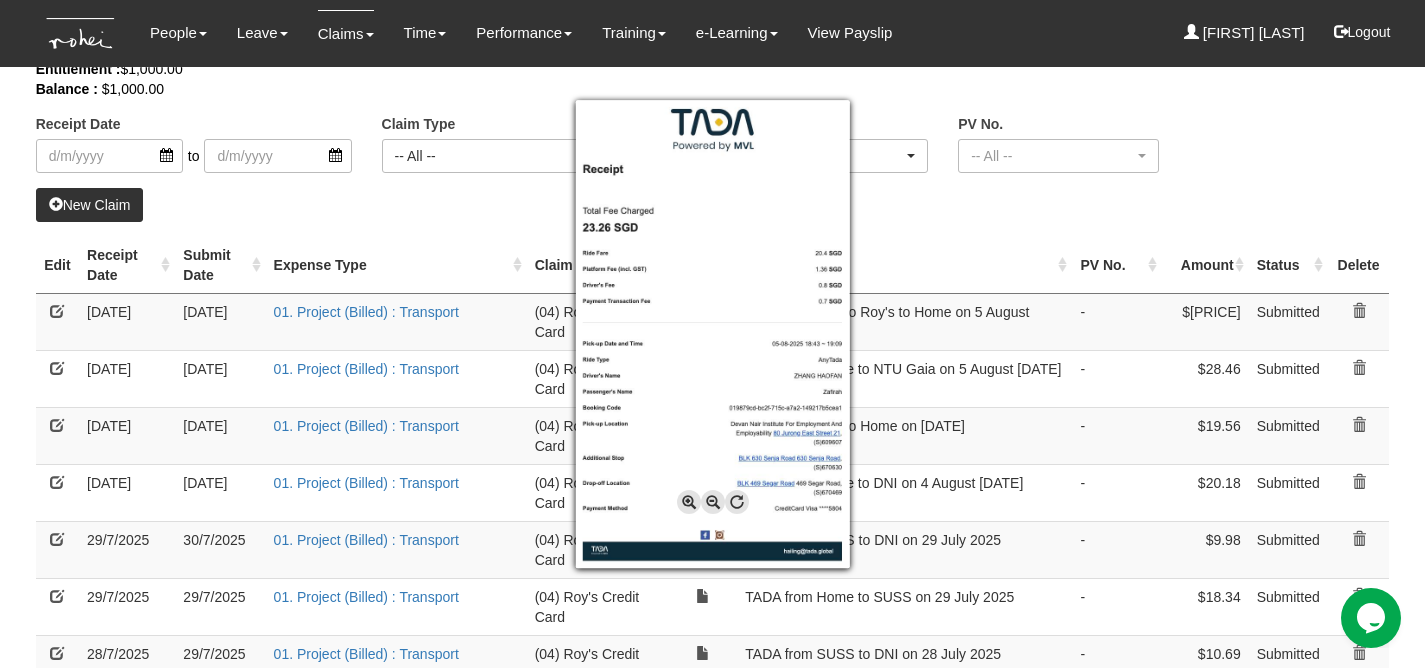 click at bounding box center (712, 334) 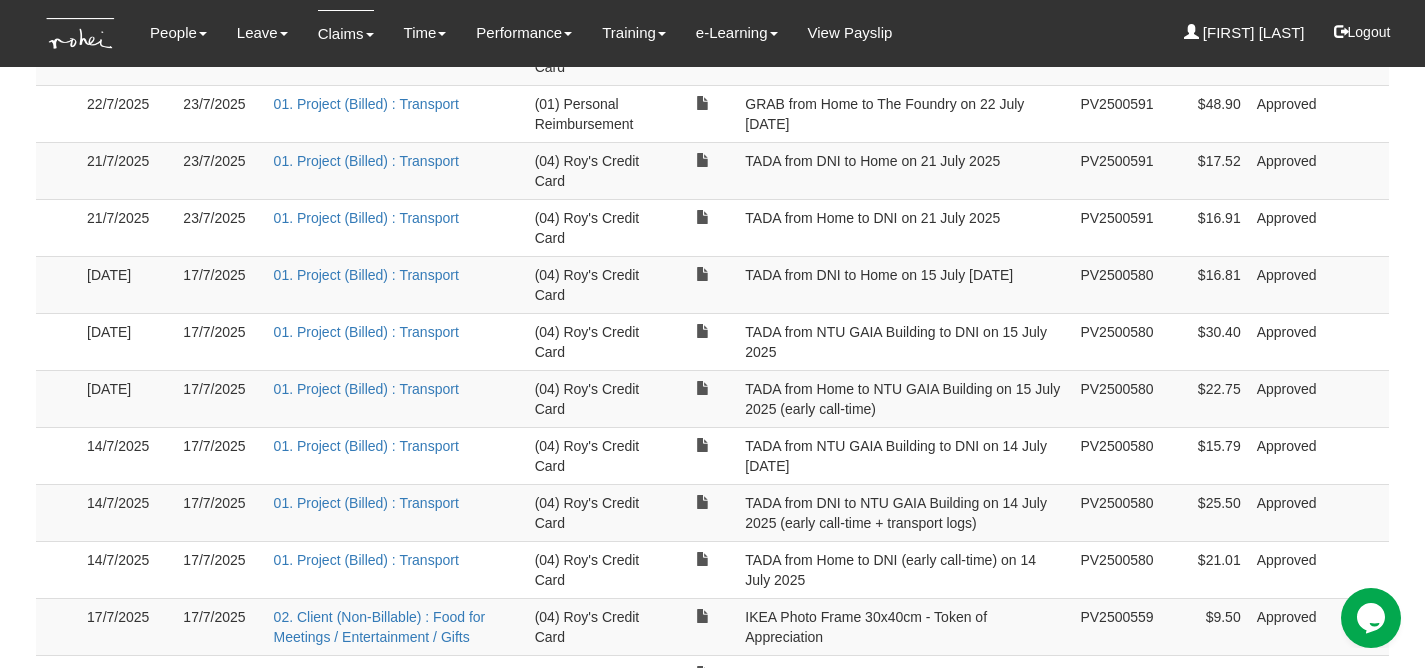 scroll, scrollTop: 1054, scrollLeft: 0, axis: vertical 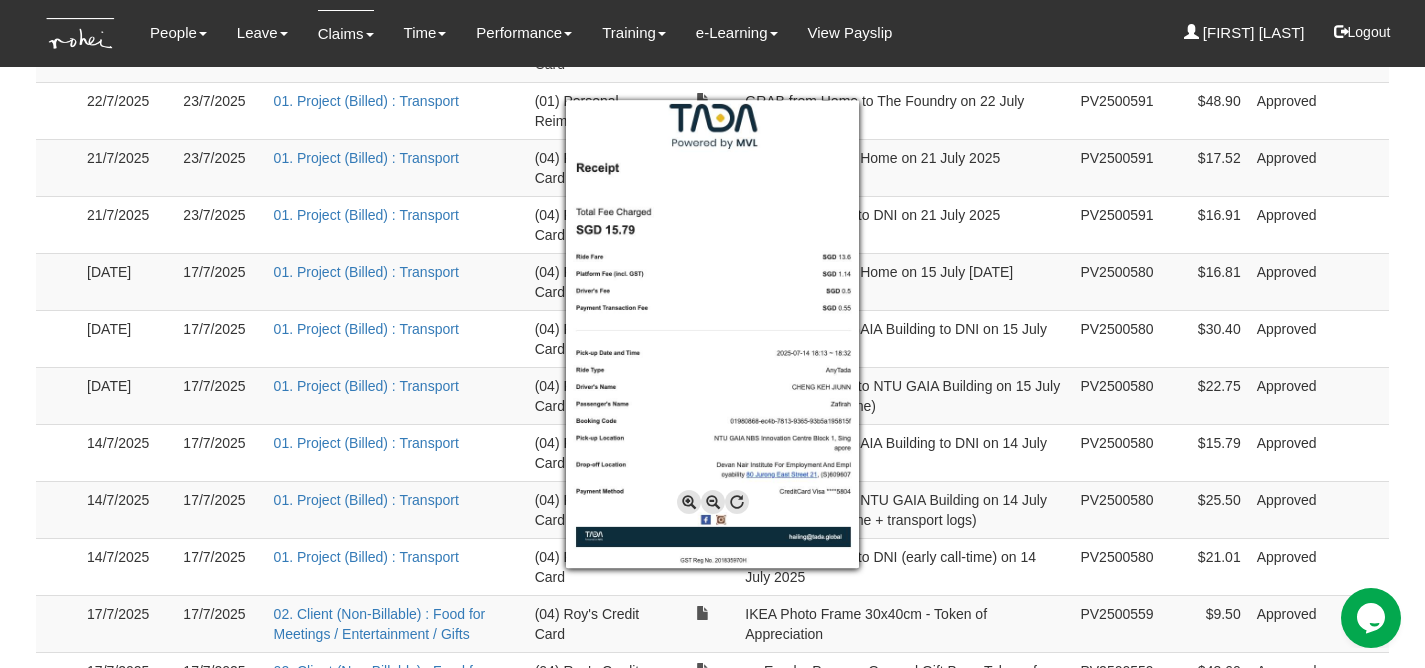 click at bounding box center (712, 334) 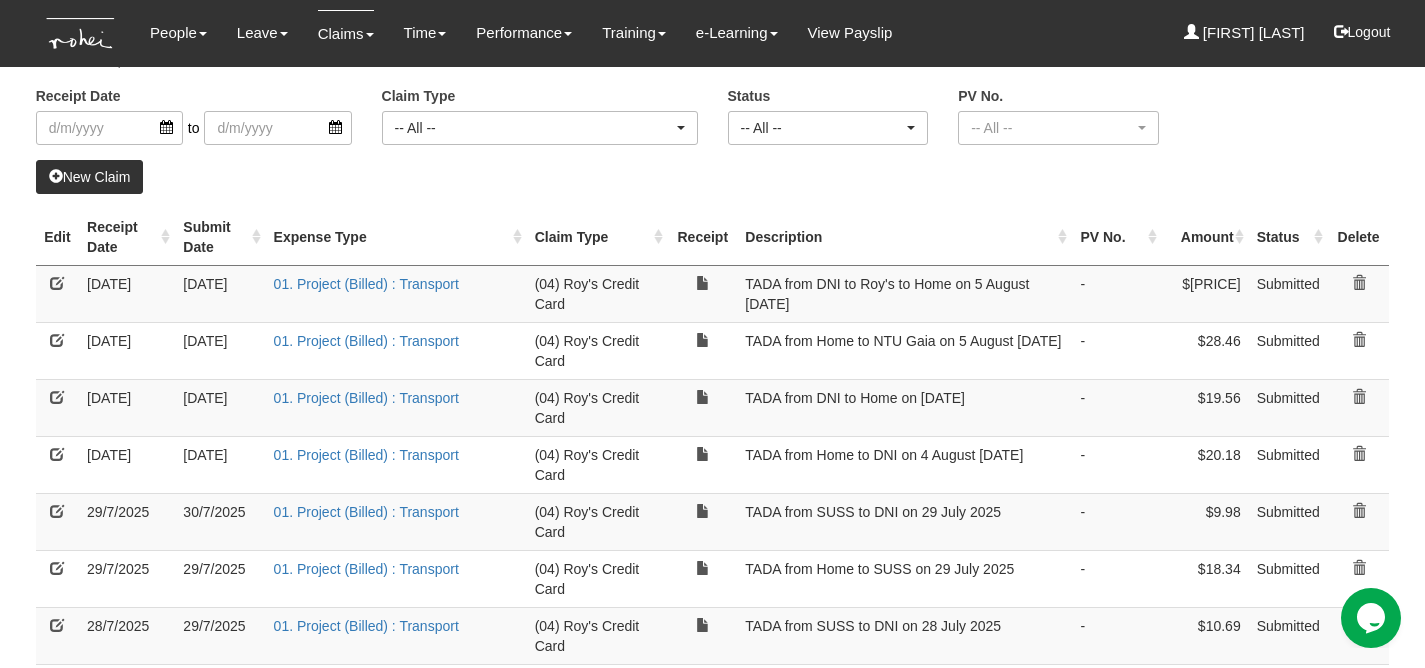 scroll, scrollTop: 124, scrollLeft: 0, axis: vertical 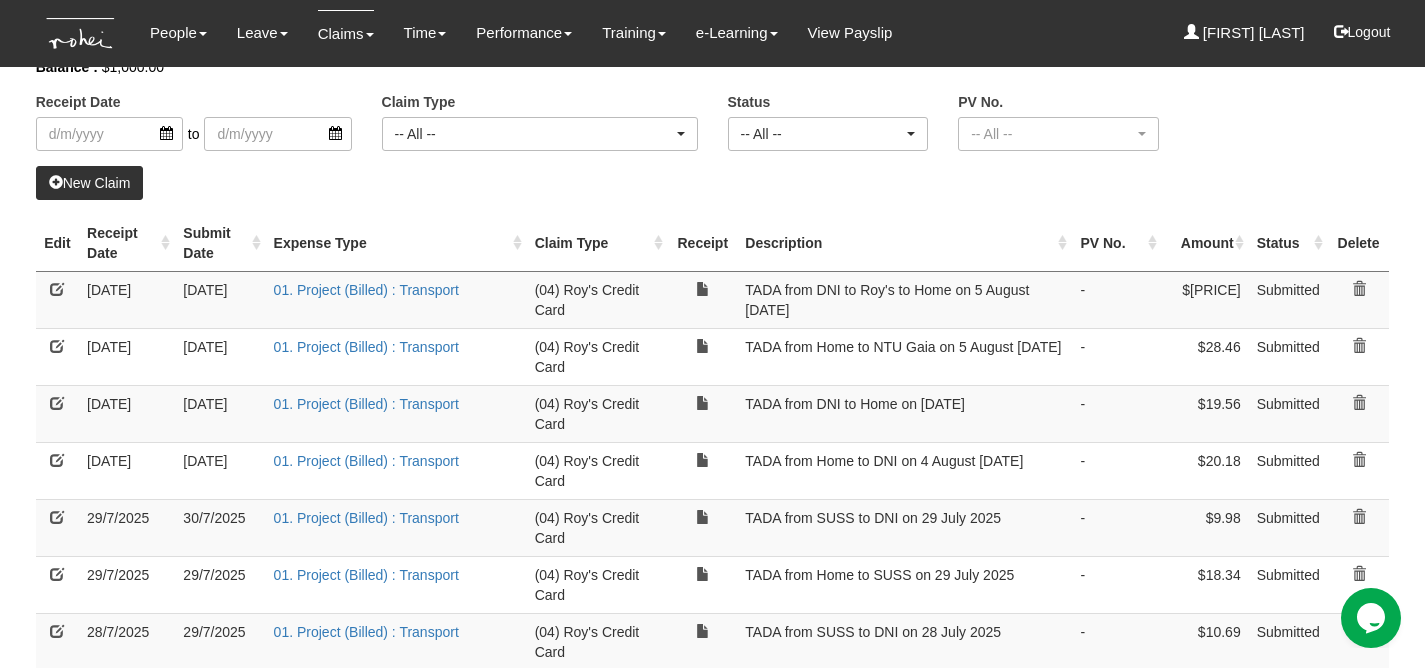 click at bounding box center [57, 346] 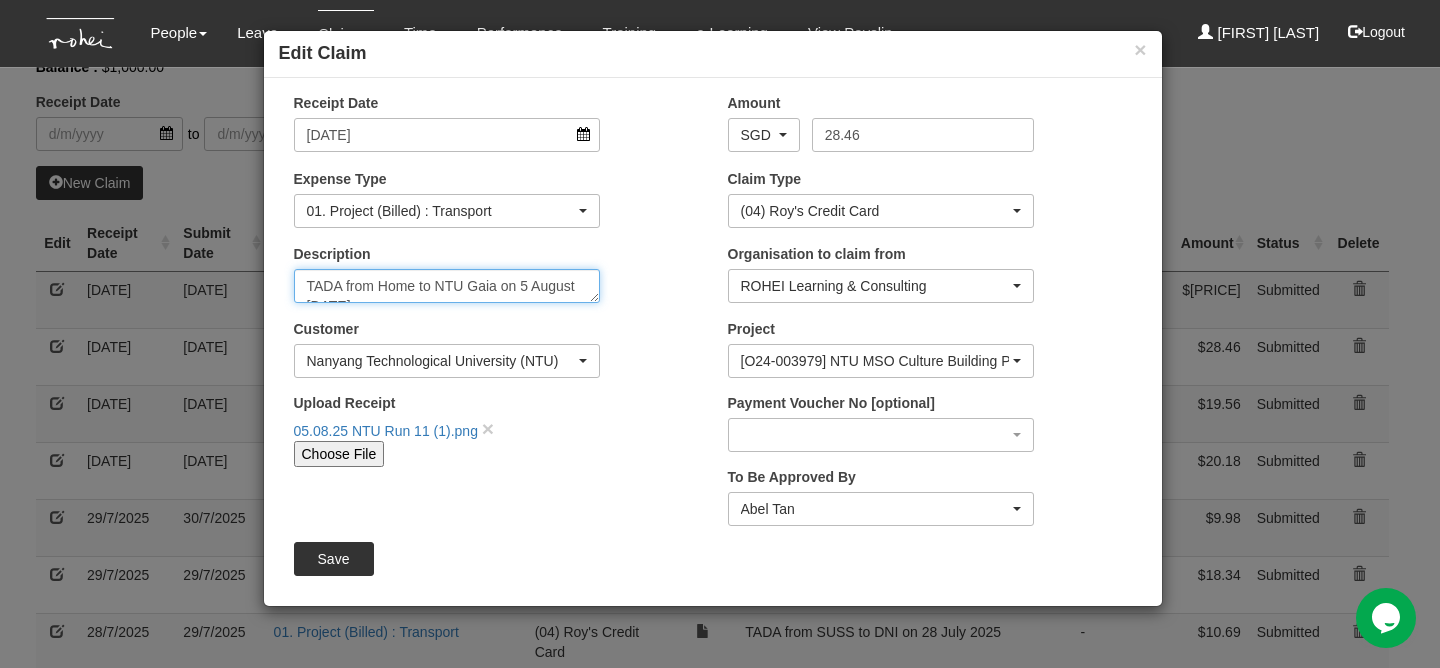 click on "TADA from Home to NTU Gaia on 5 August [DATE]" at bounding box center [447, 286] 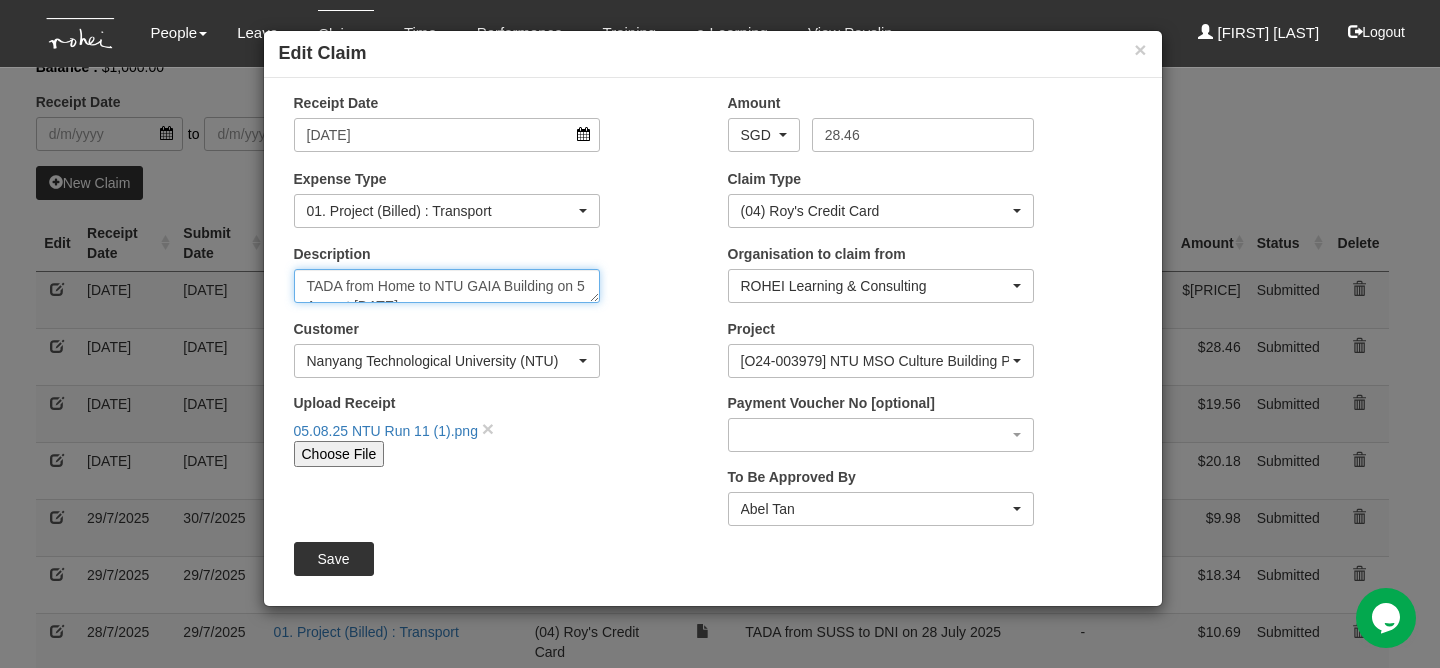type on "TADA from Home to NTU GAIA Building on 5 August [DATE]" 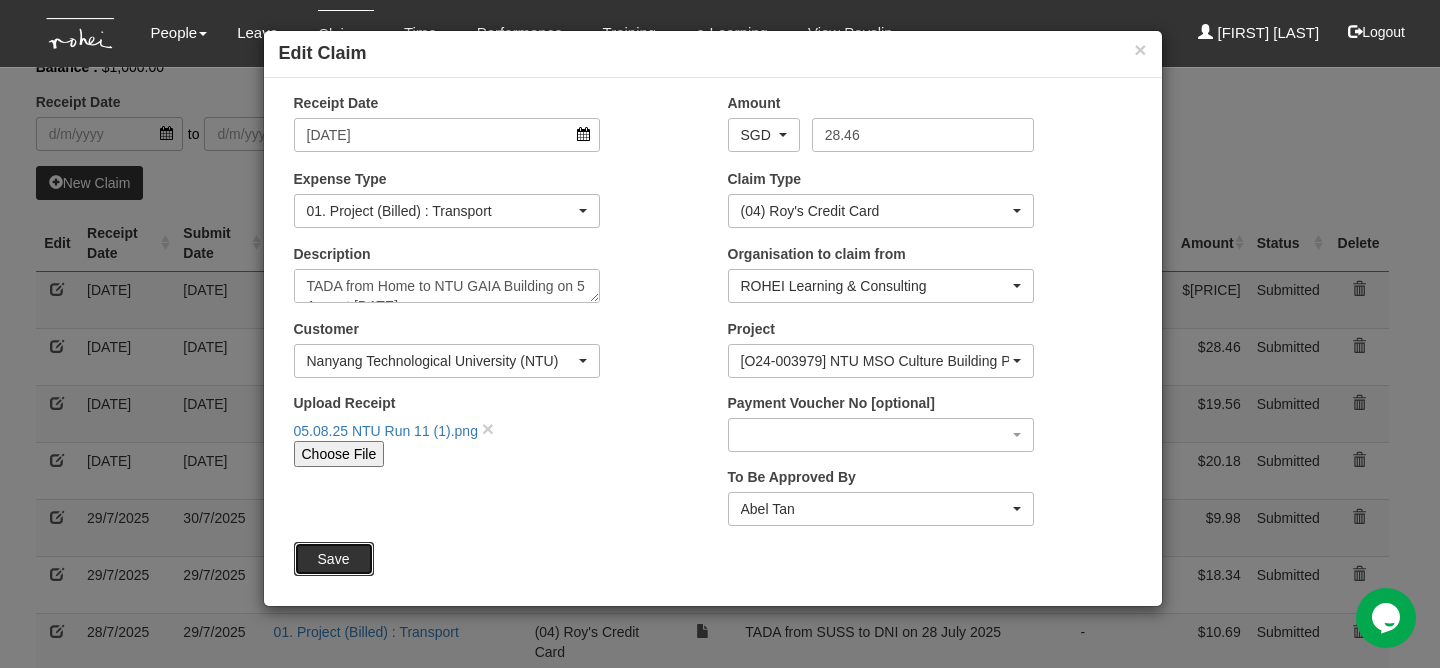 click on "Save" at bounding box center [334, 559] 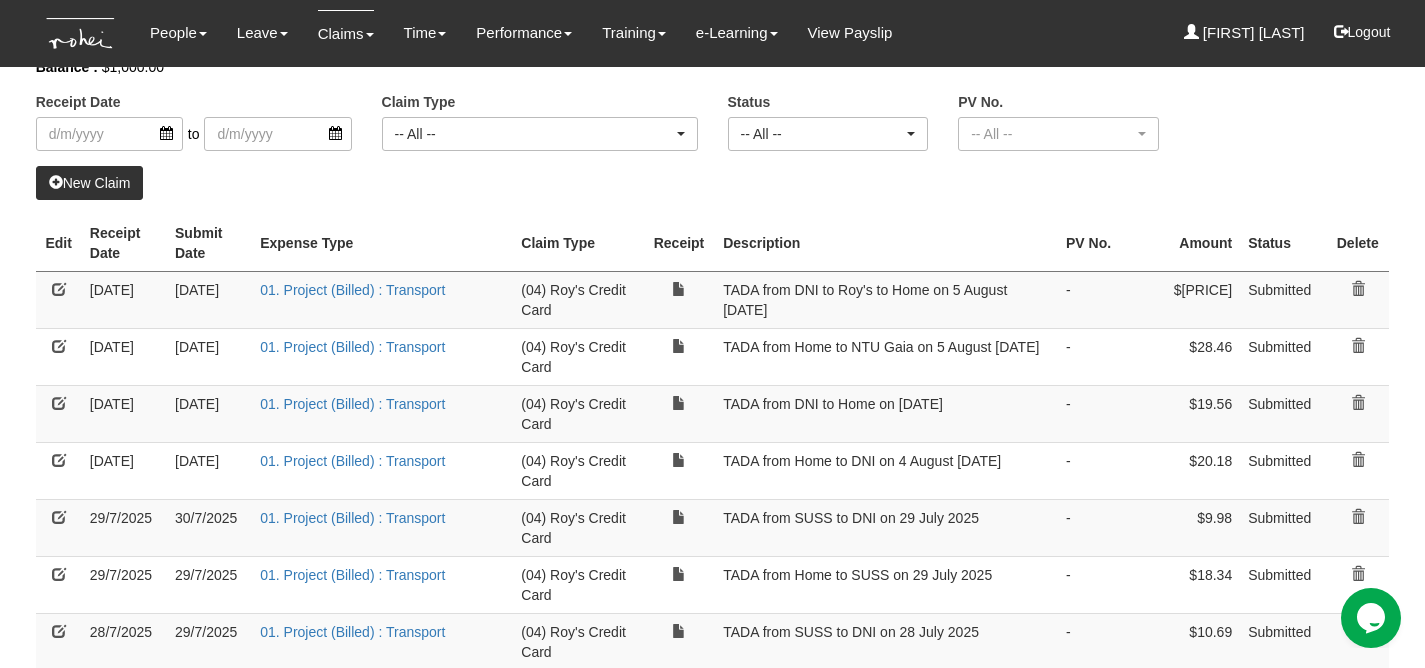 select on "50" 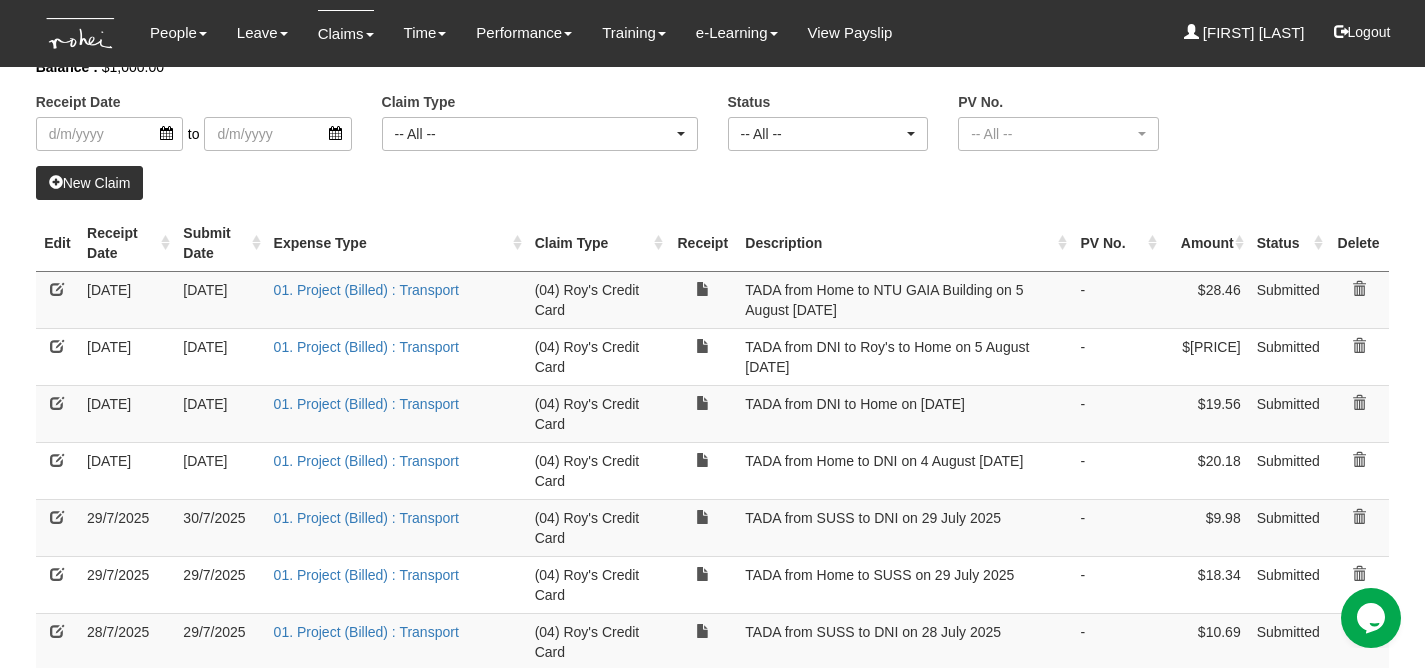 click at bounding box center (57, 346) 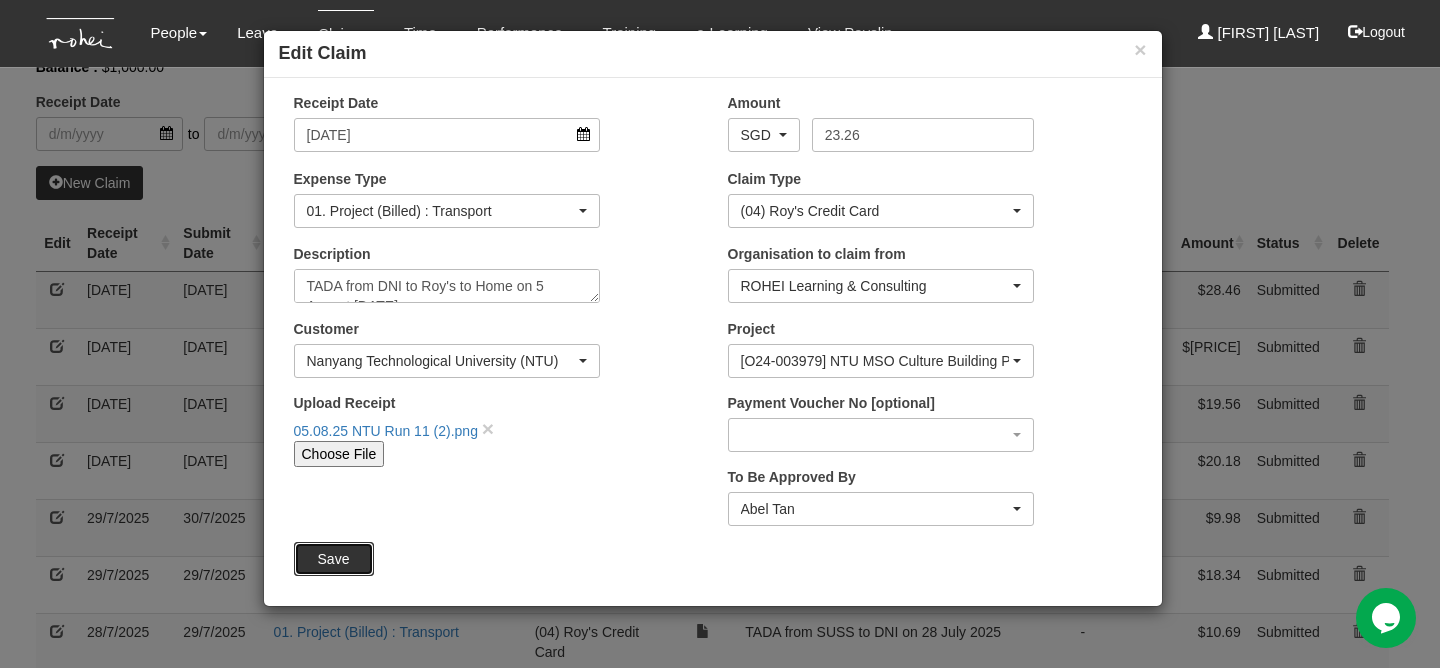 click on "Save" at bounding box center (334, 559) 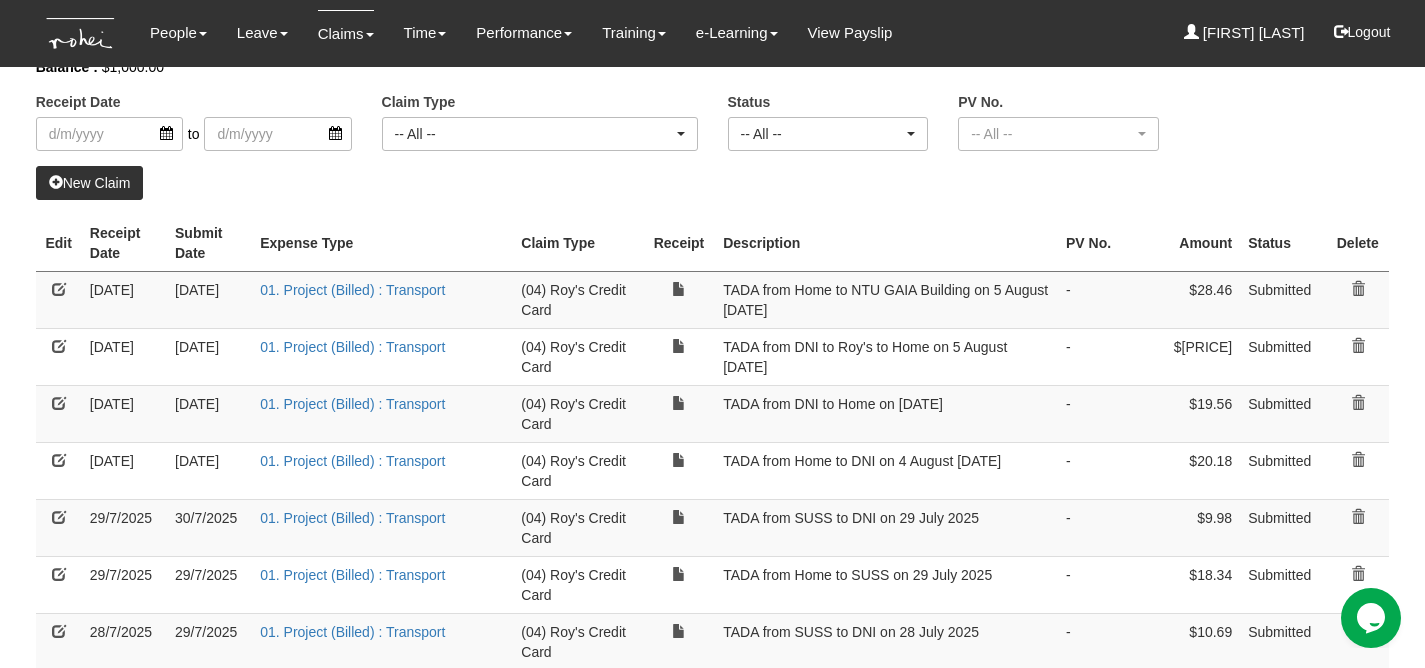 select on "50" 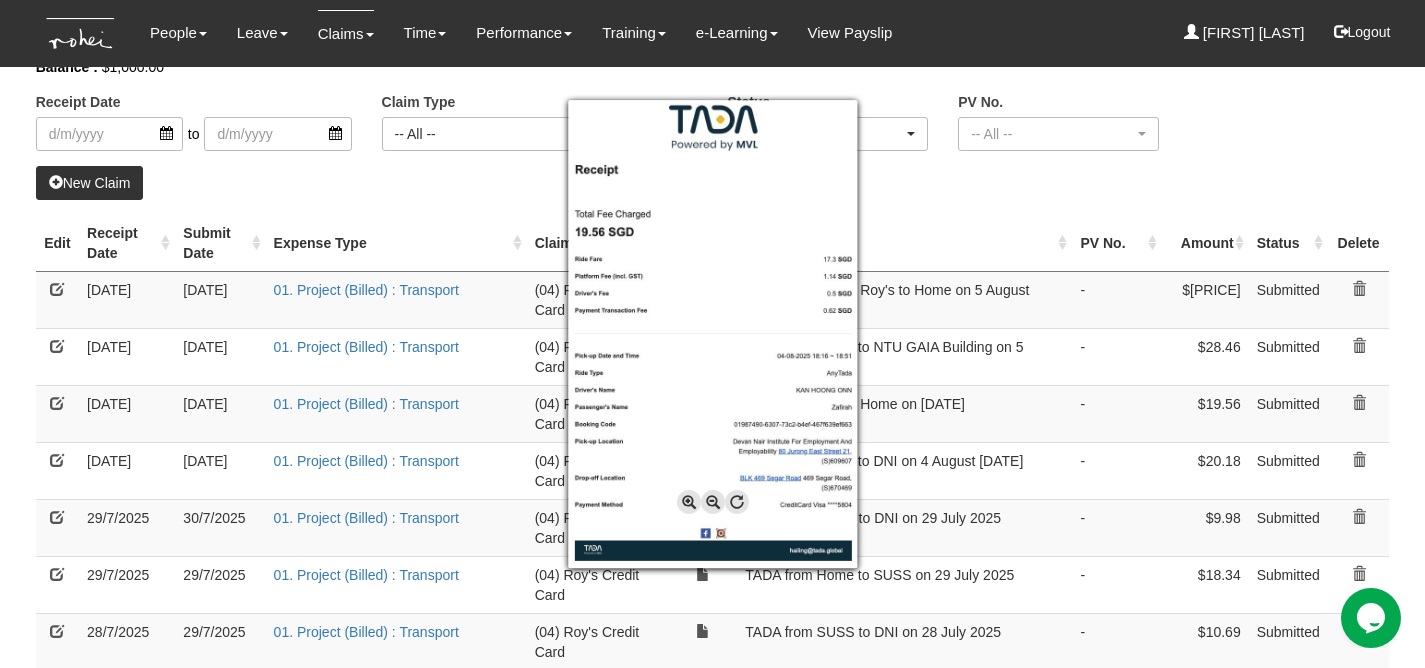 click at bounding box center (712, 334) 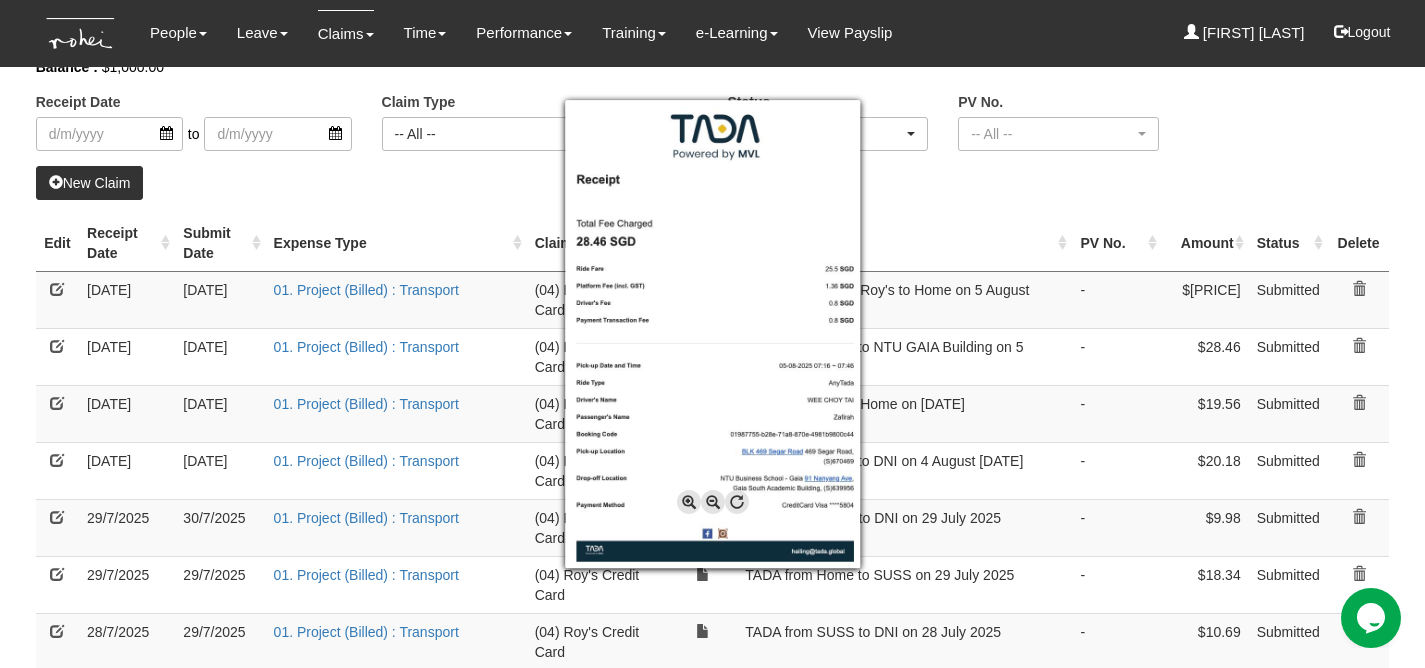 click at bounding box center [712, 334] 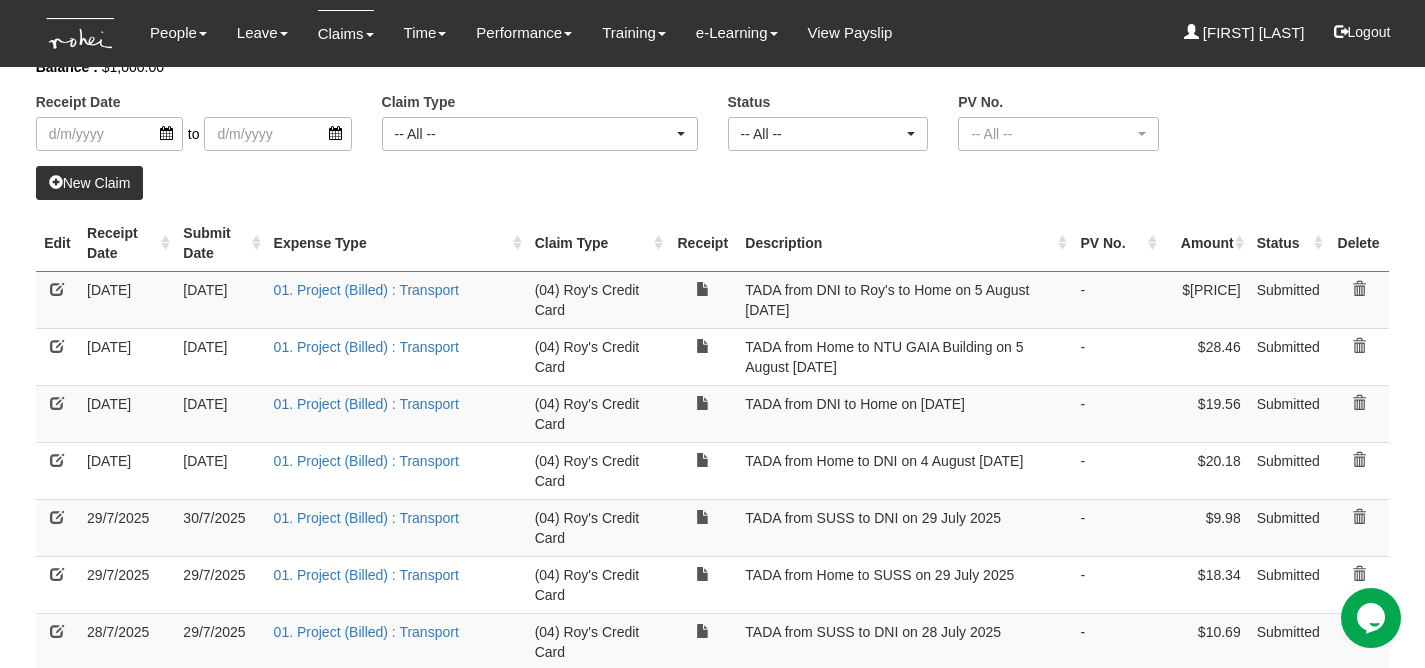 scroll, scrollTop: 0, scrollLeft: 0, axis: both 